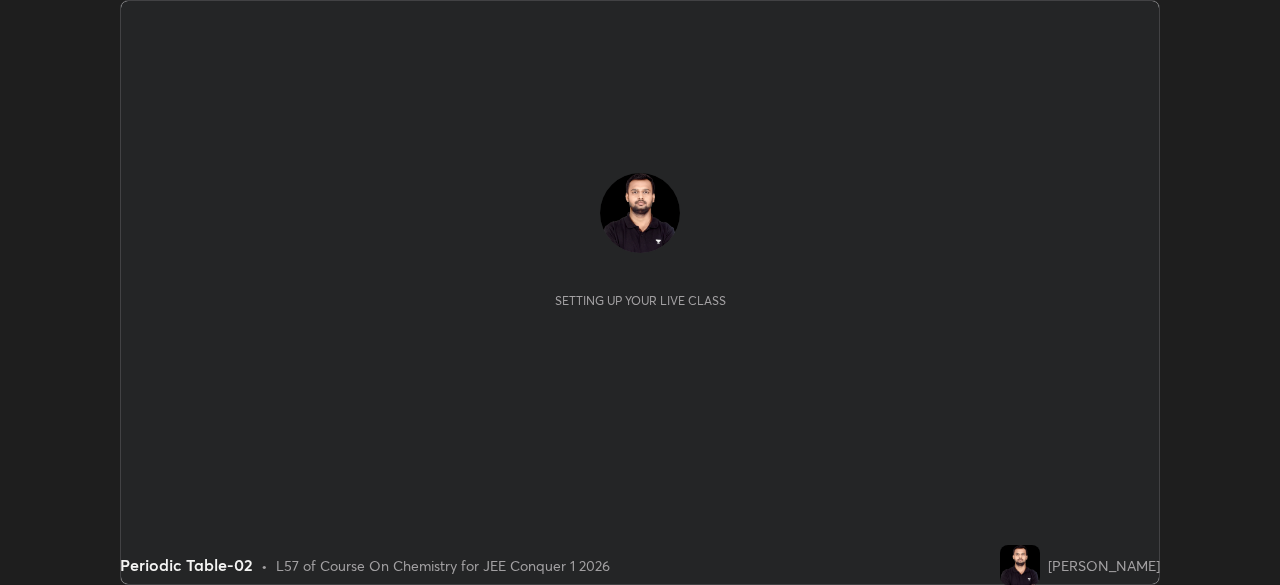 scroll, scrollTop: 0, scrollLeft: 0, axis: both 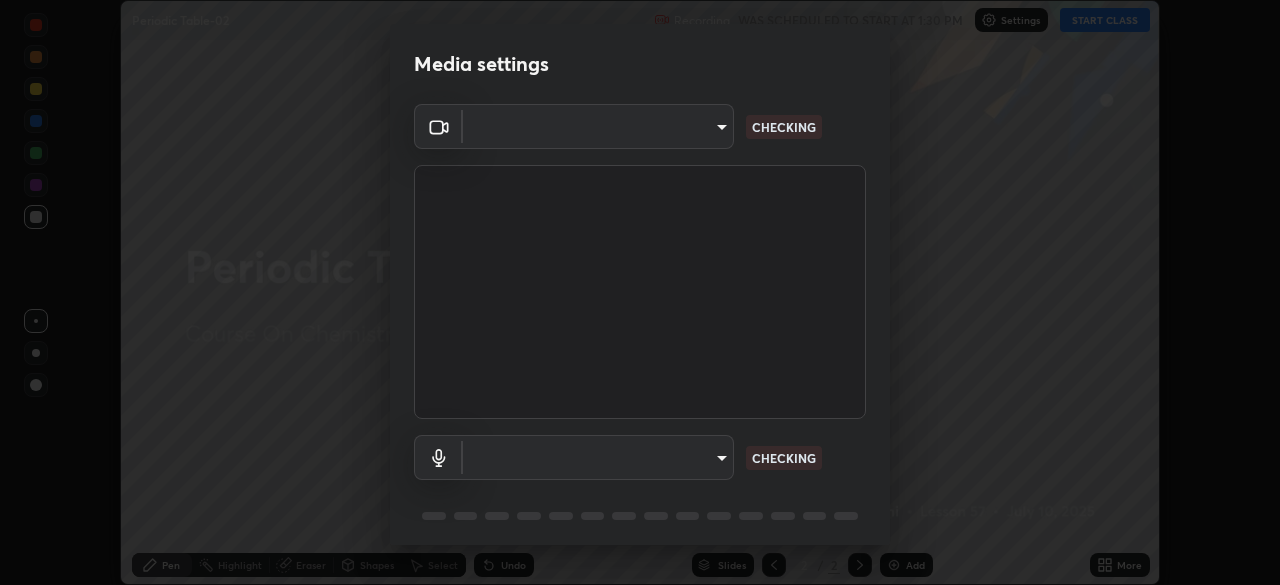 type on "69bdd8a02e5ed36429e3a7f37b7ba890afabce5b55555b302807d75542c6646f" 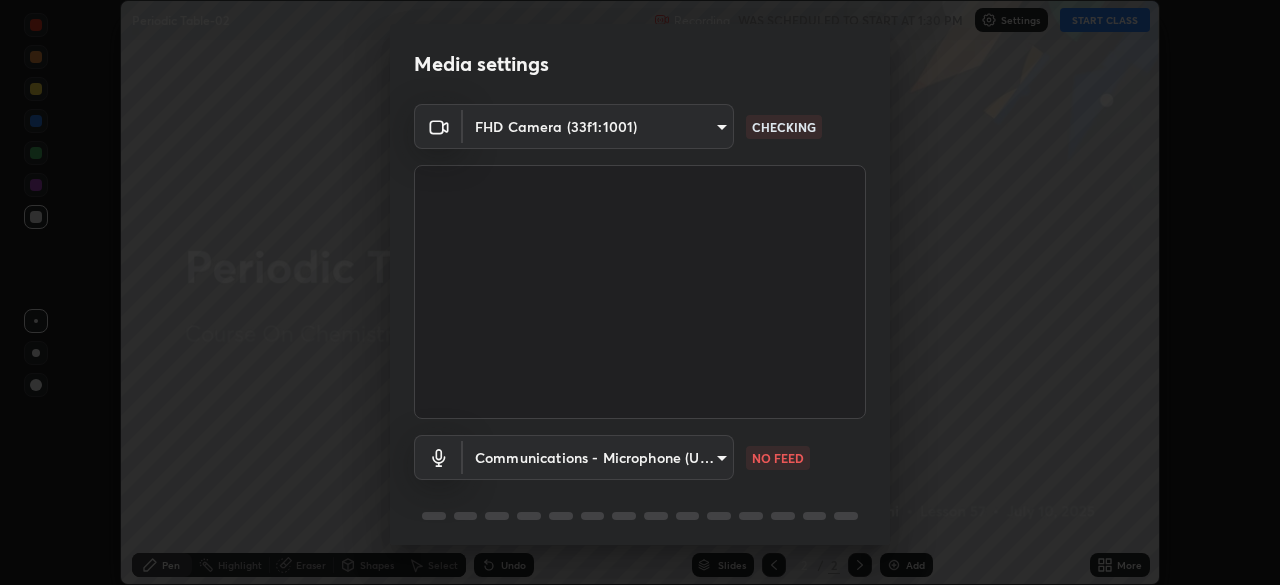 click on "Erase all Periodic Table-02 Recording WAS SCHEDULED TO START AT  1:30 PM Settings START CLASS Setting up your live class Periodic Table-02 • L57 of Course On Chemistry for JEE Conquer 1 2026 [PERSON_NAME] Pen Highlight Eraser Shapes Select Undo Slides 2 / 2 Add More No doubts shared Encourage your learners to ask a doubt for better clarity Report an issue Reason for reporting Buffering Chat not working Audio - Video sync issue Educator video quality low ​ Attach an image Report Media settings FHD Camera (33f1:1001) 69bdd8a02e5ed36429e3a7f37b7ba890afabce5b55555b302807d75542c6646f CHECKING Communications - Microphone (USB PnP Sound Device) communications NO FEED 1 / 5 Next" at bounding box center [640, 292] 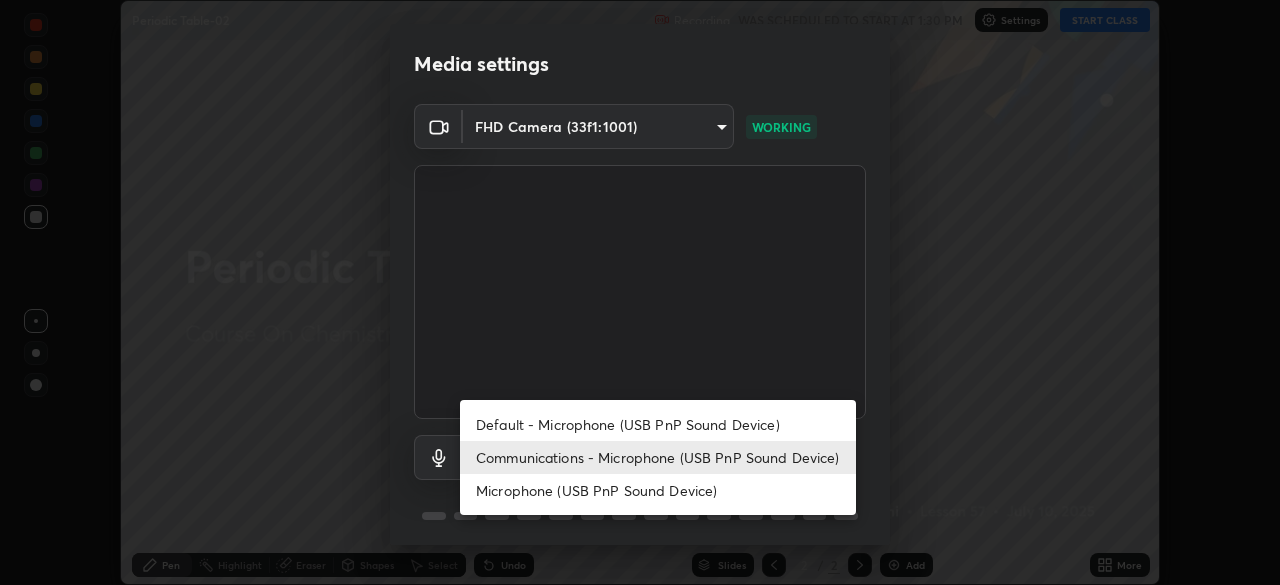 click on "Default - Microphone (USB PnP Sound Device)" at bounding box center (658, 424) 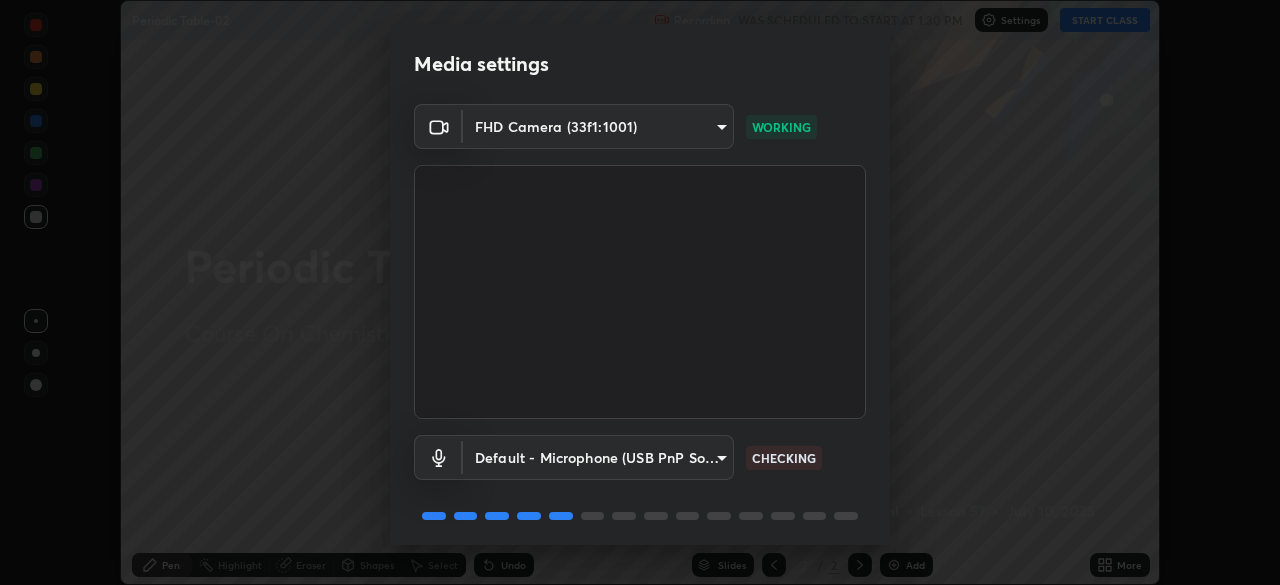 click on "Erase all Periodic Table-02 Recording WAS SCHEDULED TO START AT  1:30 PM Settings START CLASS Setting up your live class Periodic Table-02 • L57 of Course On Chemistry for JEE Conquer 1 2026 [PERSON_NAME] Pen Highlight Eraser Shapes Select Undo Slides 2 / 2 Add More No doubts shared Encourage your learners to ask a doubt for better clarity Report an issue Reason for reporting Buffering Chat not working Audio - Video sync issue Educator video quality low ​ Attach an image Report Media settings FHD Camera (33f1:1001) 69bdd8a02e5ed36429e3a7f37b7ba890afabce5b55555b302807d75542c6646f WORKING Default - Microphone (USB PnP Sound Device) default CHECKING 1 / 5 Next" at bounding box center [640, 292] 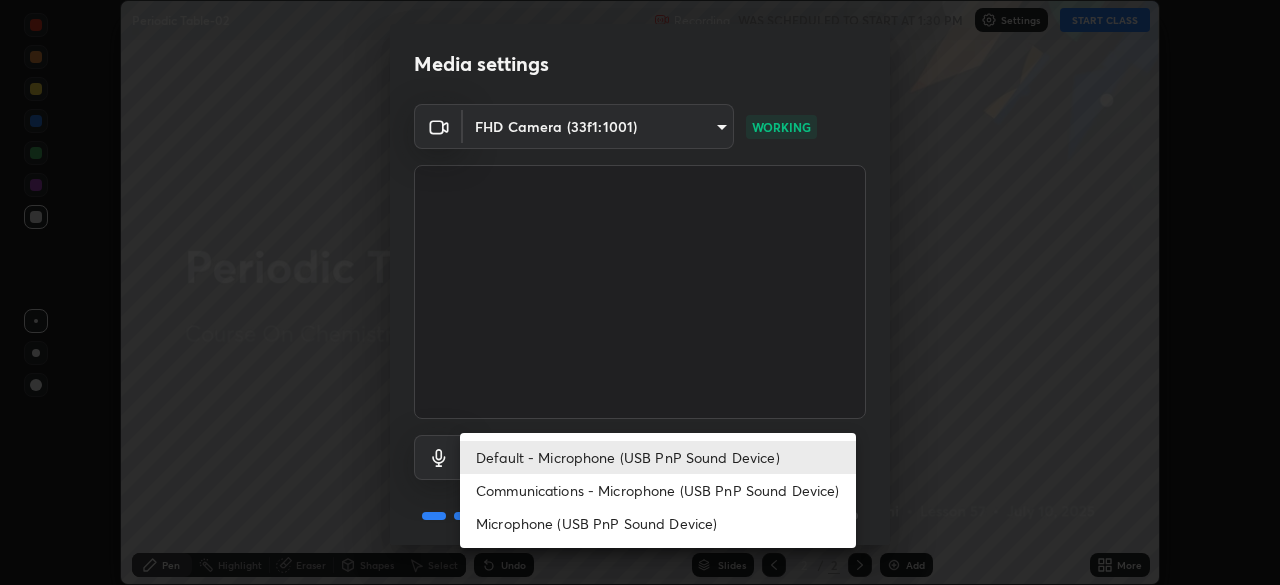 click on "Microphone (USB PnP Sound Device)" at bounding box center [658, 523] 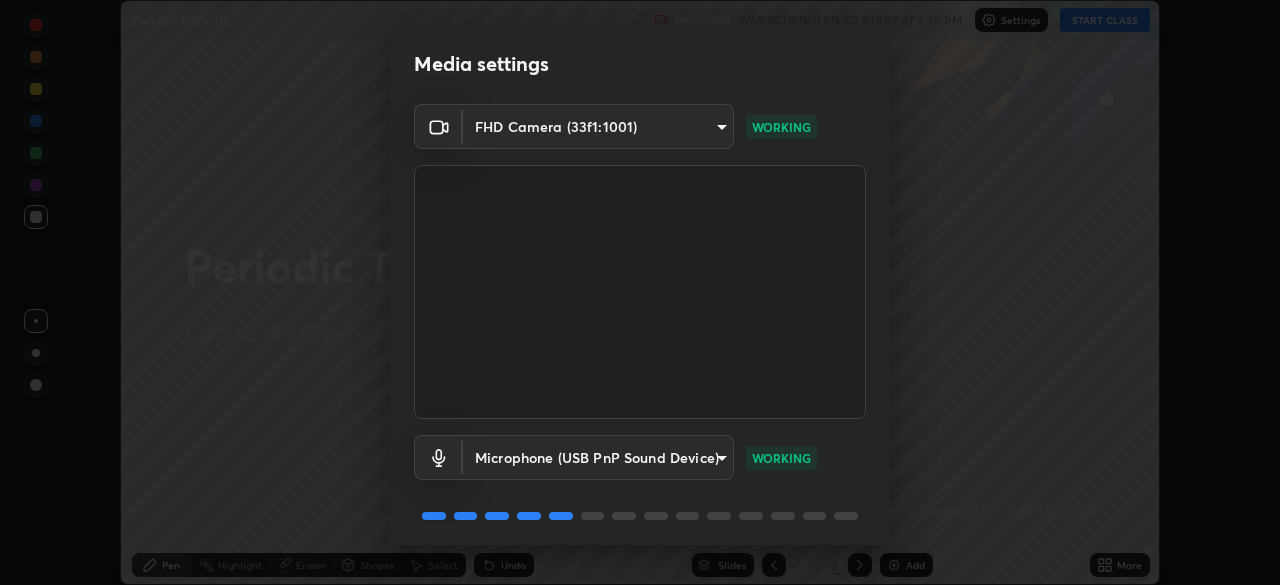 scroll, scrollTop: 71, scrollLeft: 0, axis: vertical 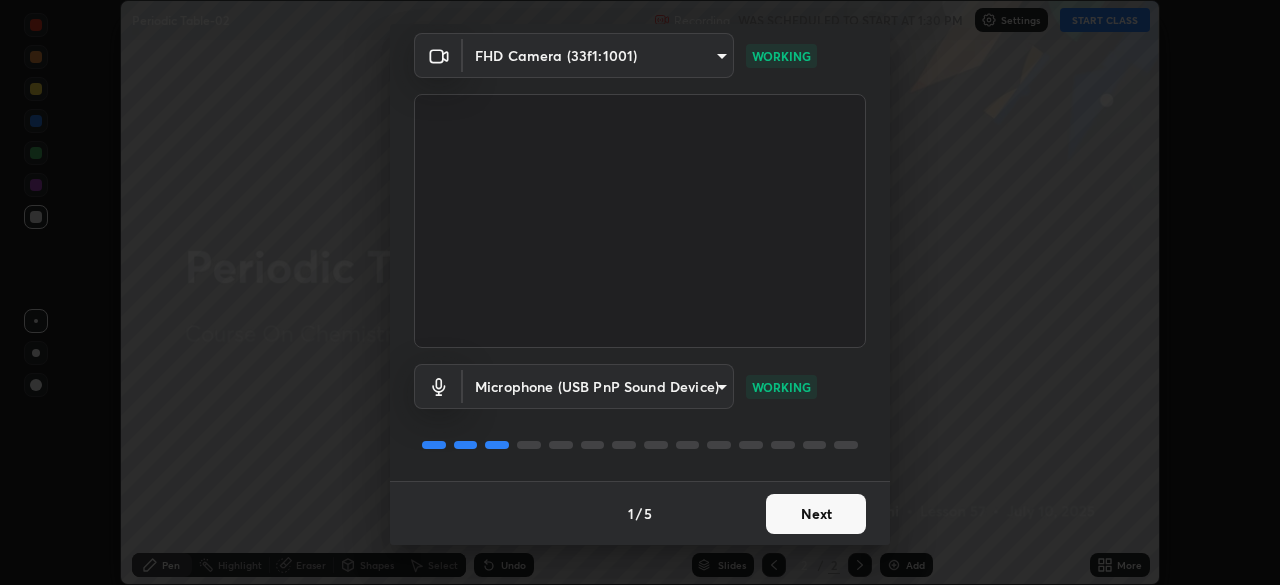 click on "Next" at bounding box center [816, 514] 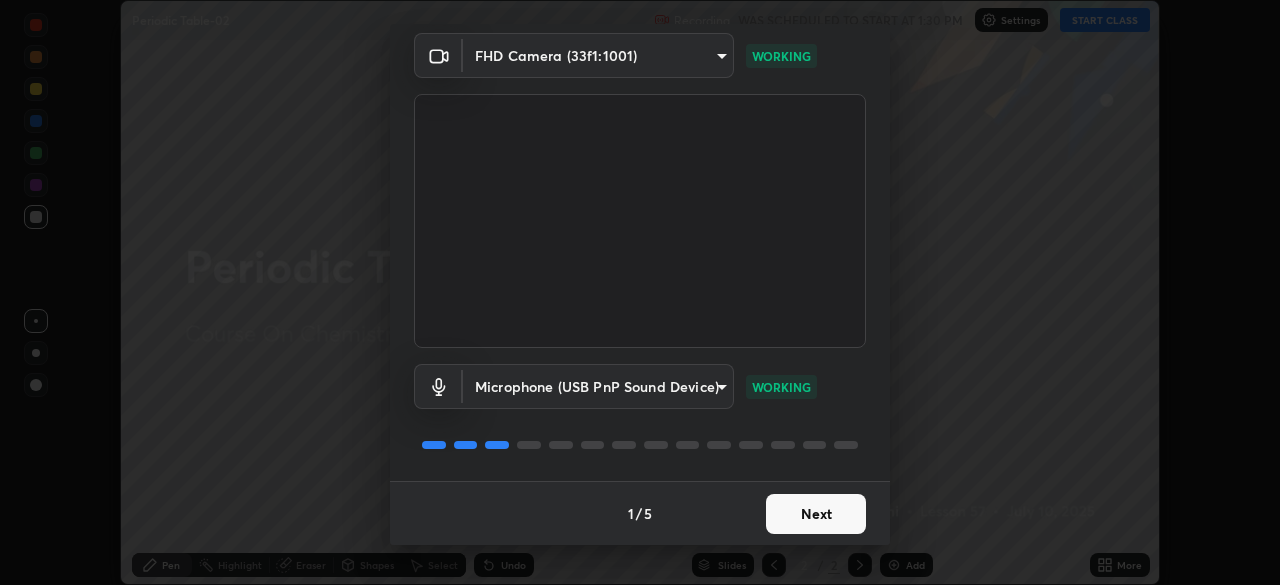 scroll, scrollTop: 0, scrollLeft: 0, axis: both 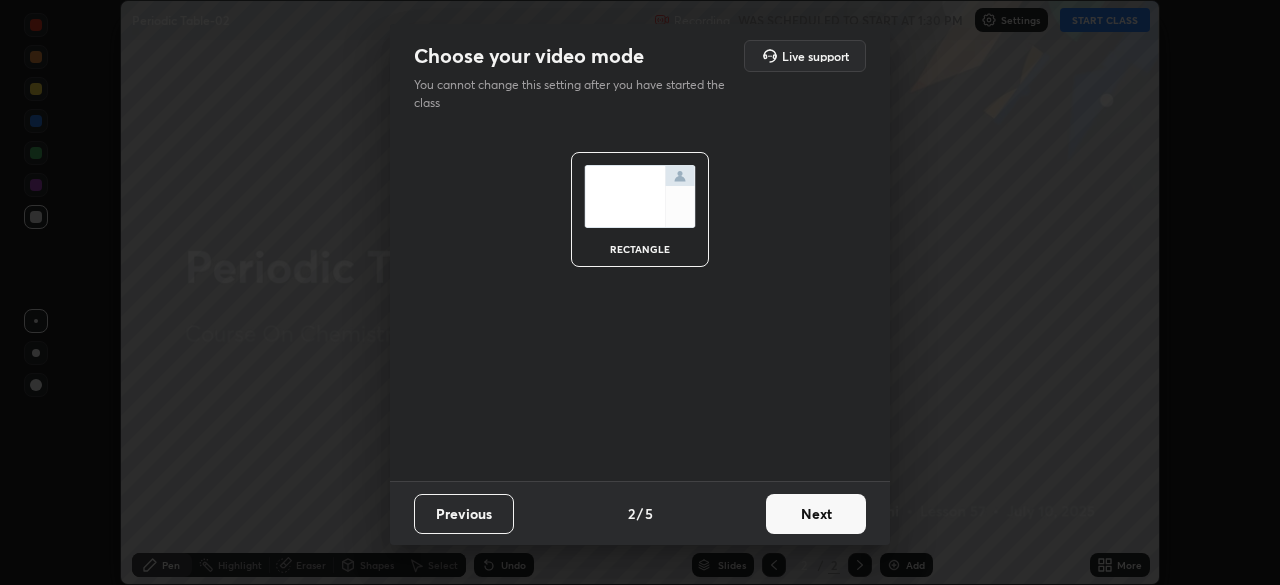 click on "Next" at bounding box center (816, 514) 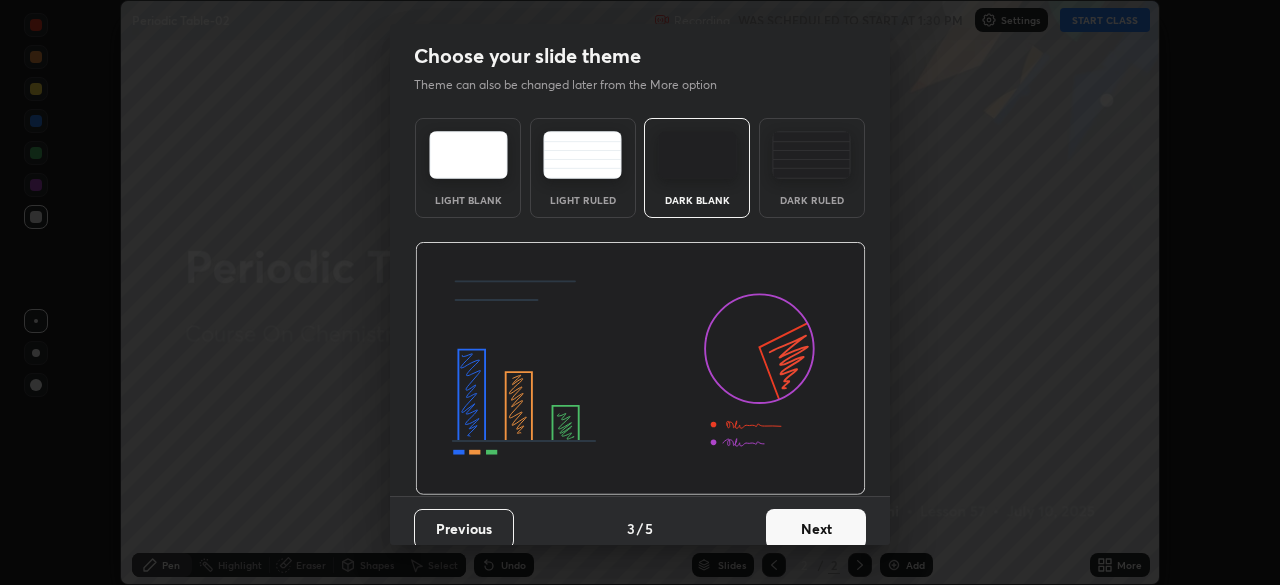 click on "Next" at bounding box center (816, 529) 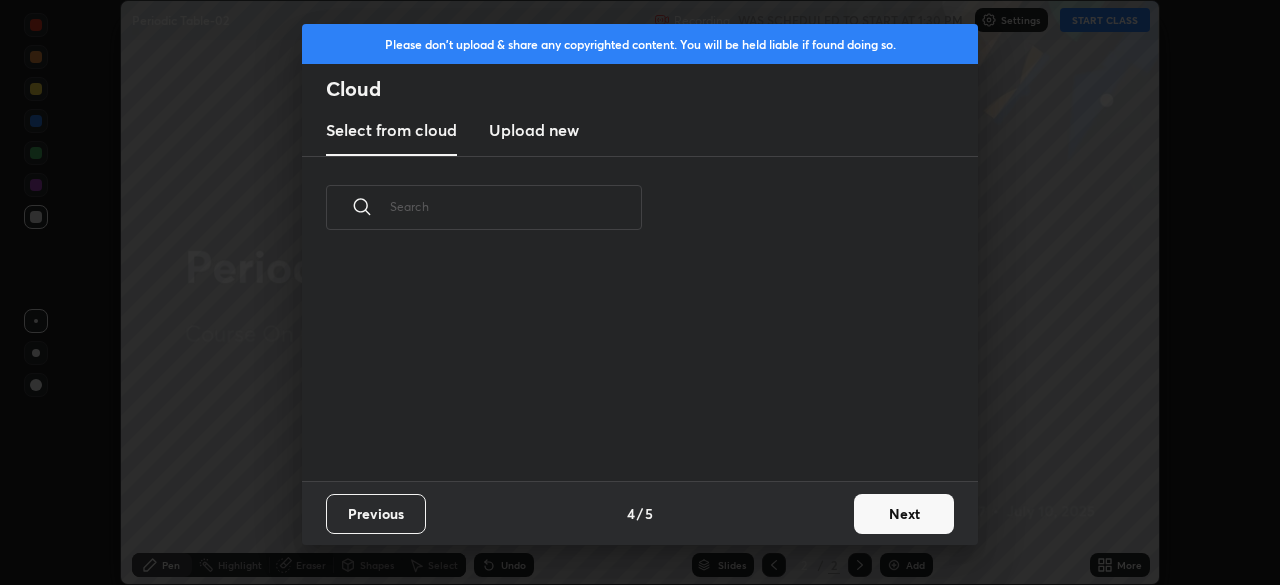 click on "Next" at bounding box center [904, 514] 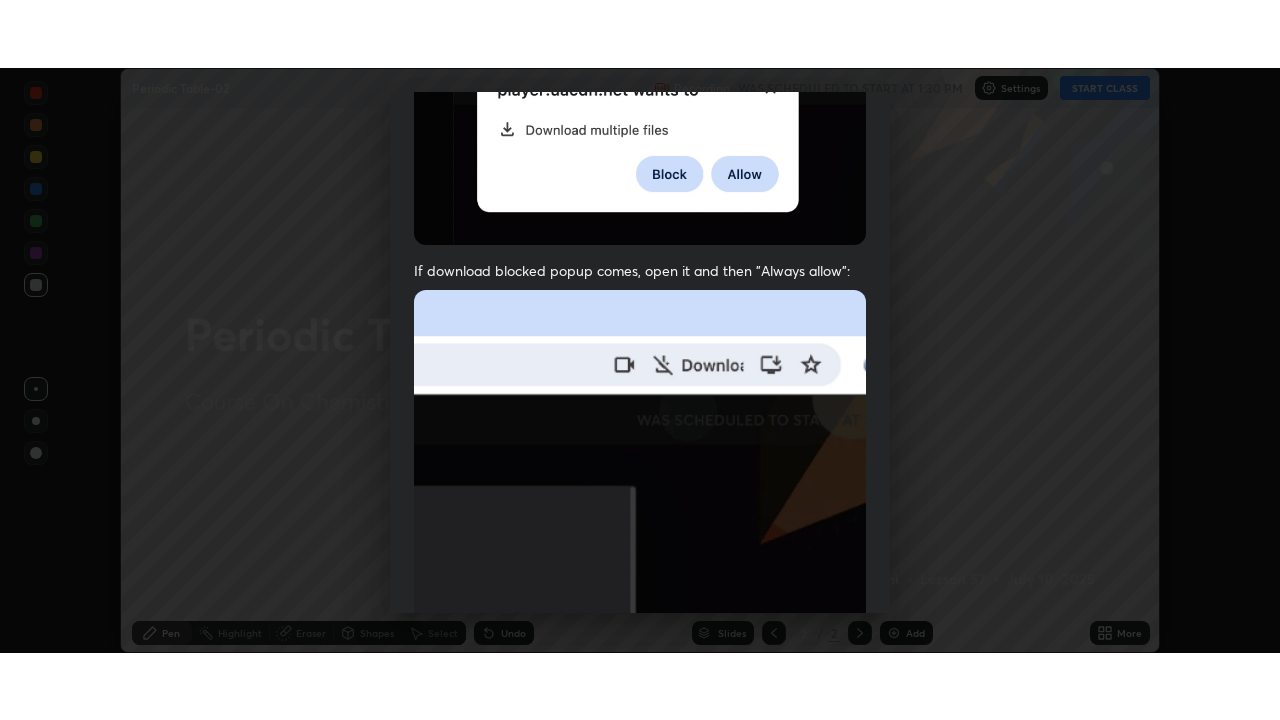 scroll, scrollTop: 479, scrollLeft: 0, axis: vertical 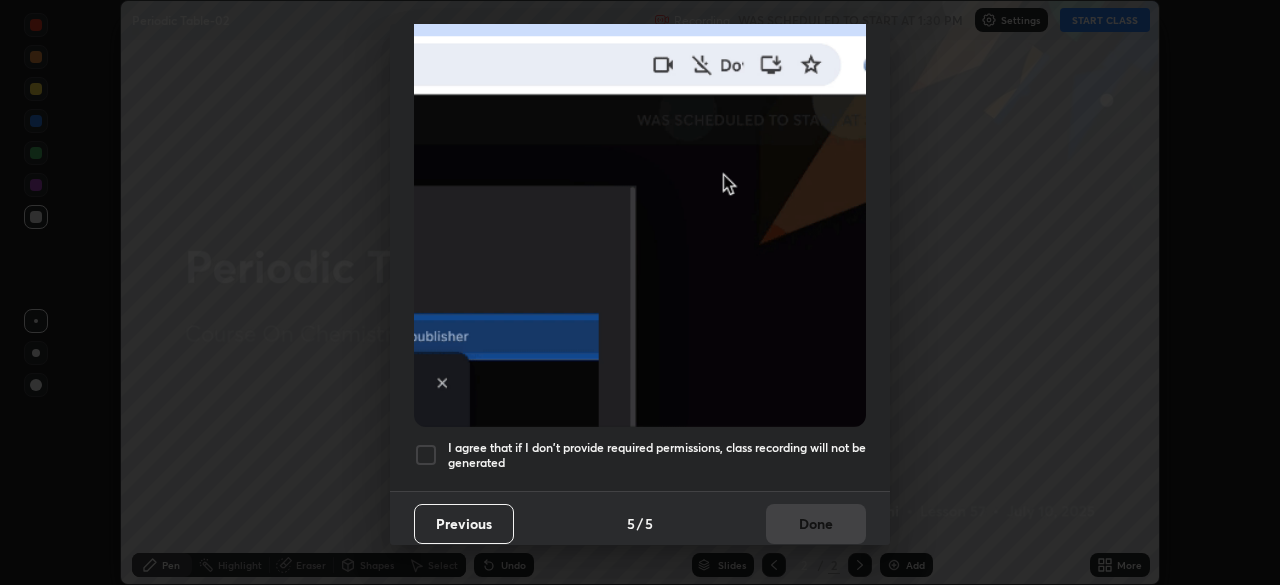 click on "I agree that if I don't provide required permissions, class recording will not be generated" at bounding box center [657, 455] 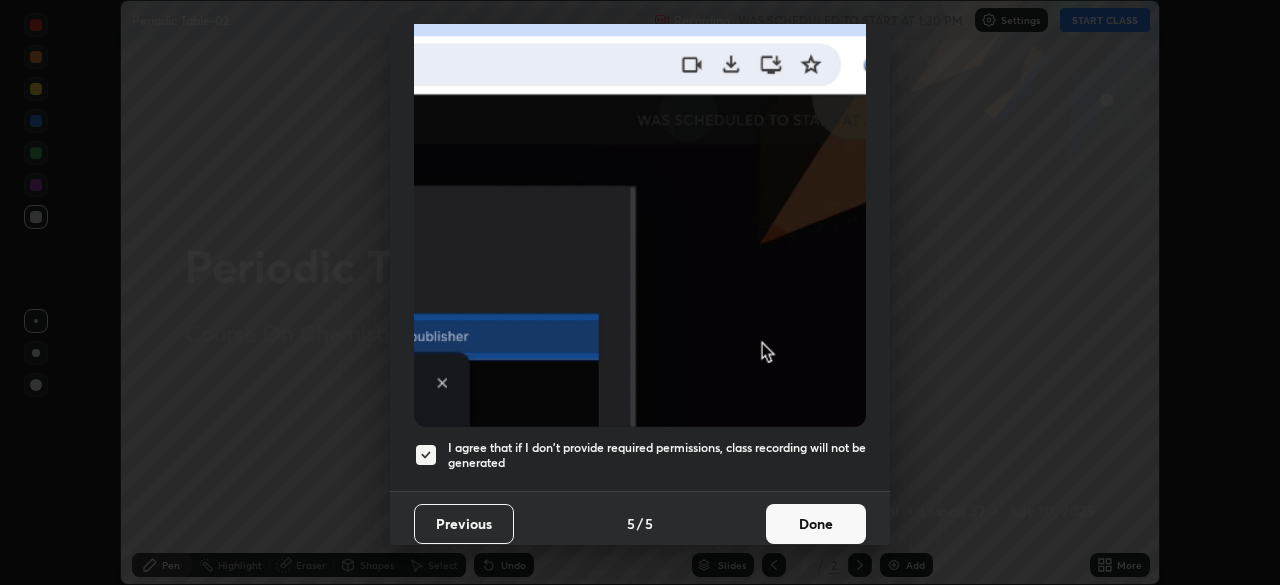 click on "Done" at bounding box center (816, 524) 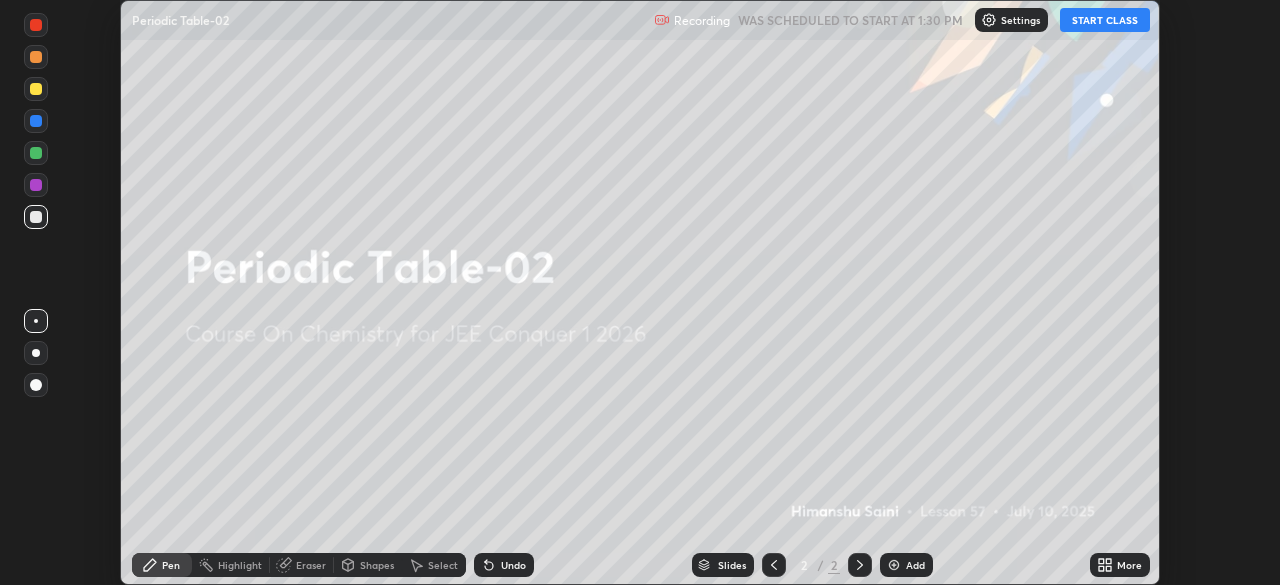 click 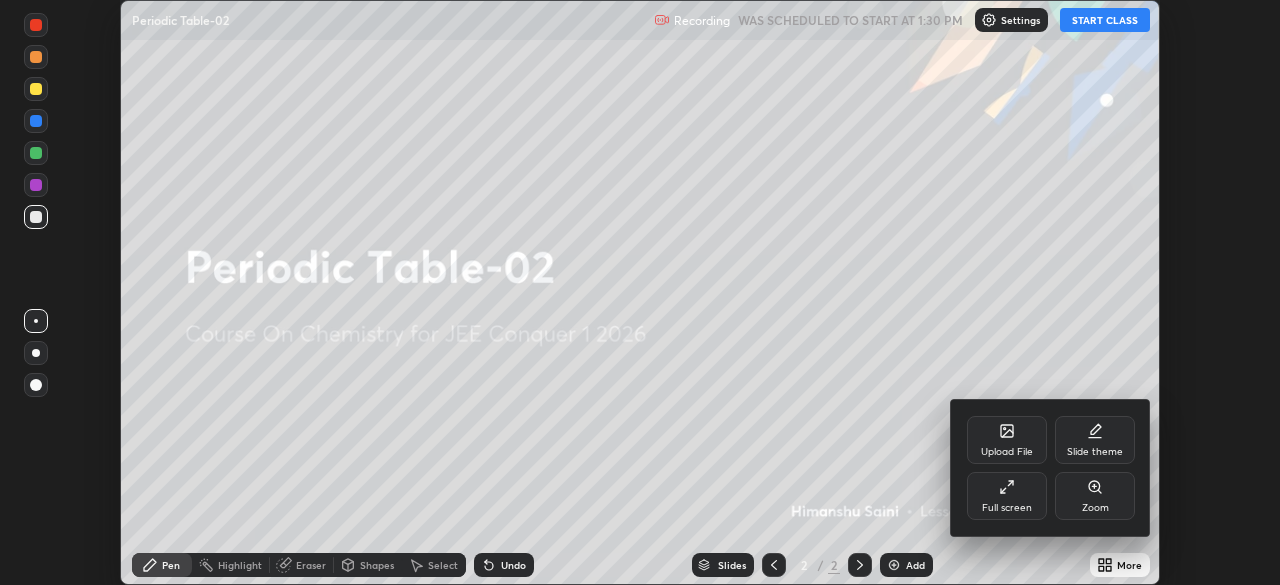 click on "Full screen" at bounding box center [1007, 496] 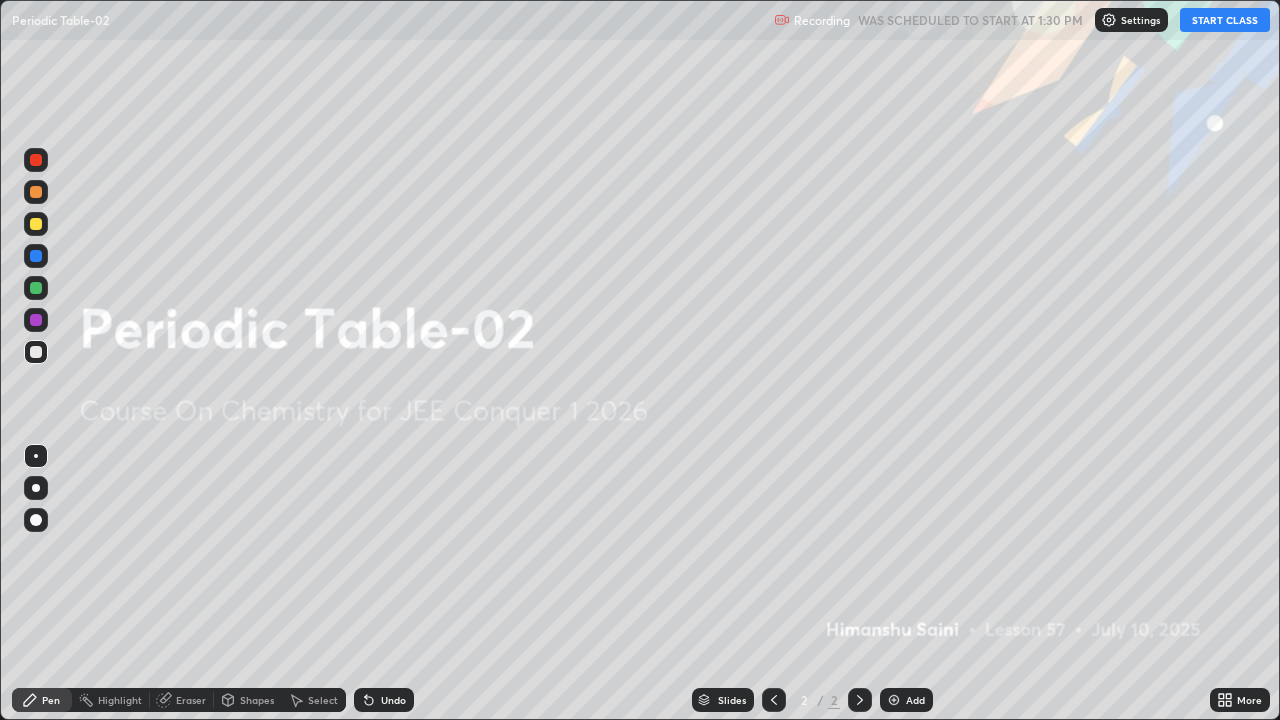 scroll, scrollTop: 99280, scrollLeft: 98720, axis: both 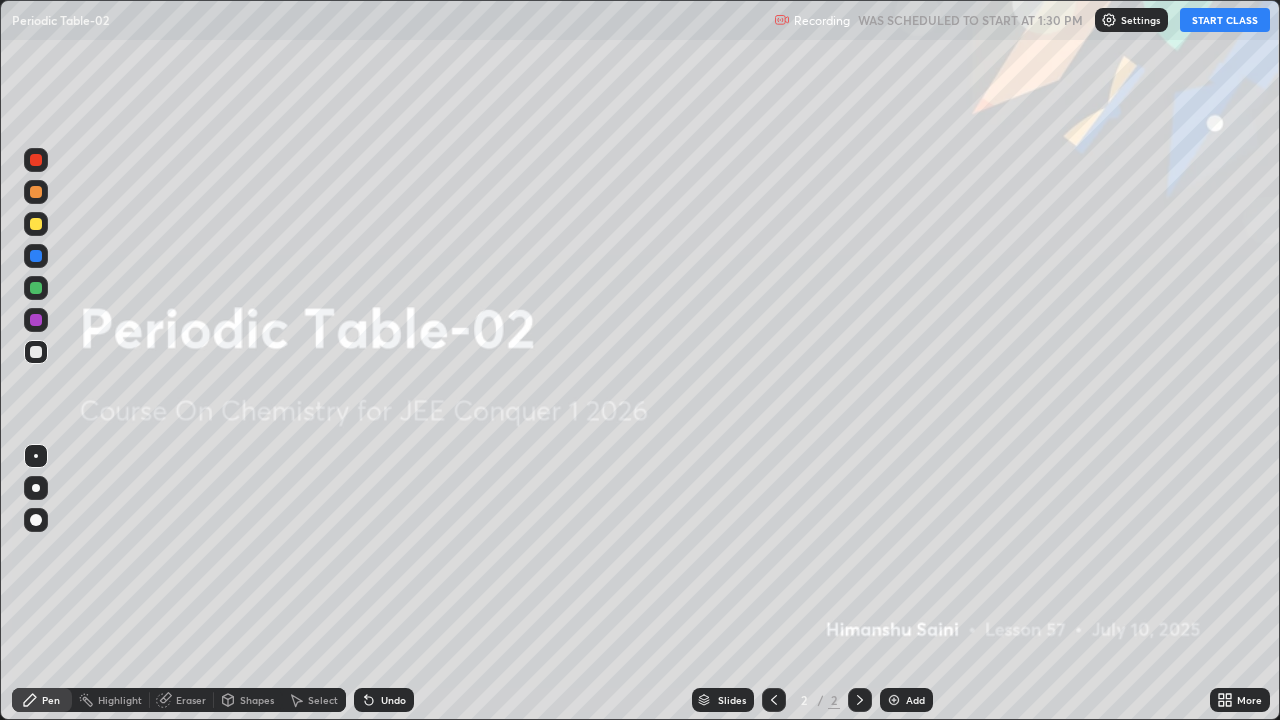 click on "START CLASS" at bounding box center [1225, 20] 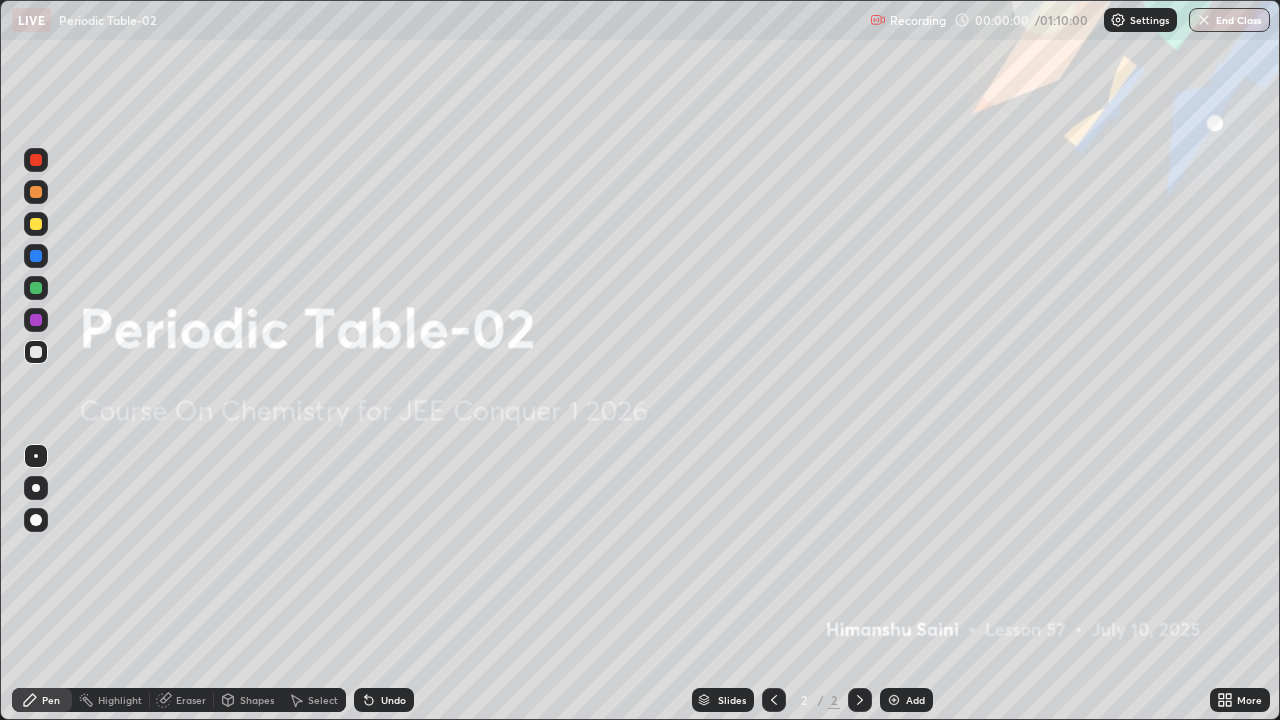 click on "Add" at bounding box center [906, 700] 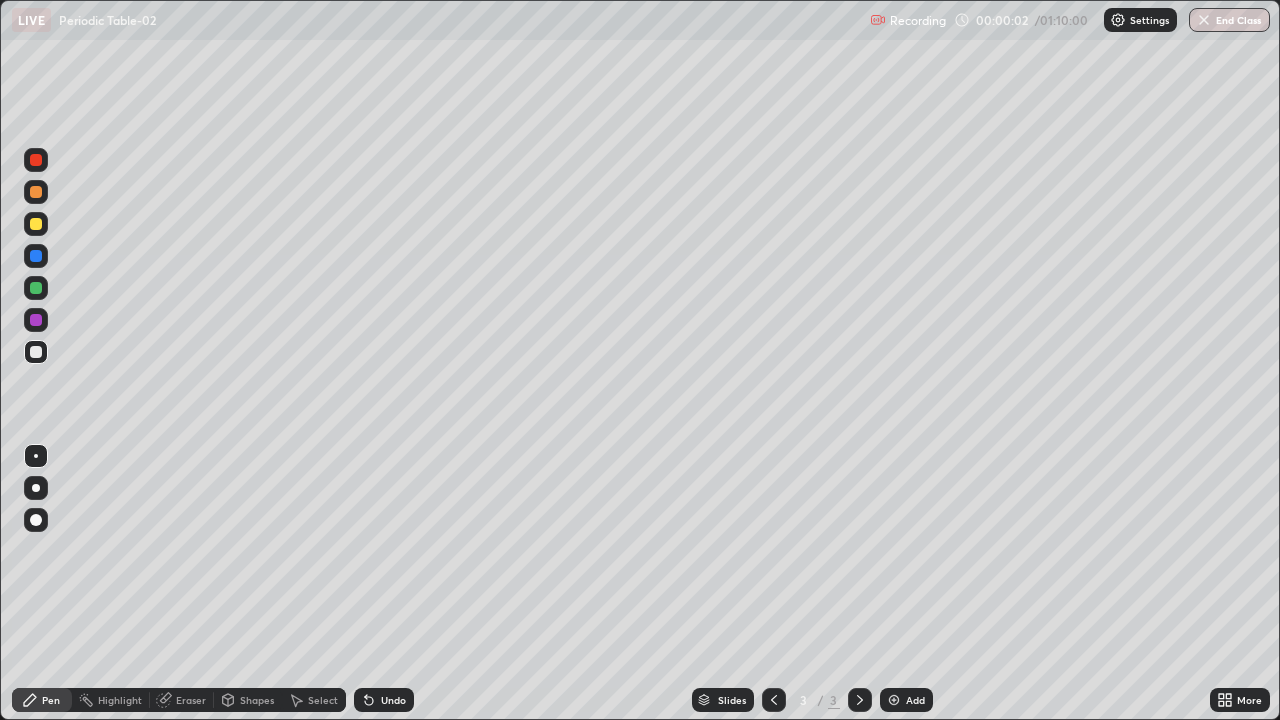 click at bounding box center (36, 520) 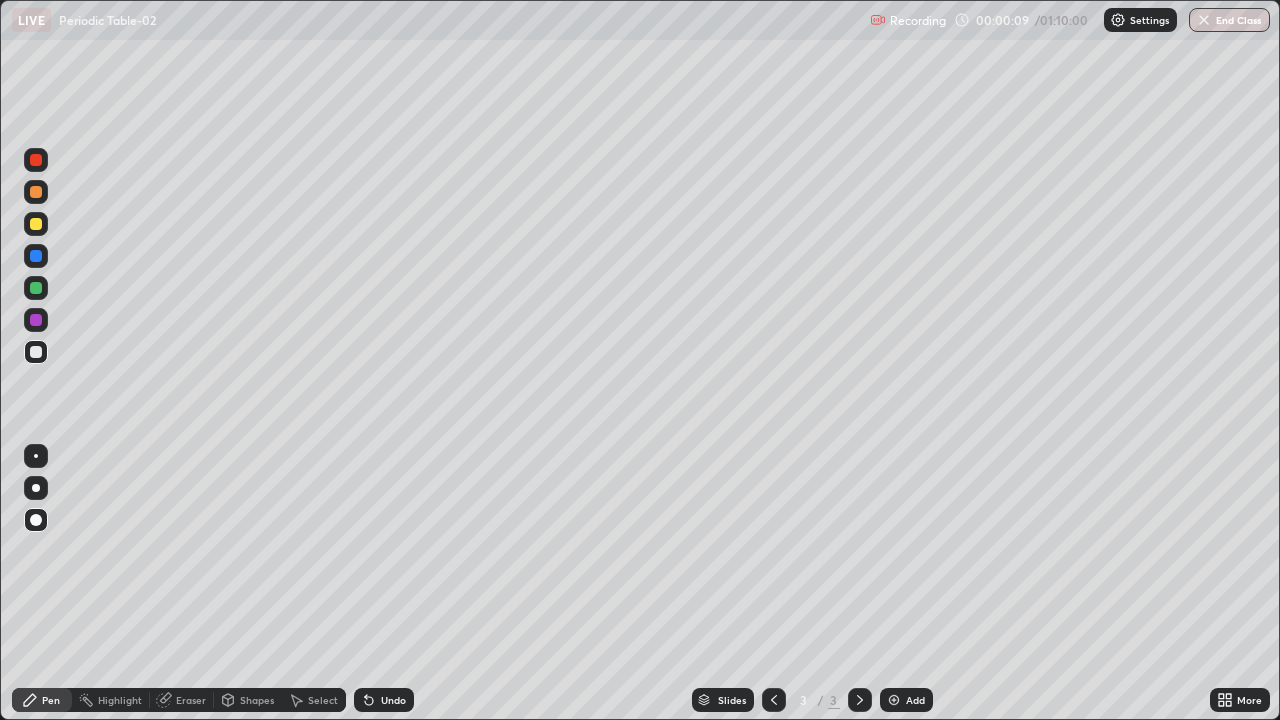 click 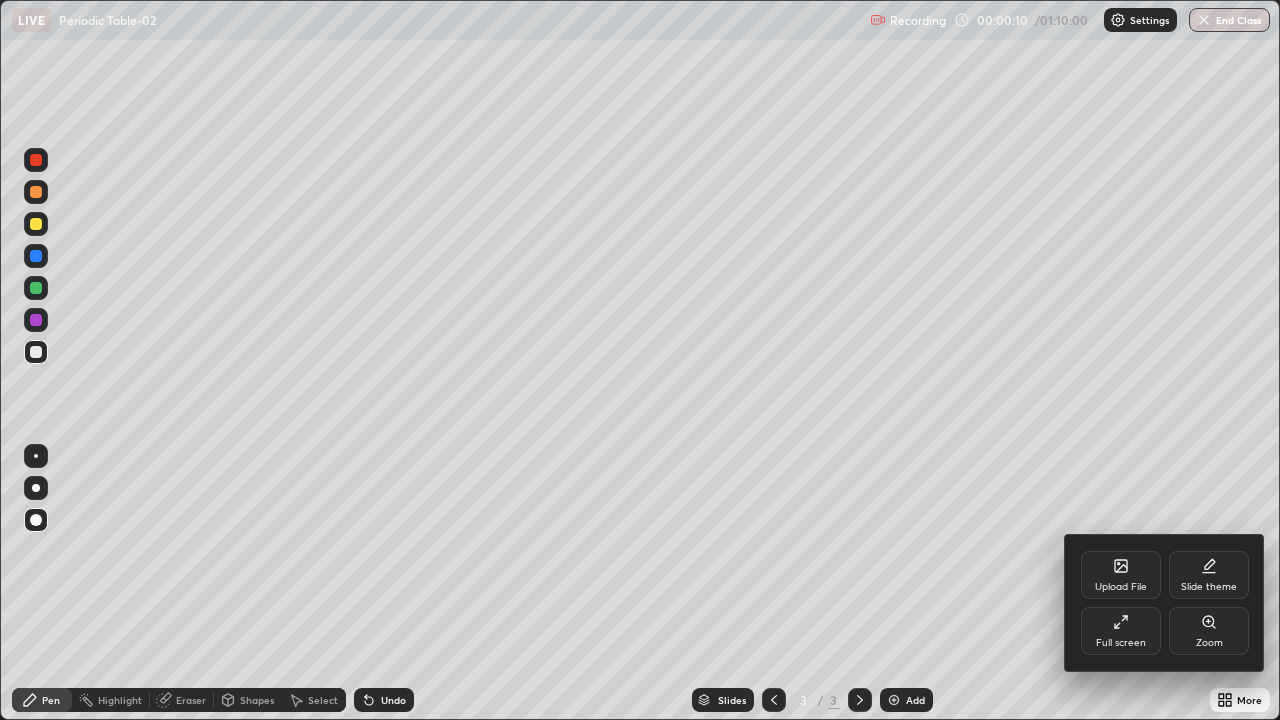 click on "Upload File" at bounding box center [1121, 575] 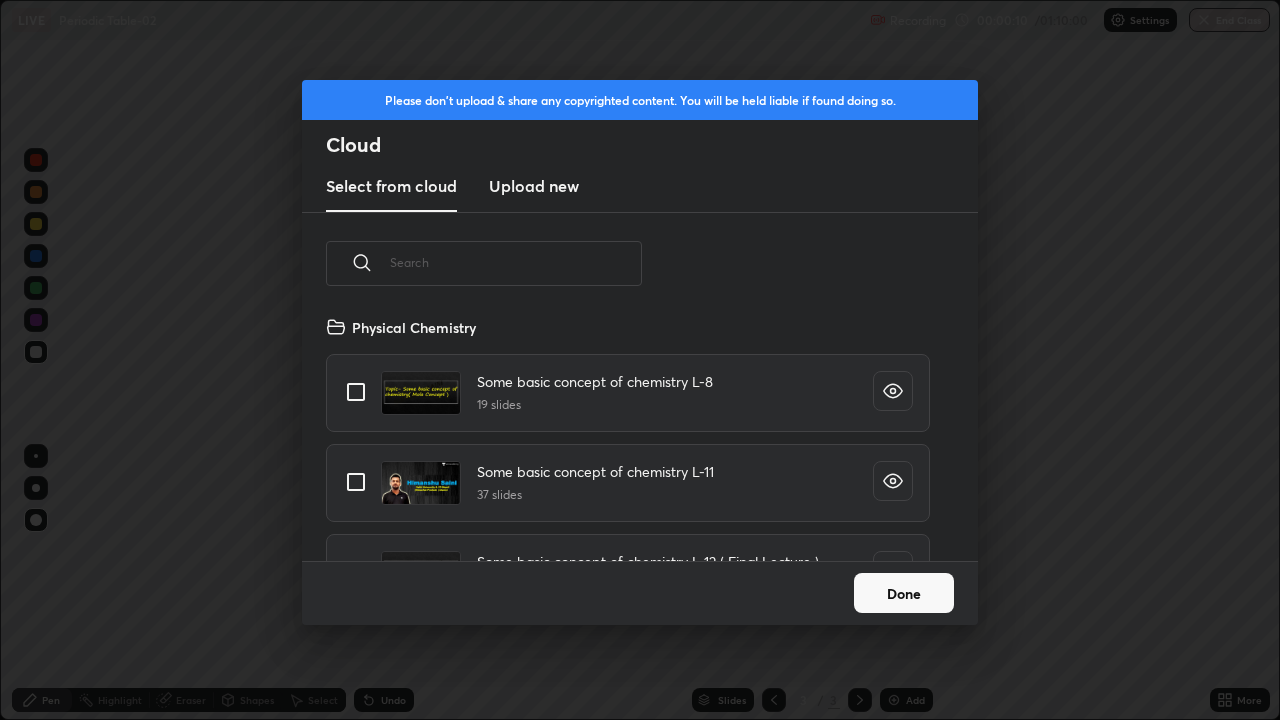 scroll, scrollTop: 7, scrollLeft: 11, axis: both 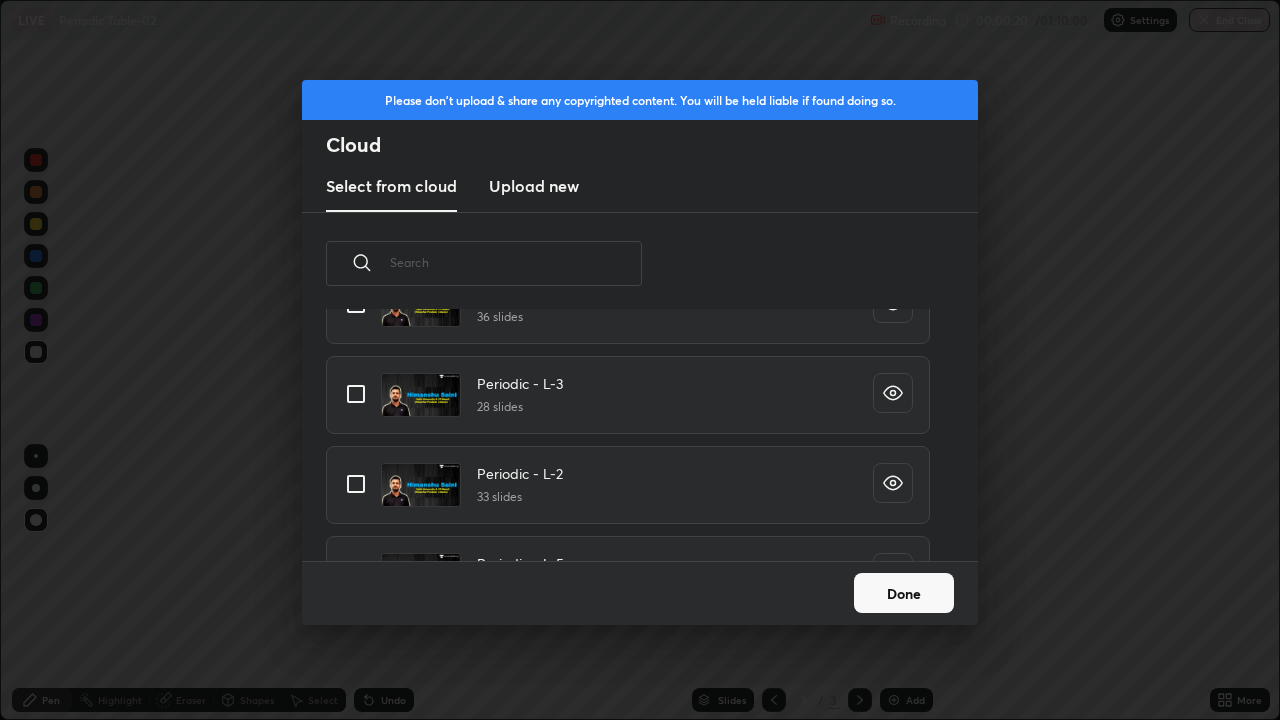 click at bounding box center (356, 484) 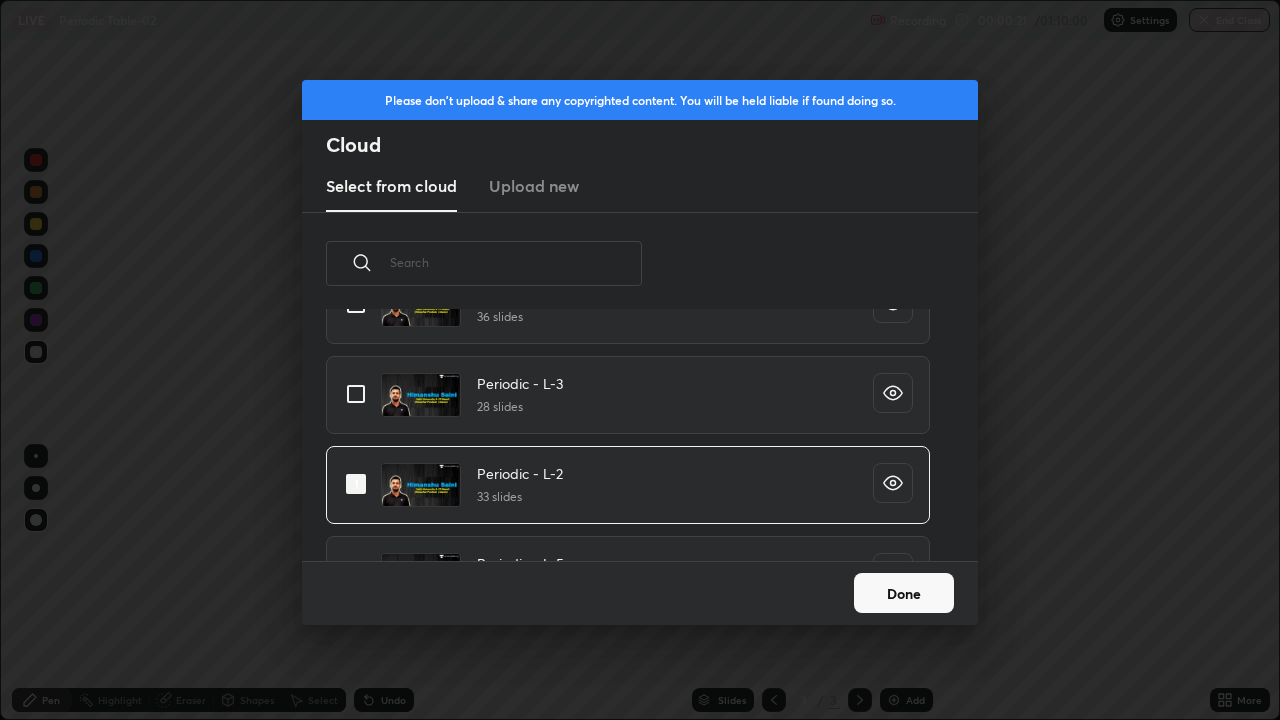 click on "Done" at bounding box center (904, 593) 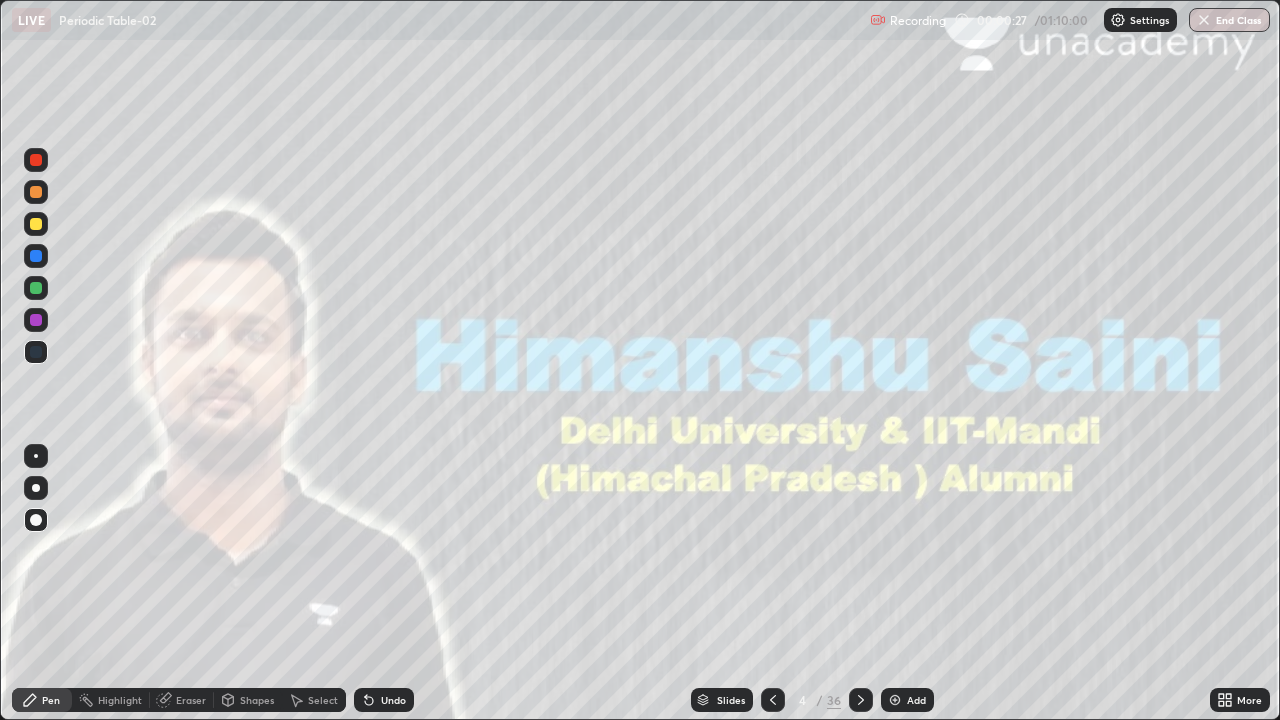 click on "Slides" at bounding box center (731, 700) 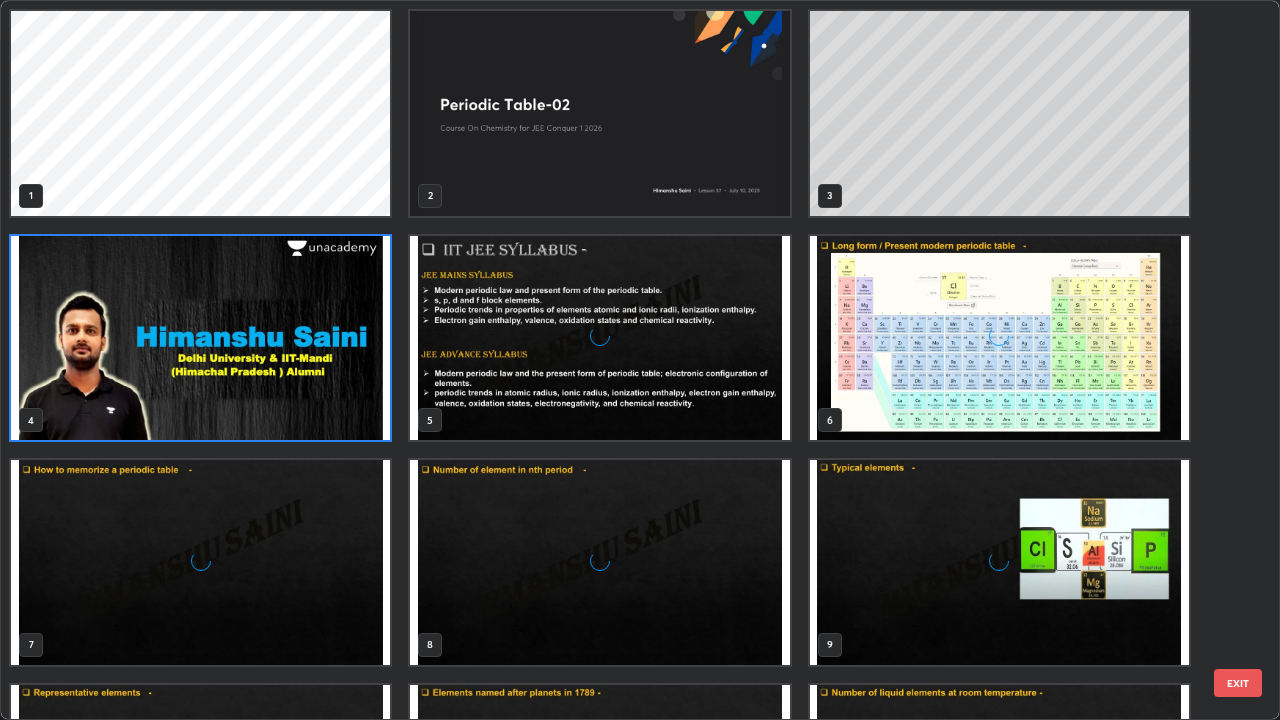 scroll, scrollTop: 7, scrollLeft: 11, axis: both 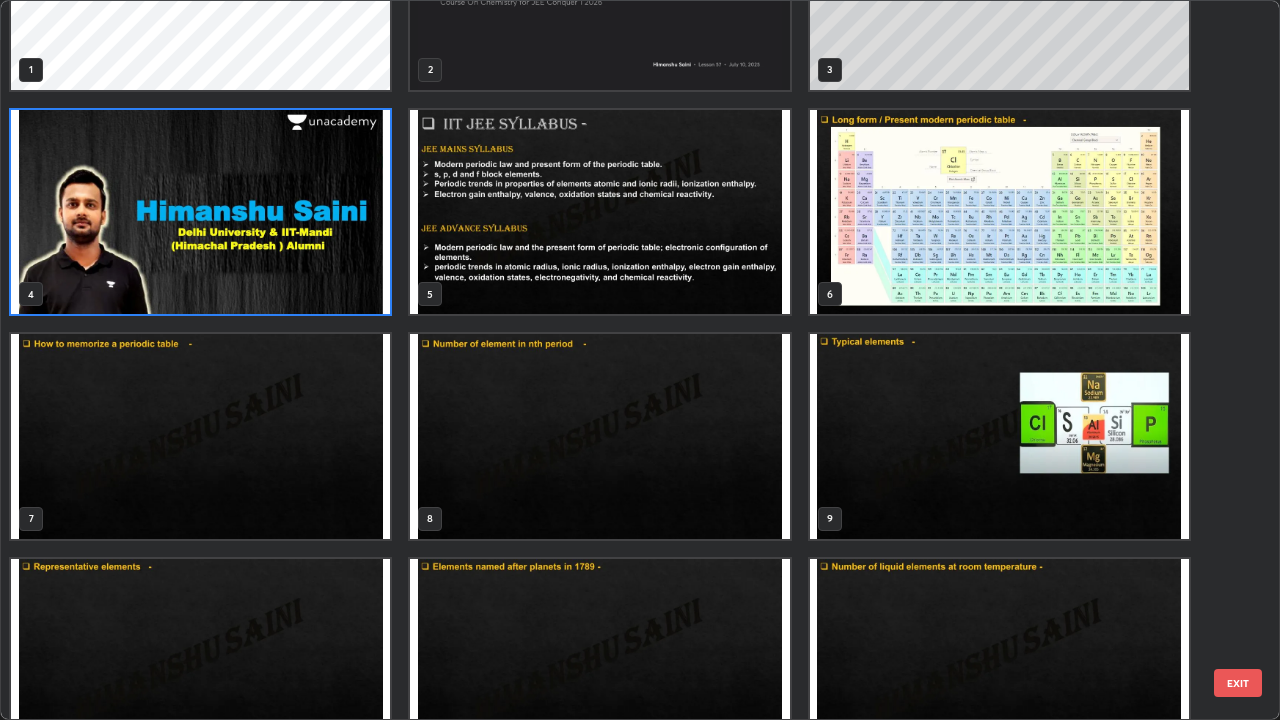 click at bounding box center [599, 212] 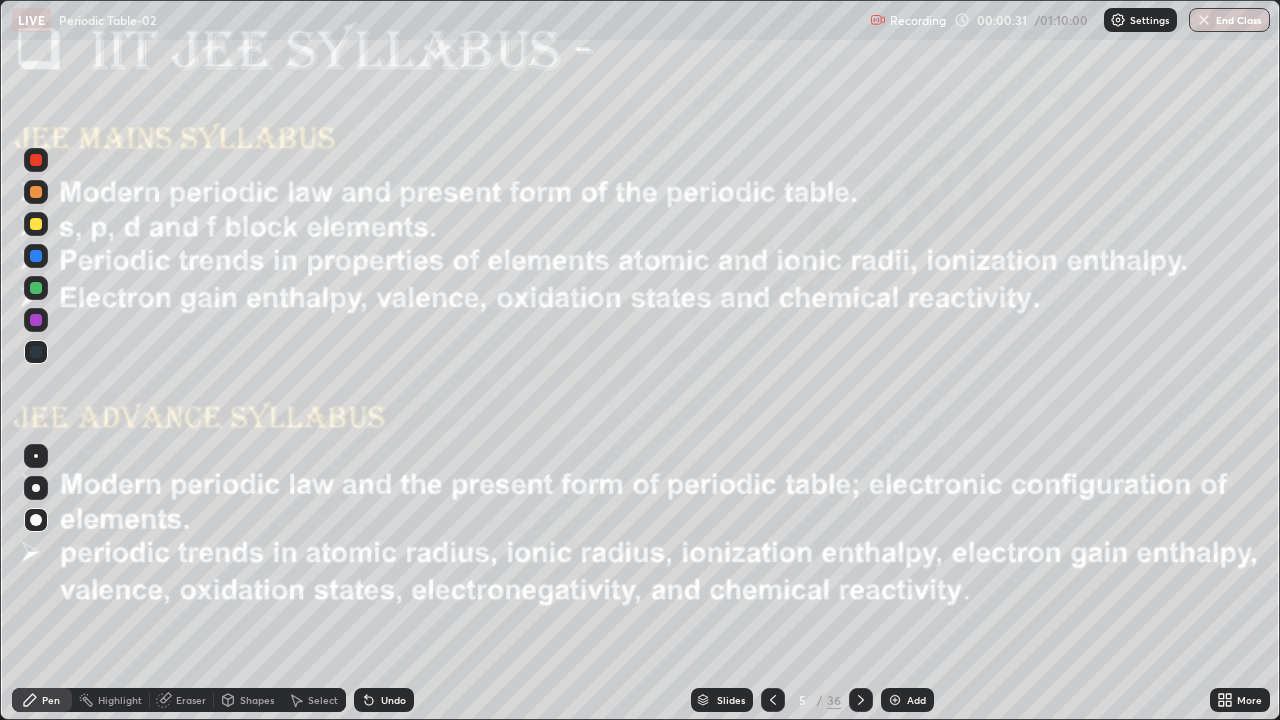 click on "Slides" at bounding box center (731, 700) 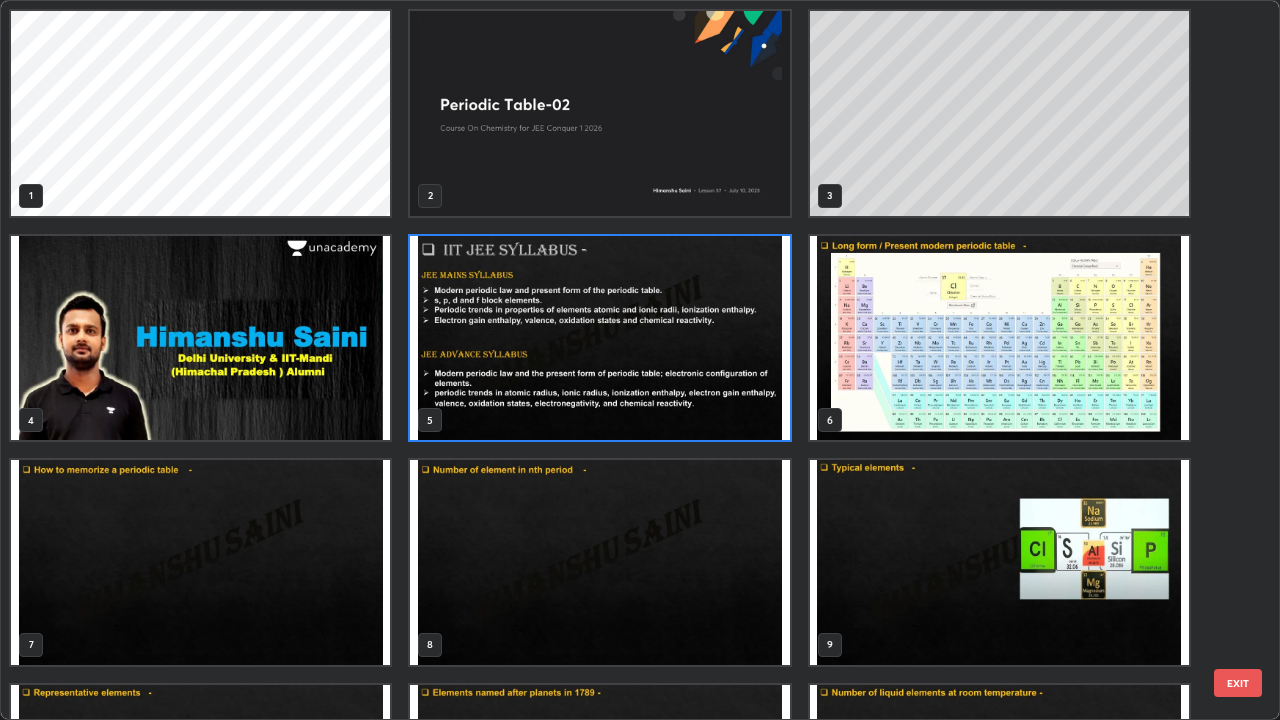 scroll, scrollTop: 7, scrollLeft: 11, axis: both 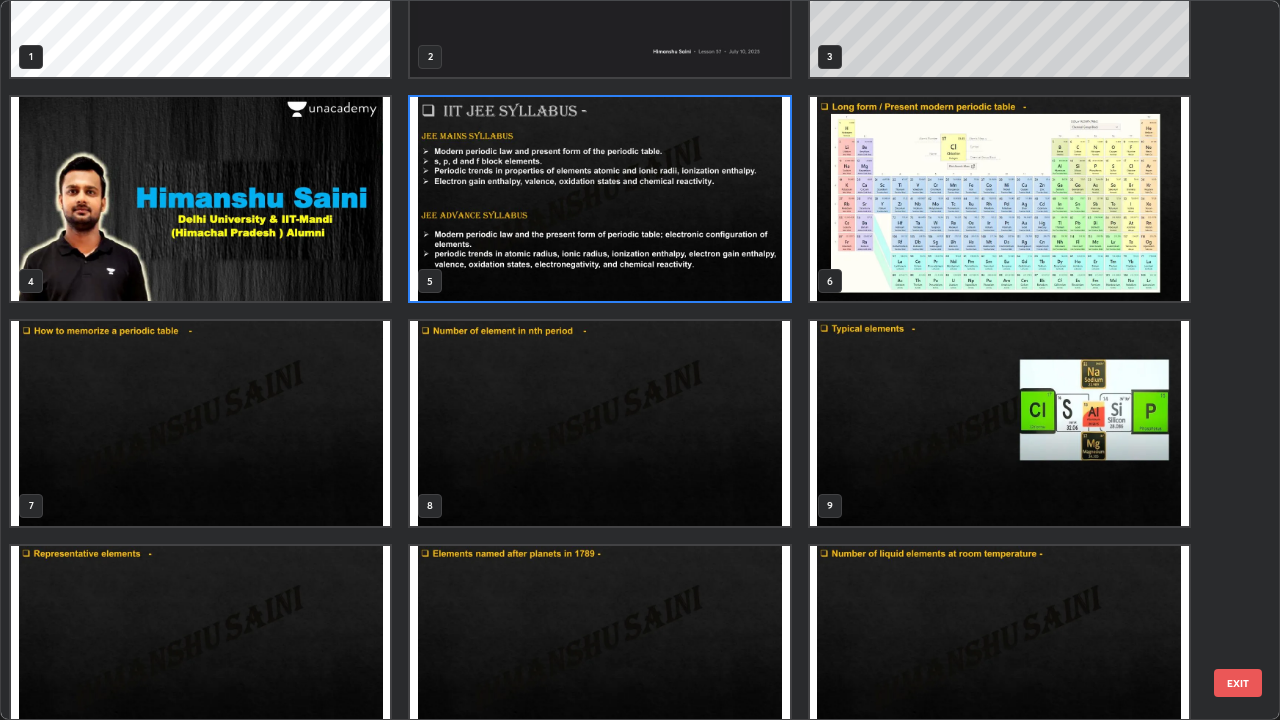 click at bounding box center [200, 423] 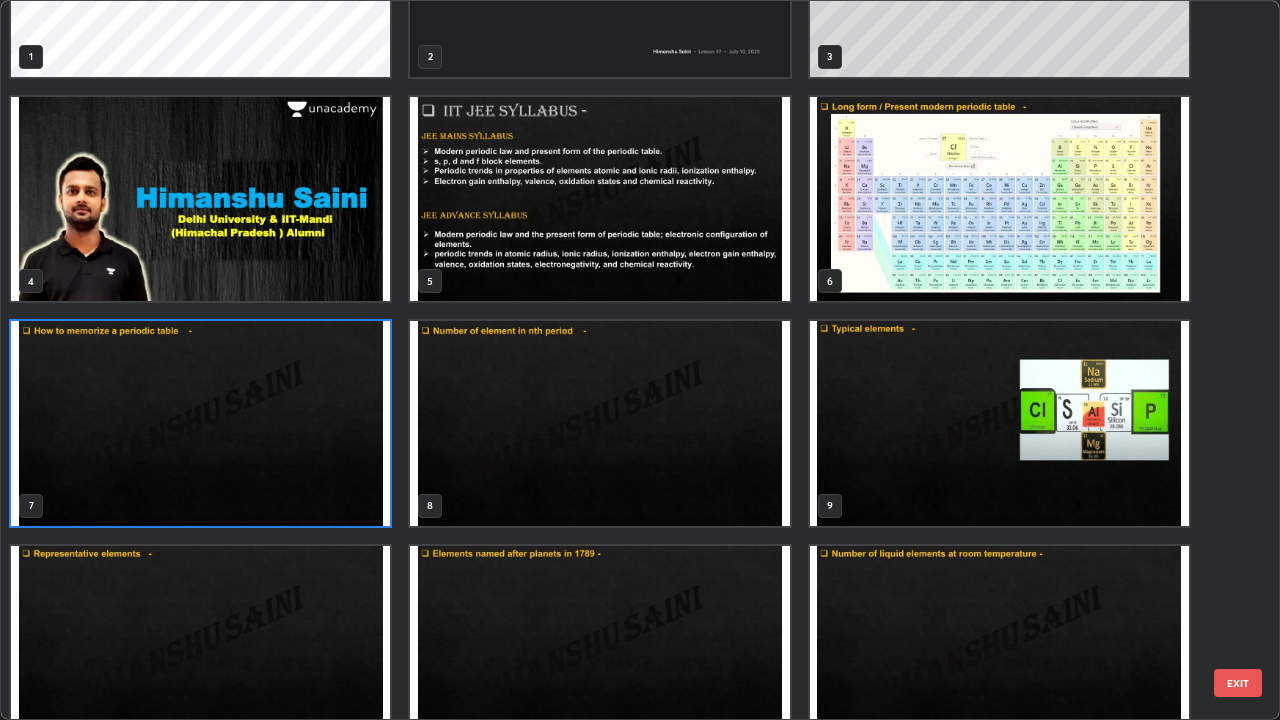 click at bounding box center (200, 423) 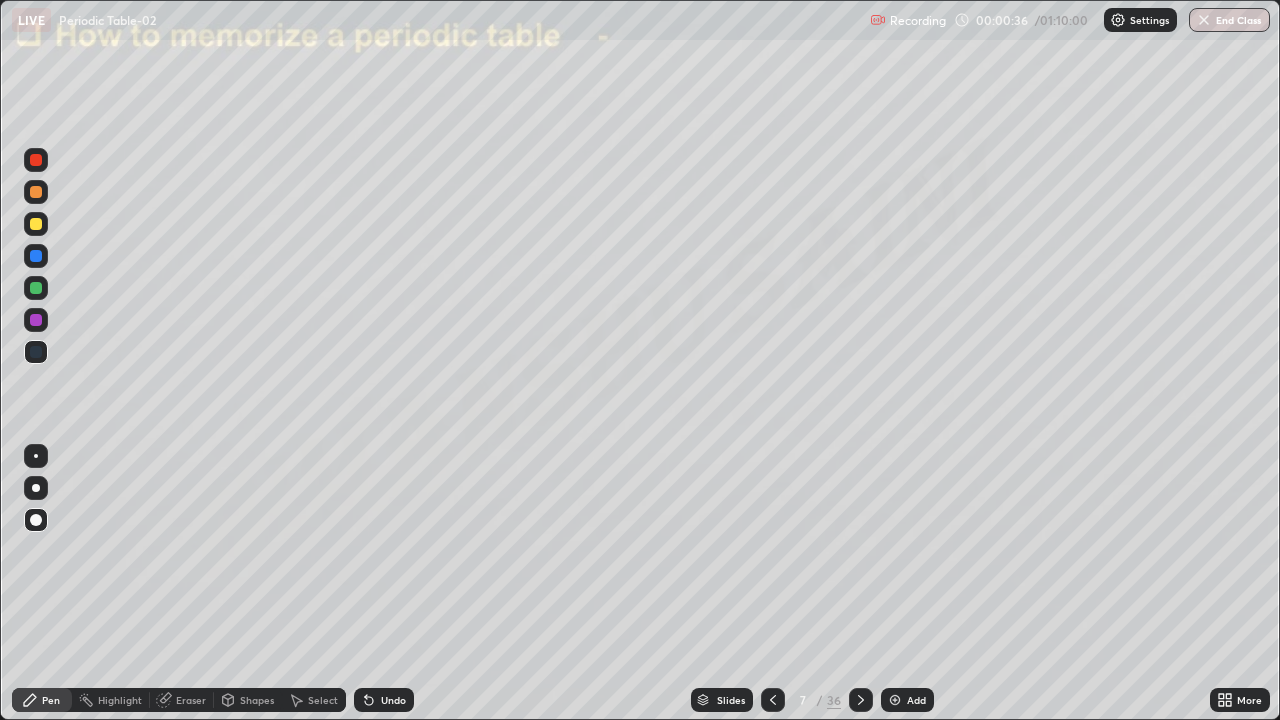 click 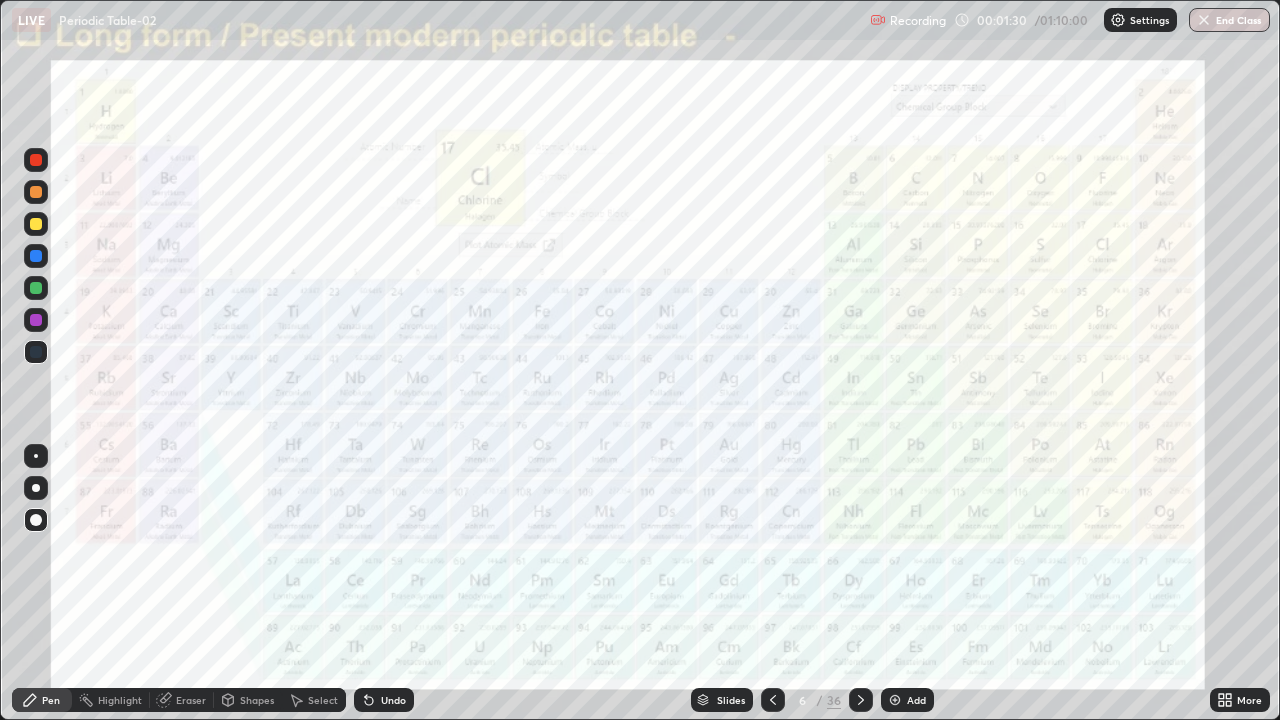 click 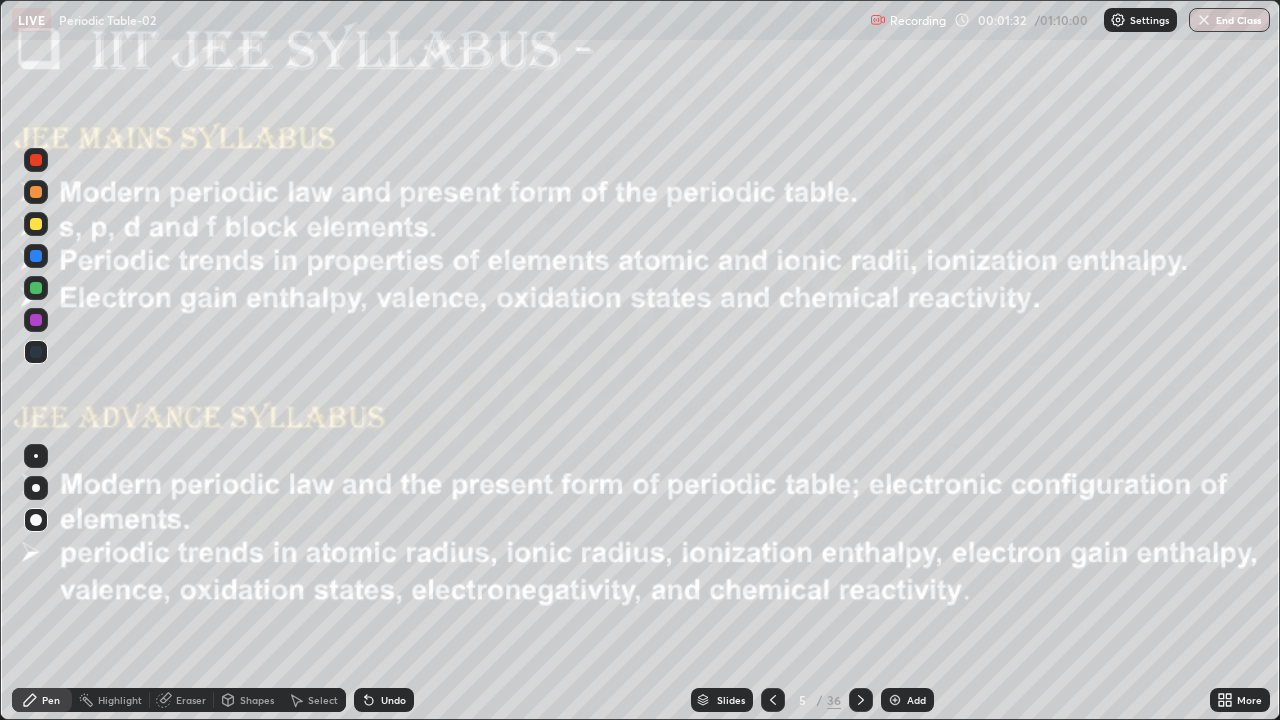 click on "Add" at bounding box center [907, 700] 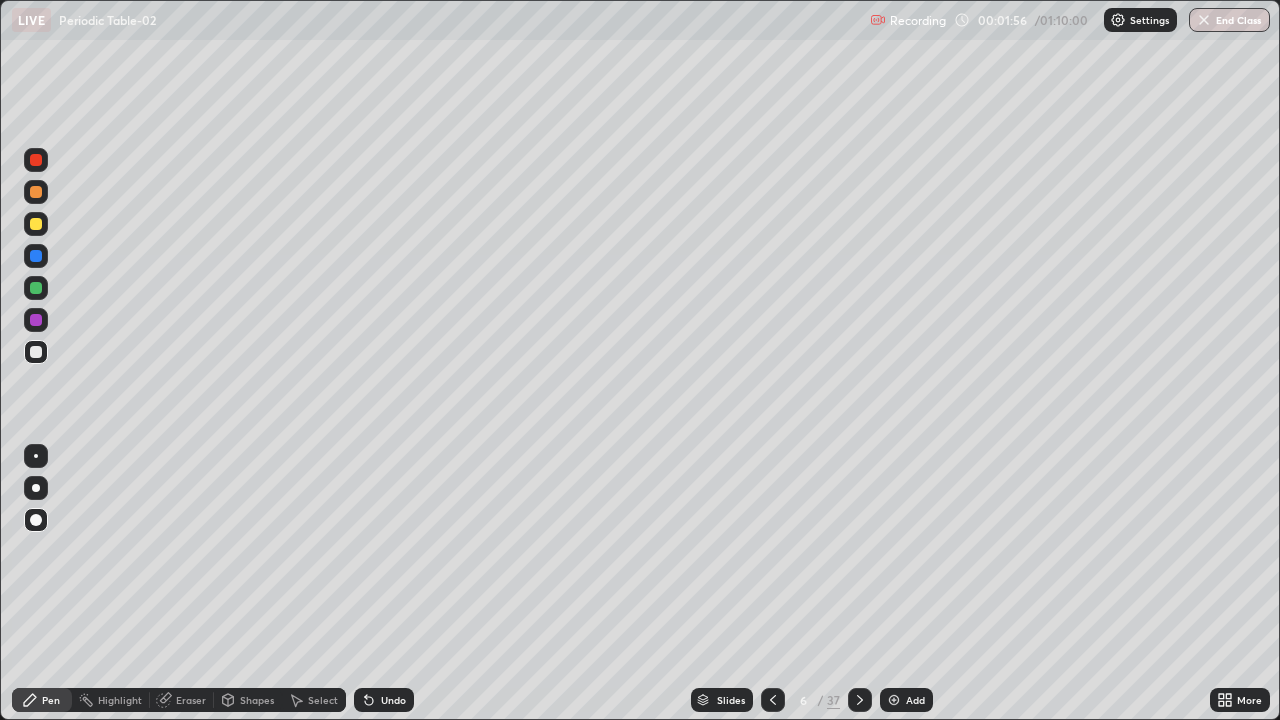 click at bounding box center (36, 224) 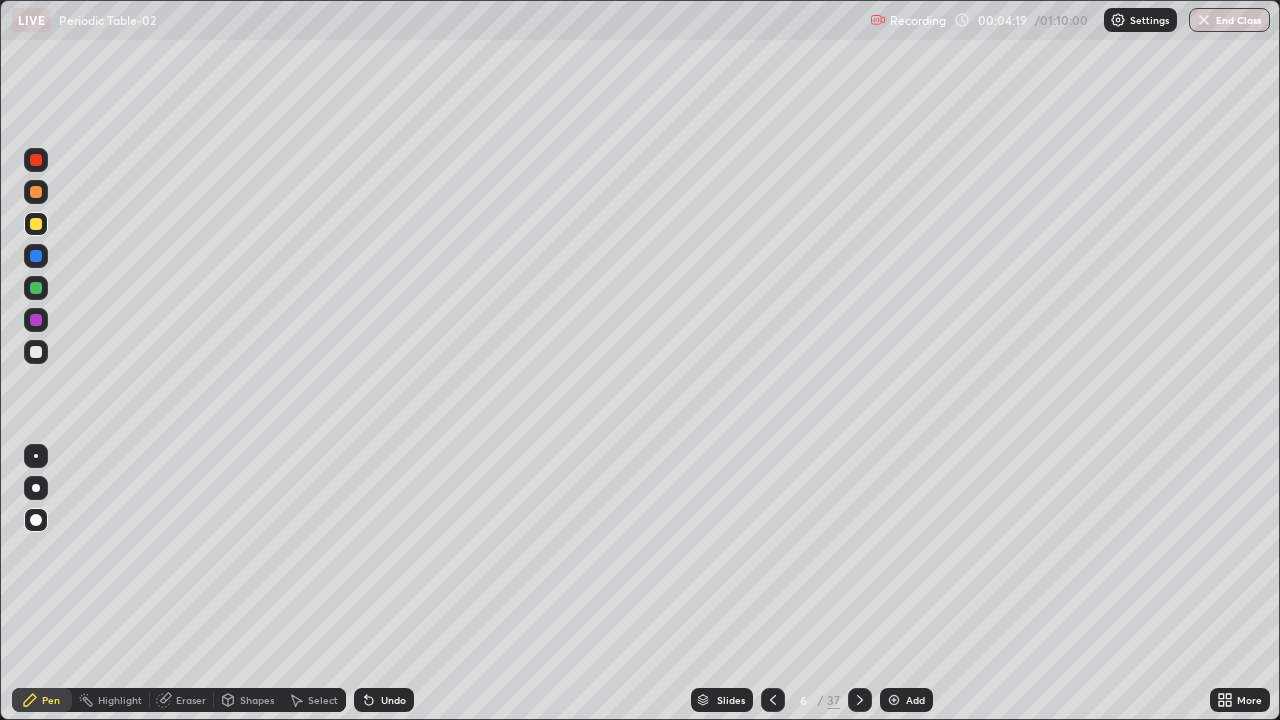 click at bounding box center (36, 256) 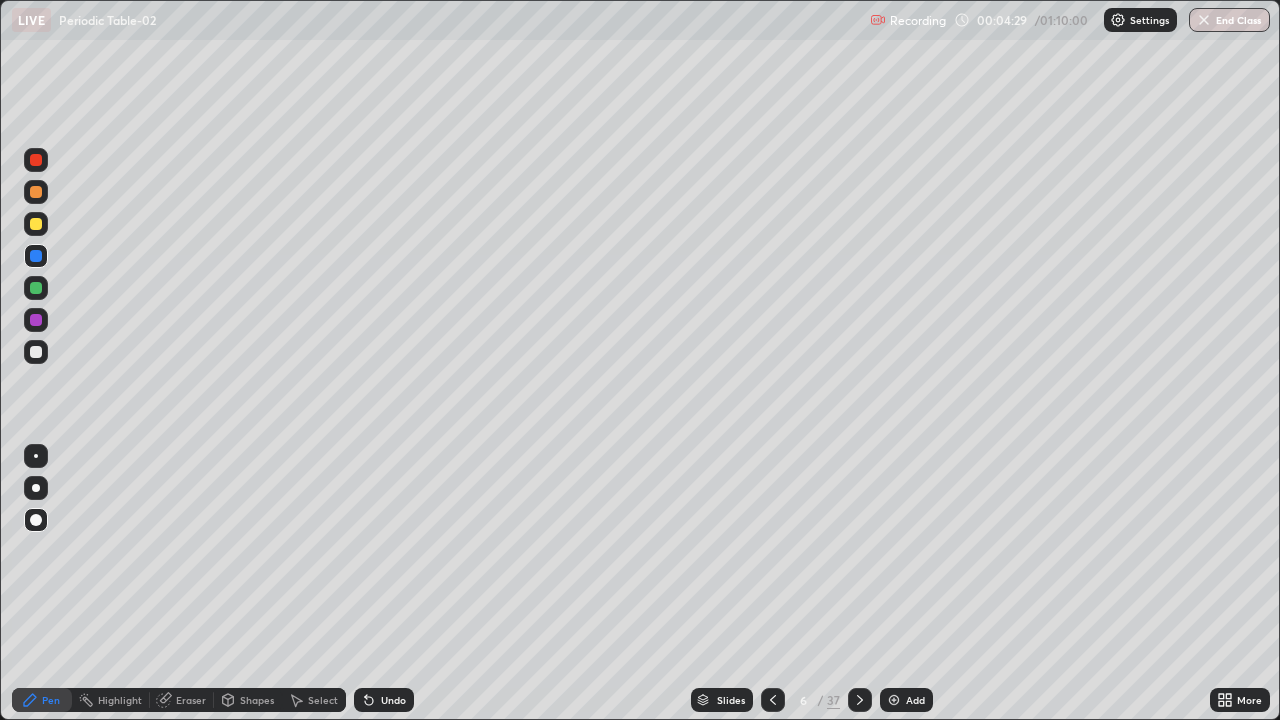 click at bounding box center [36, 224] 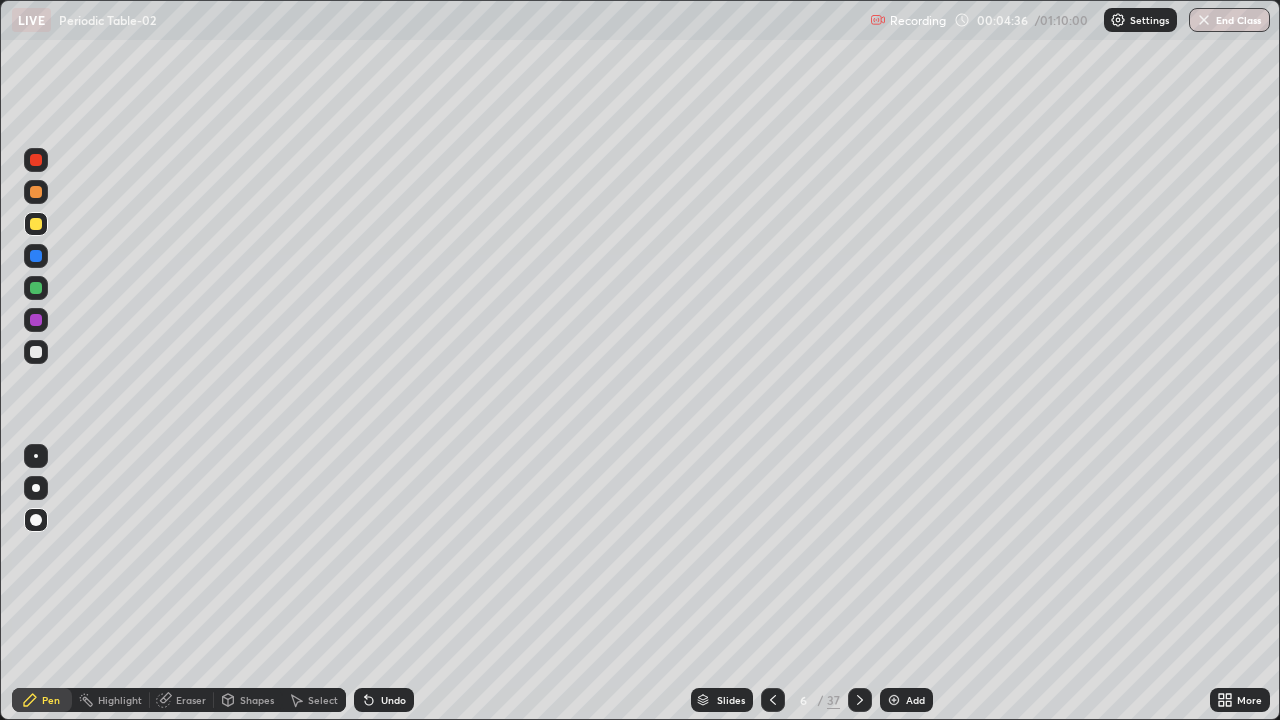 click at bounding box center (36, 256) 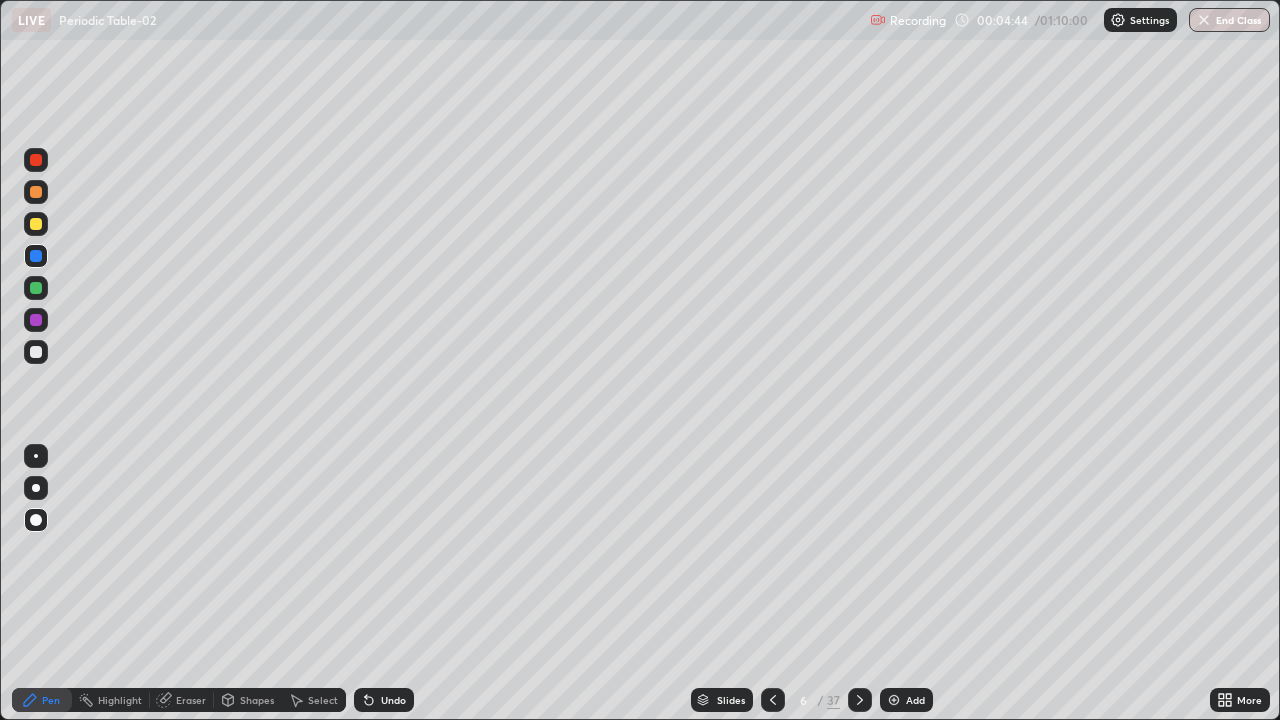 click at bounding box center [36, 224] 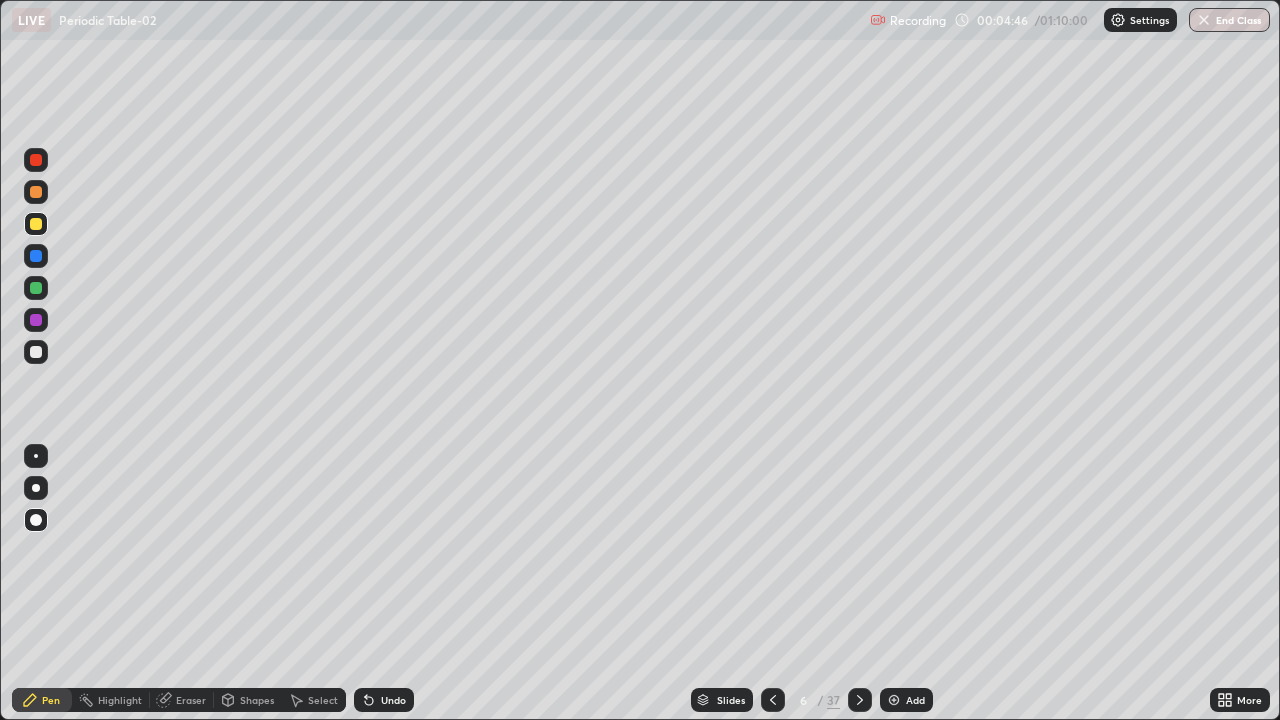 click at bounding box center [36, 352] 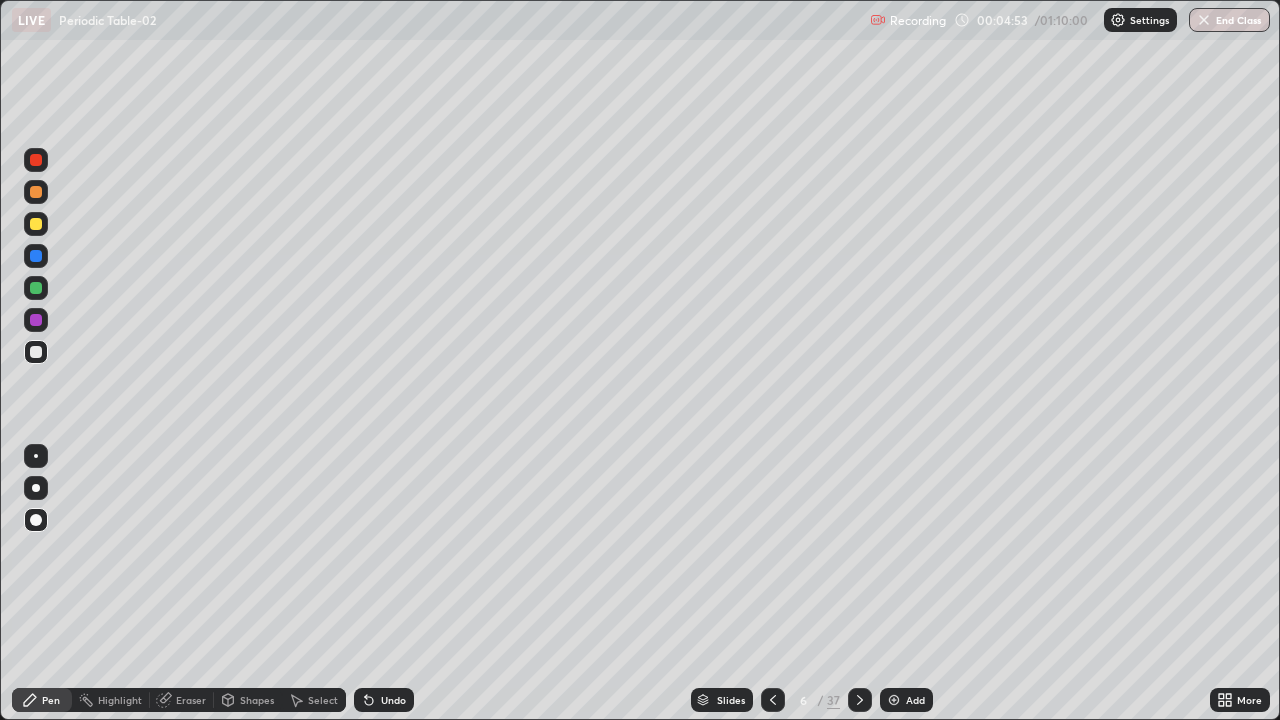 click on "Undo" at bounding box center (393, 700) 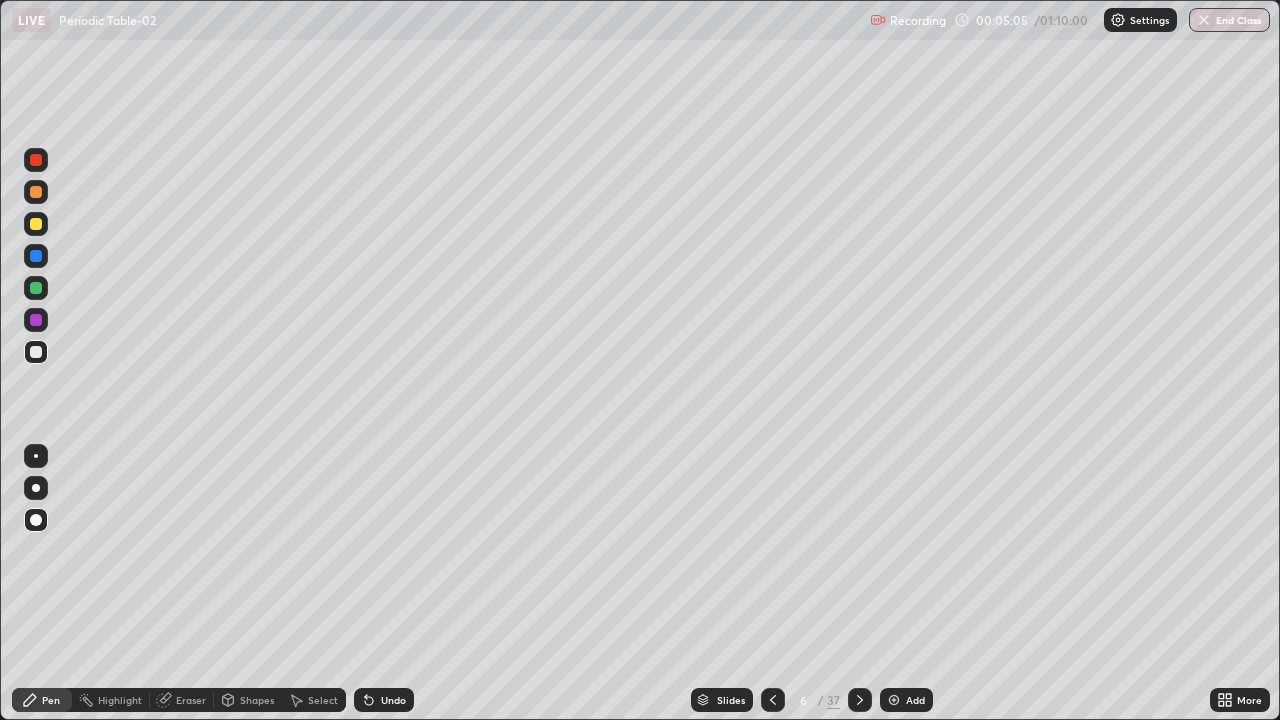 click on "Undo" at bounding box center (393, 700) 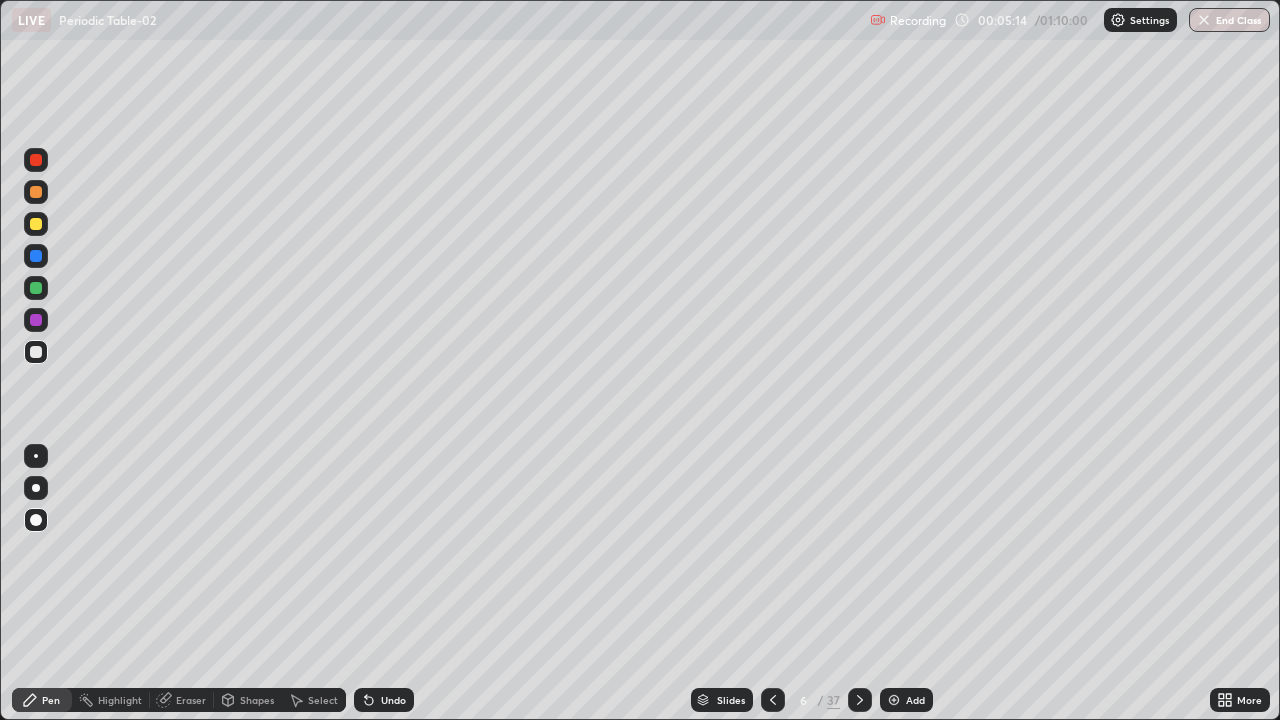 click at bounding box center [36, 288] 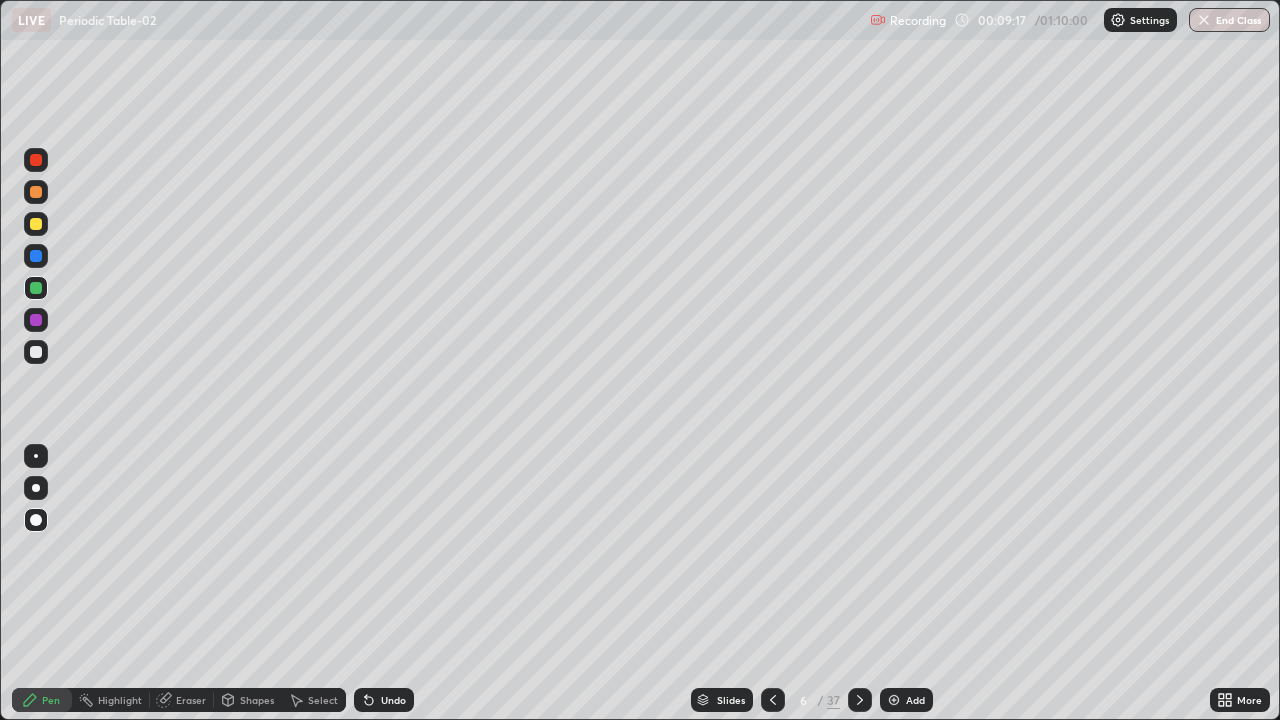click 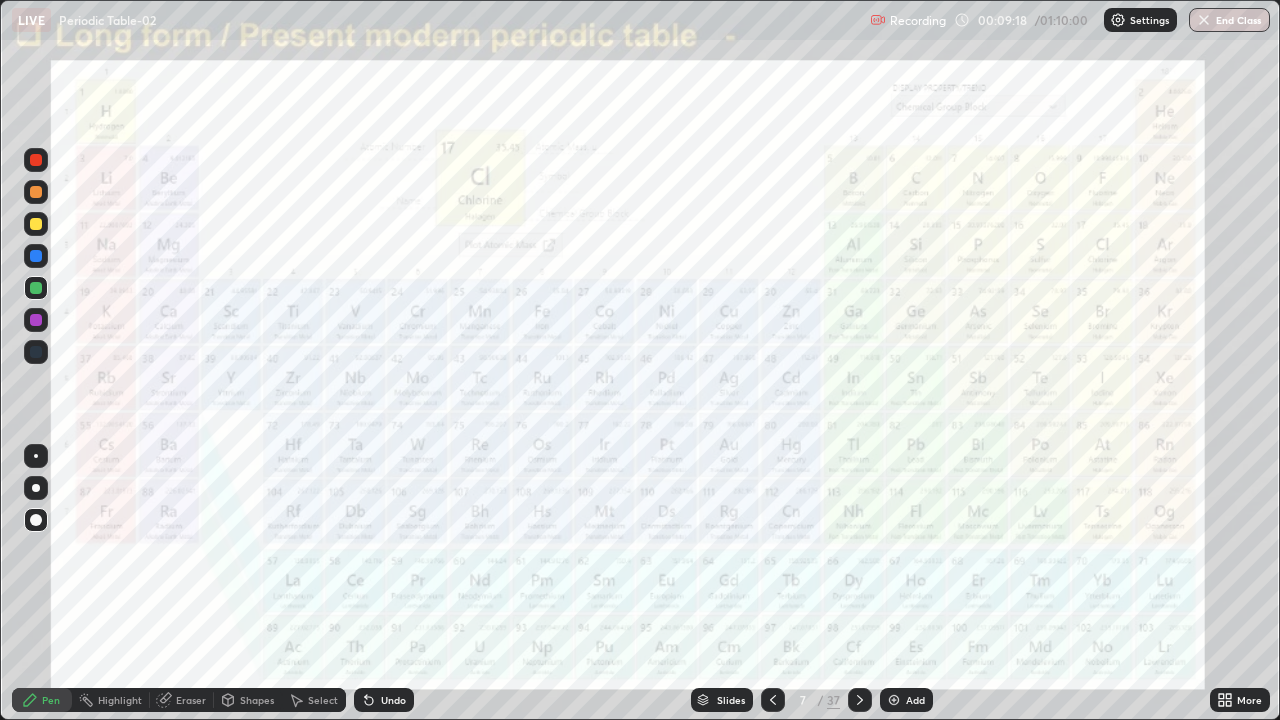 click 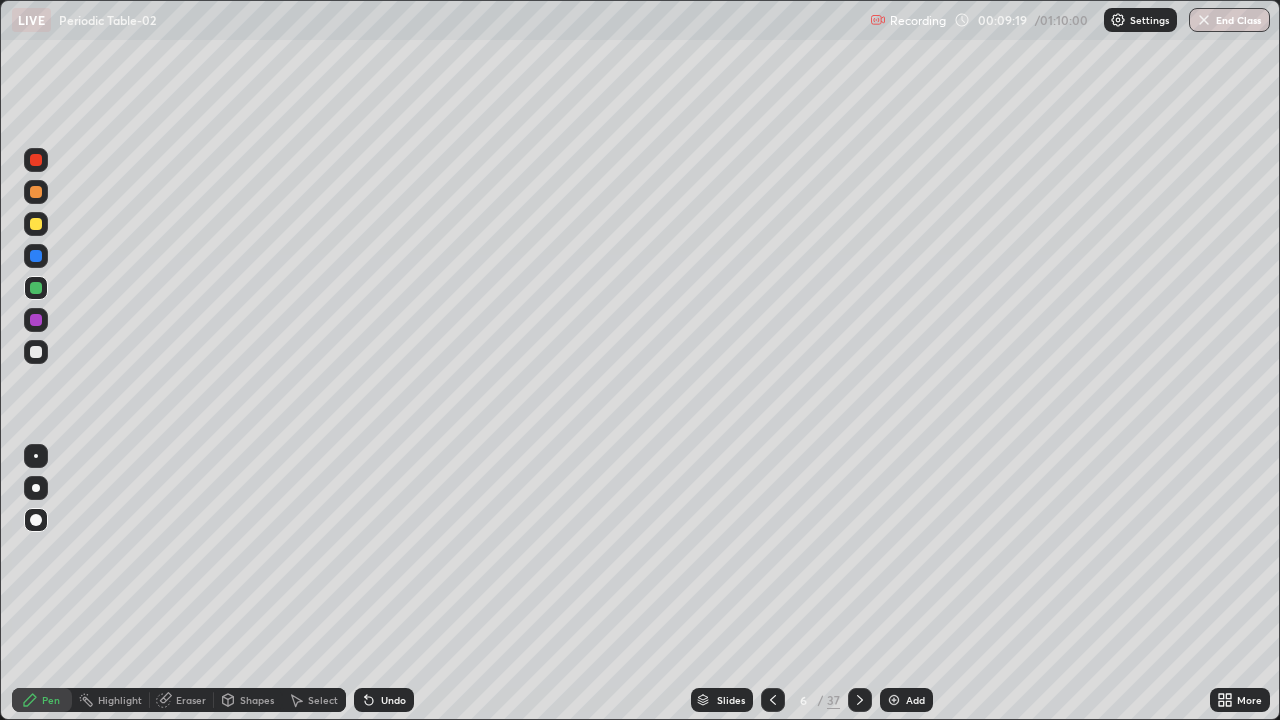 click 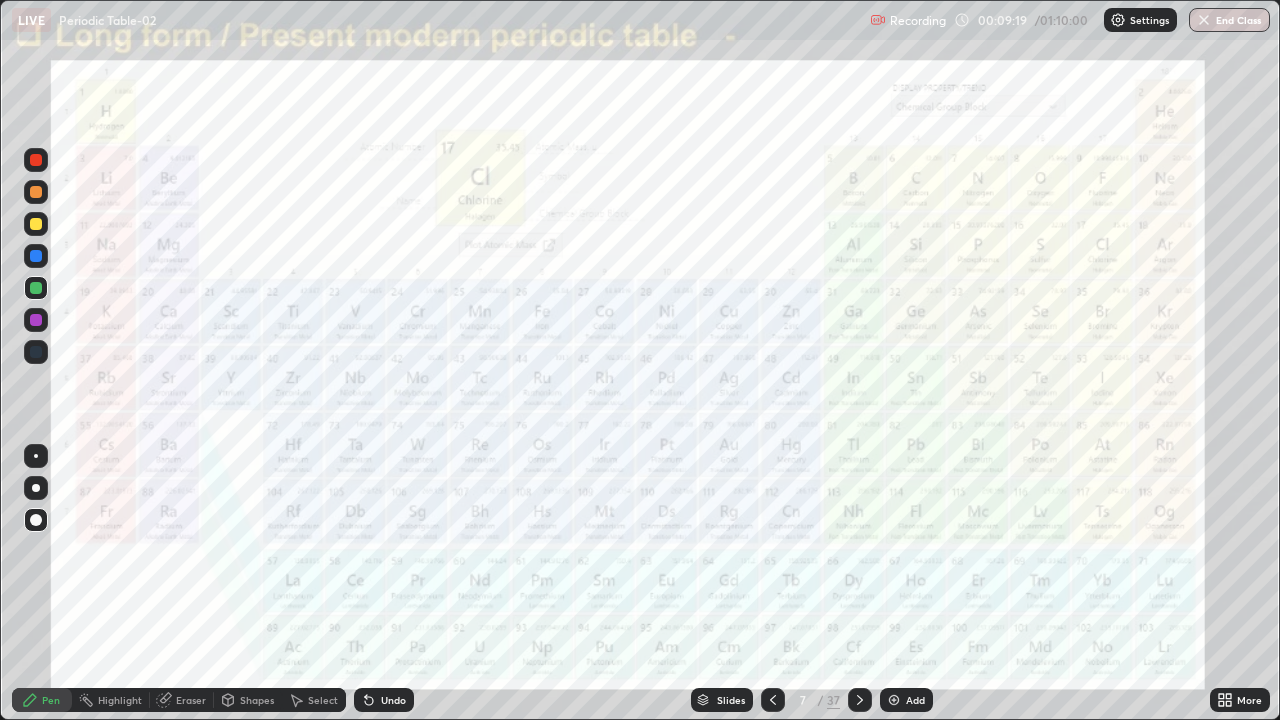 click at bounding box center (860, 700) 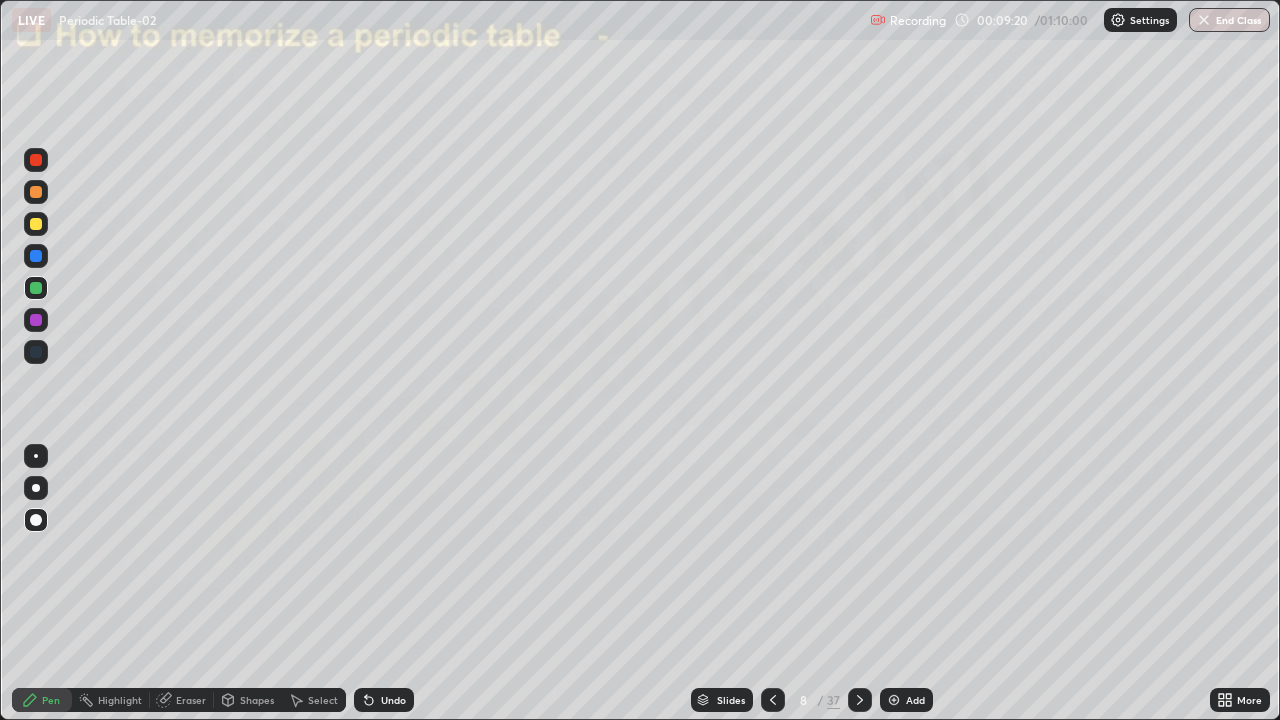 click 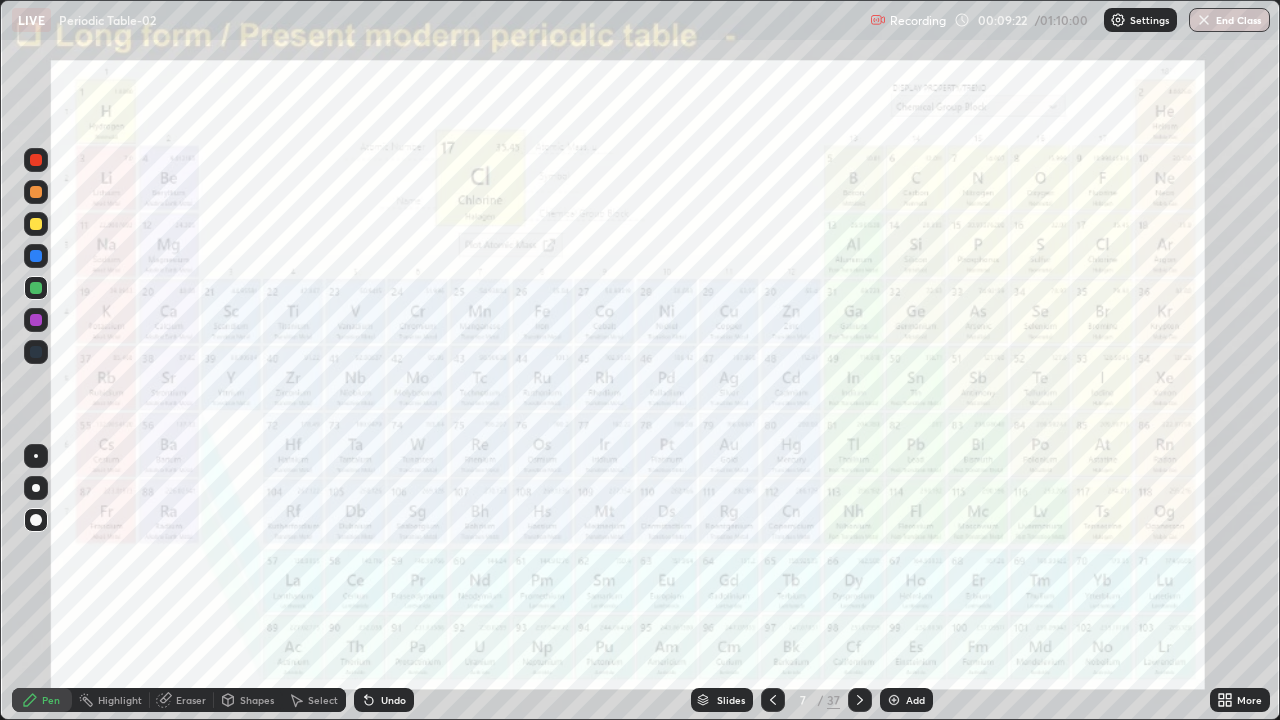 click 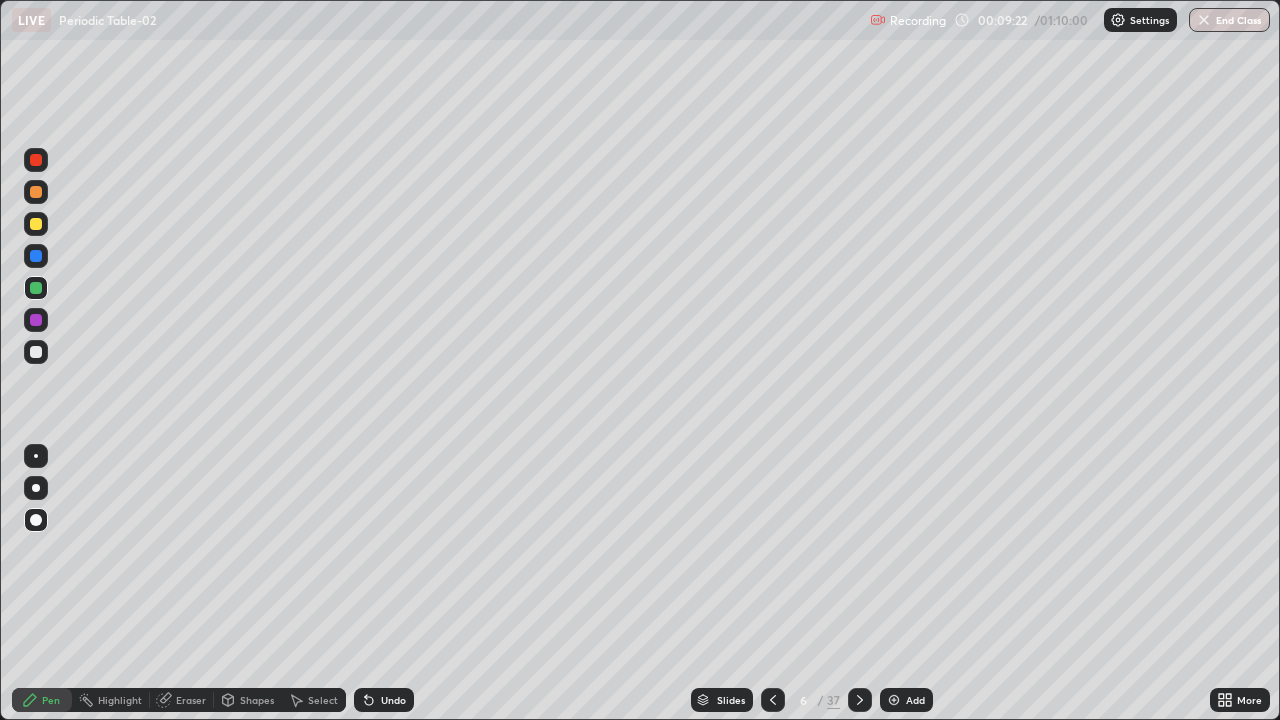 click on "Add" at bounding box center [906, 700] 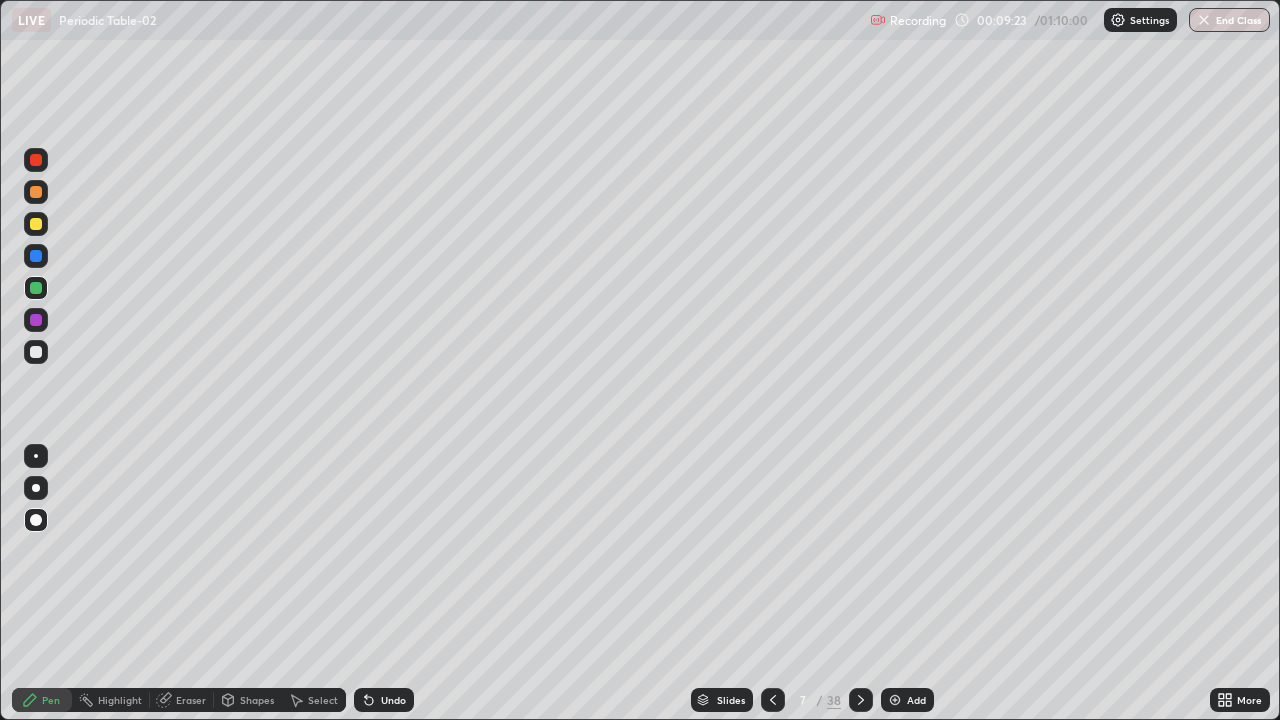 click at bounding box center [36, 352] 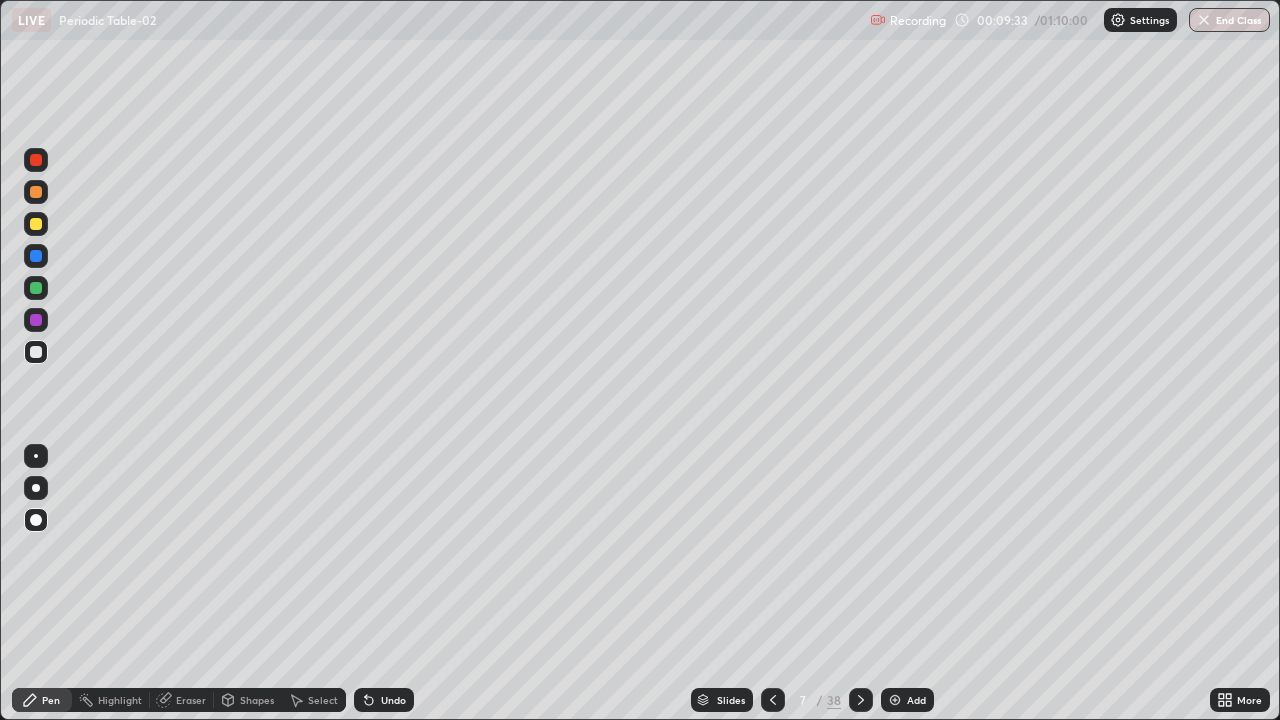 click at bounding box center [36, 224] 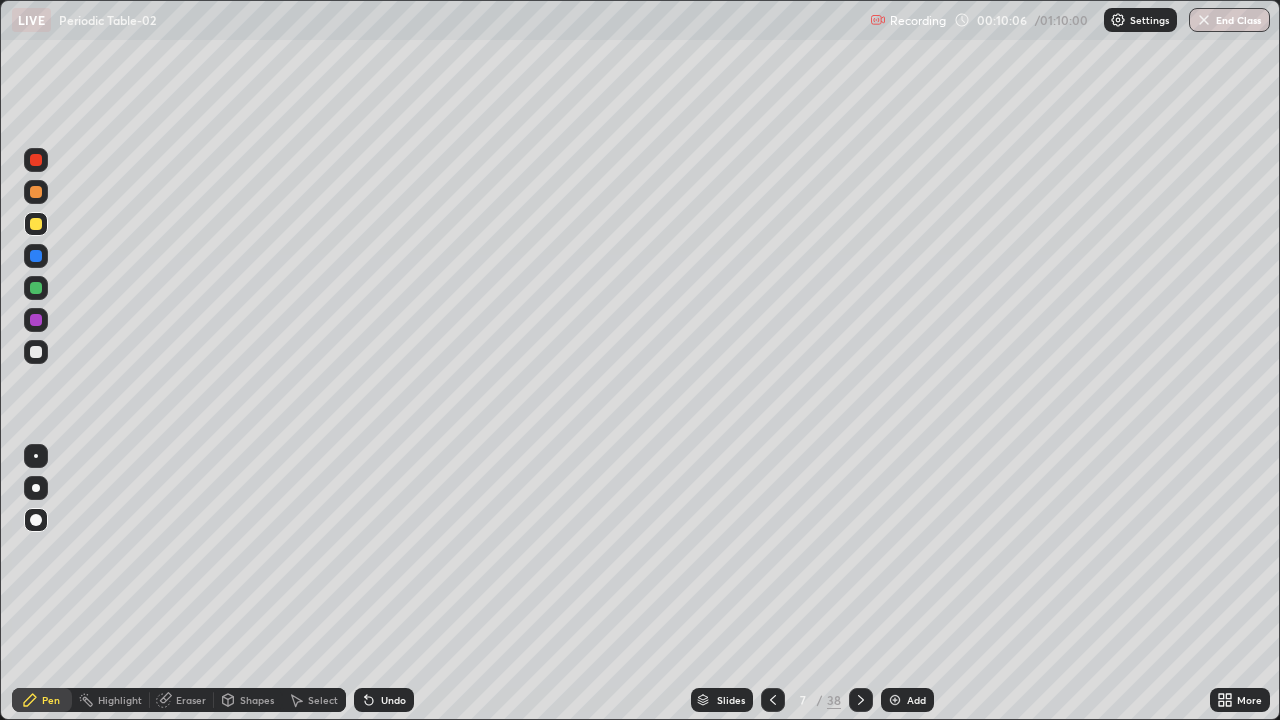 click at bounding box center (36, 352) 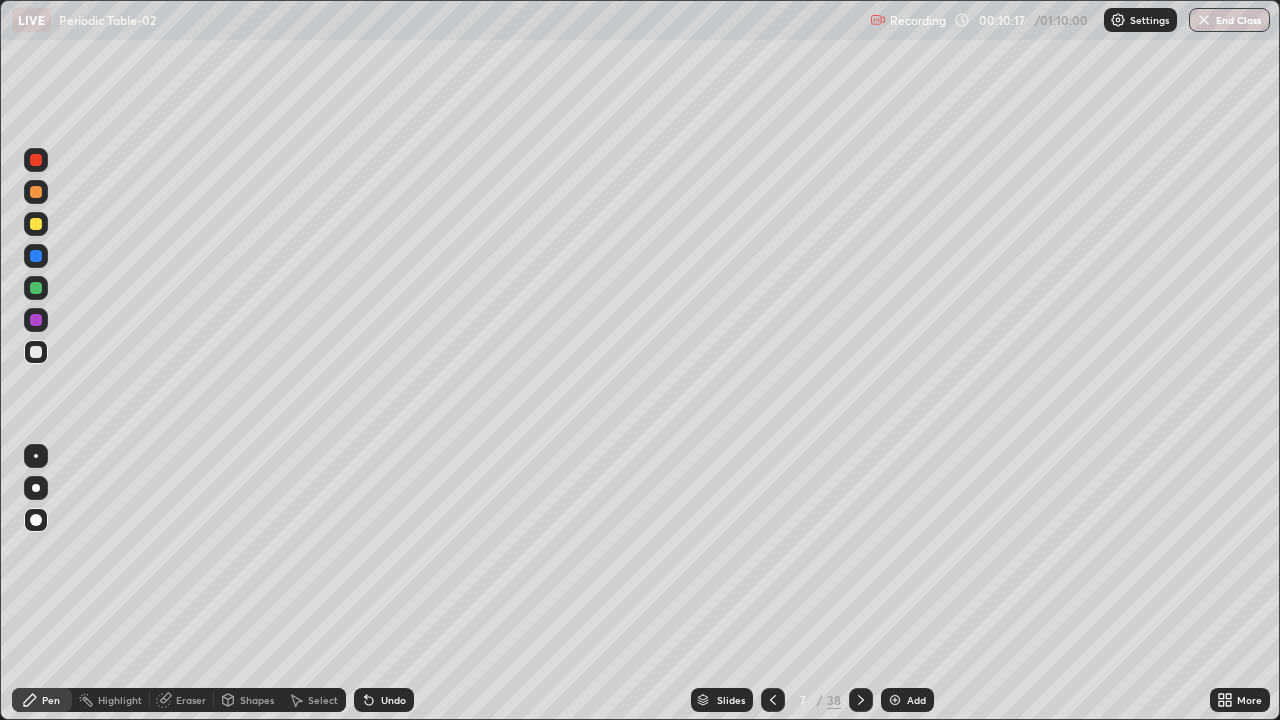 click 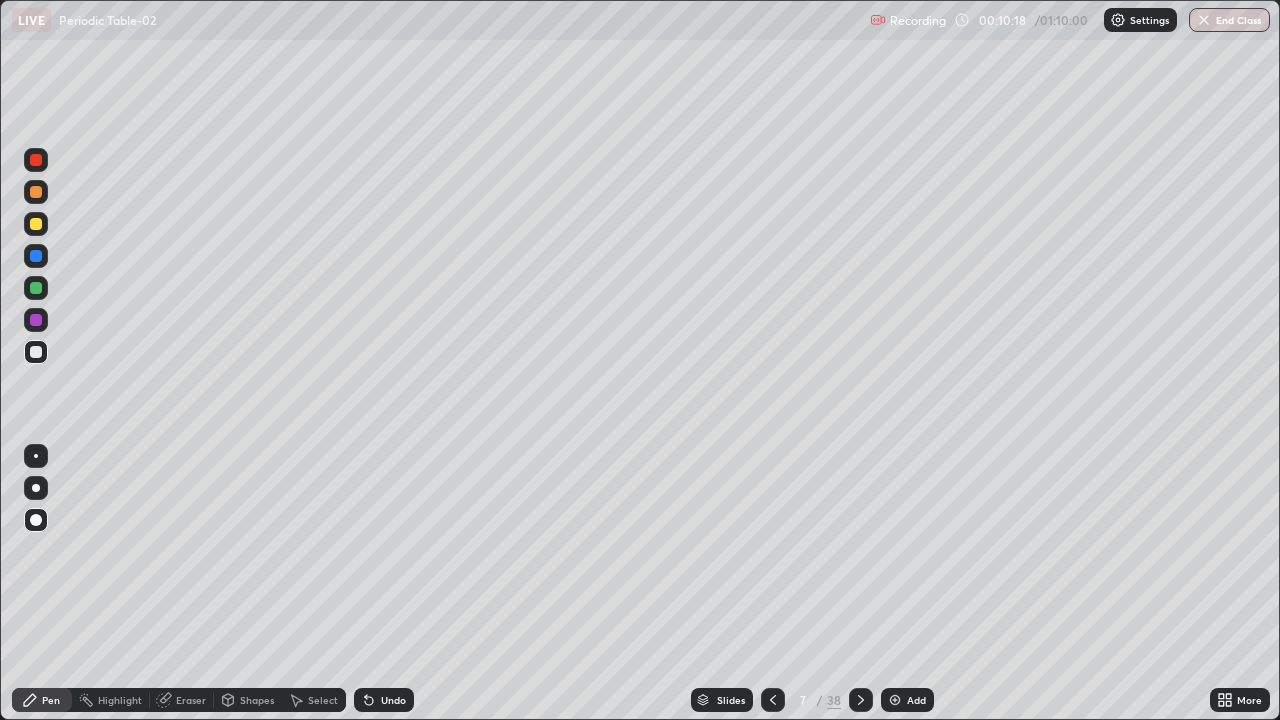 click on "Undo" at bounding box center (384, 700) 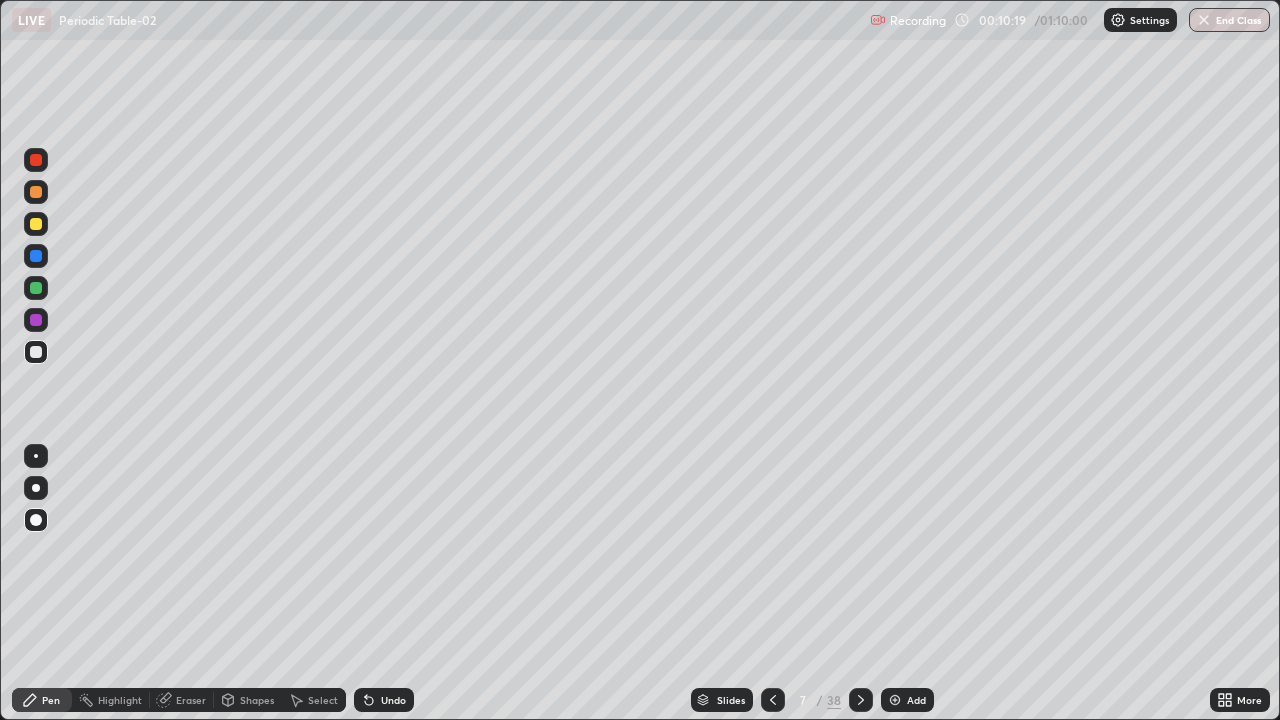 click 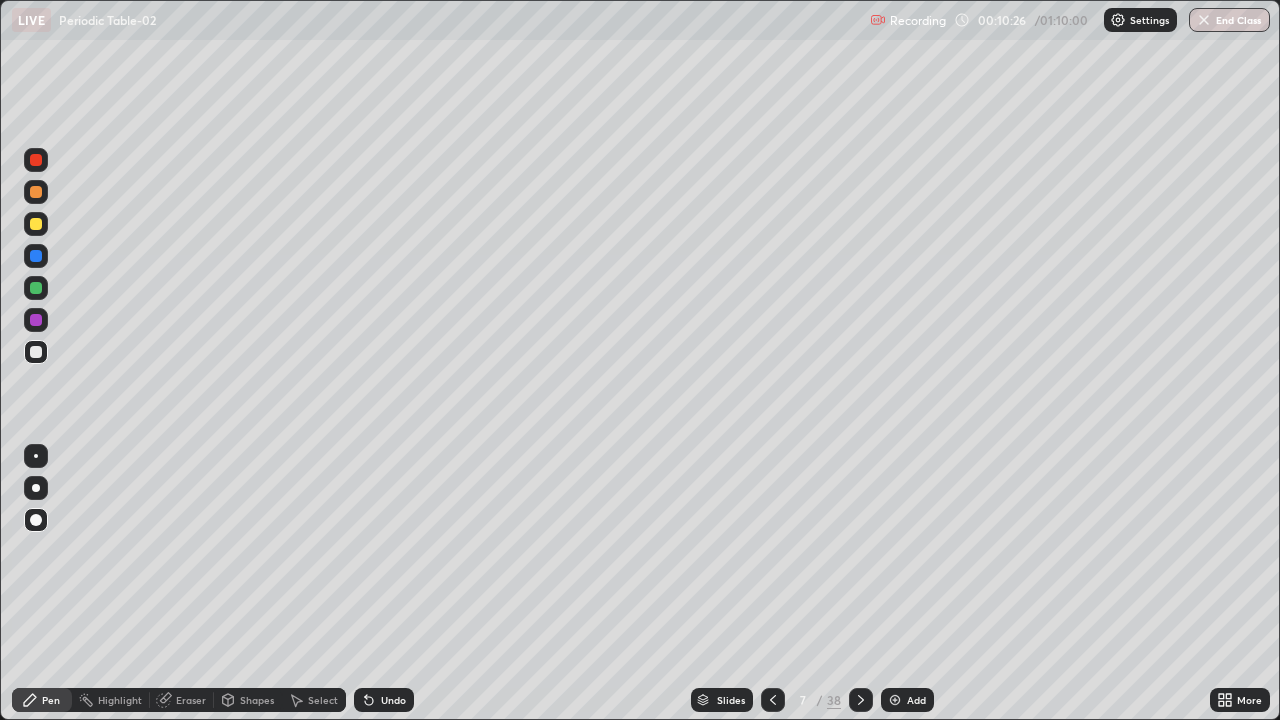 click 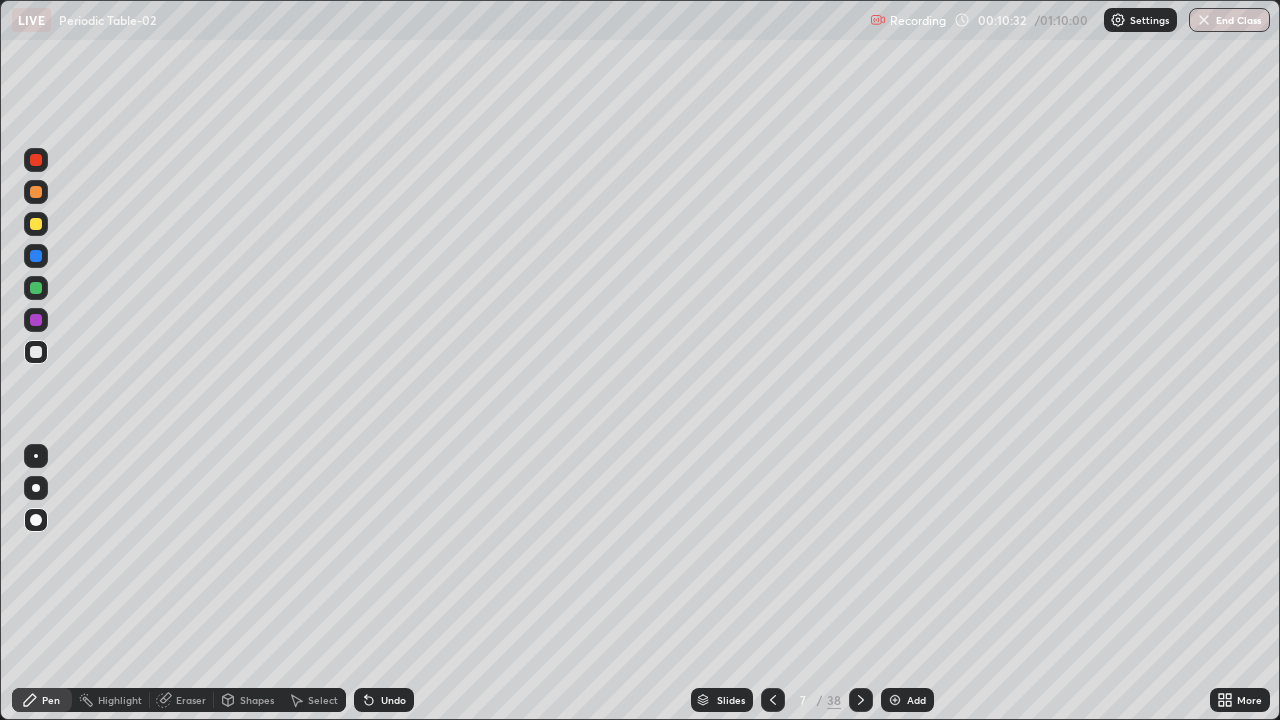 click 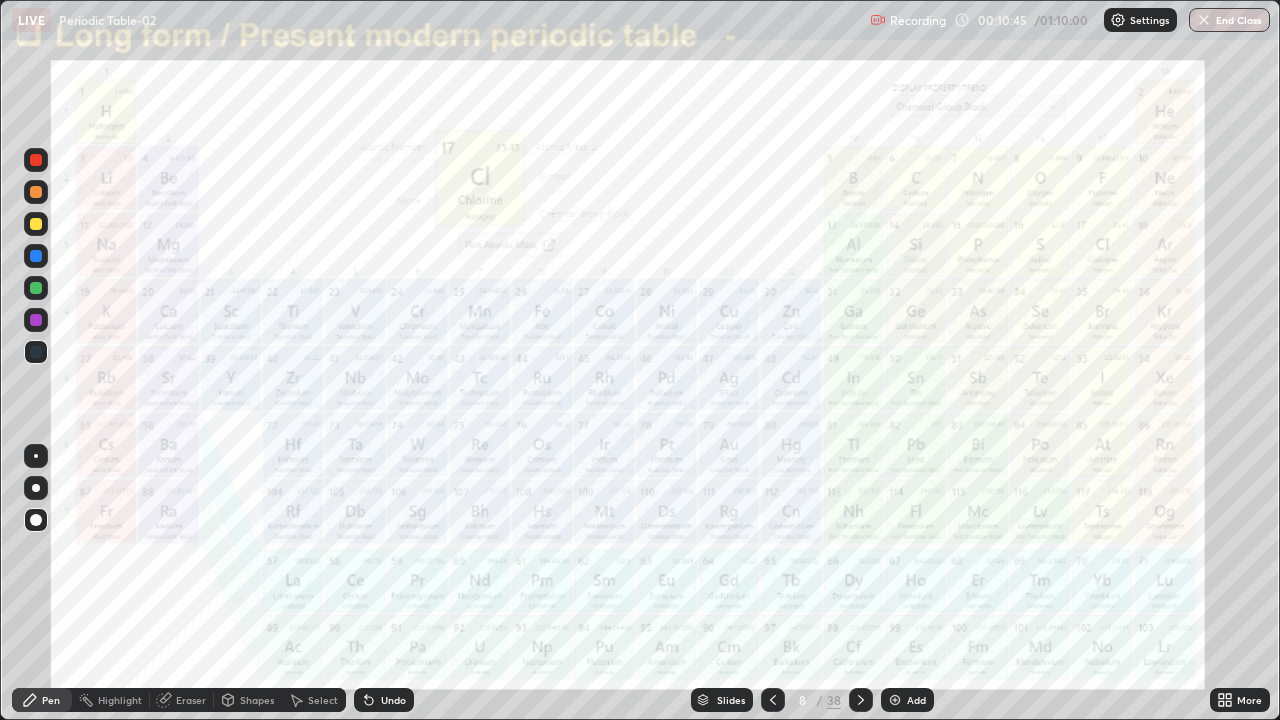 click 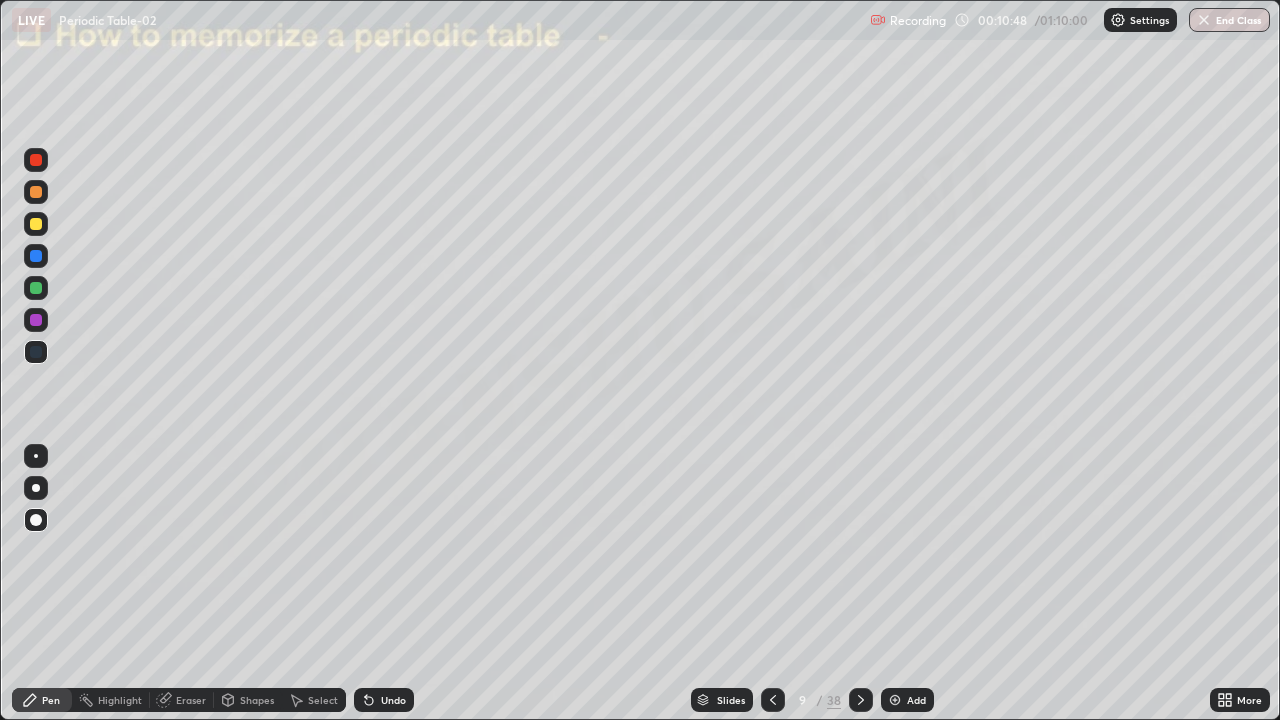 click 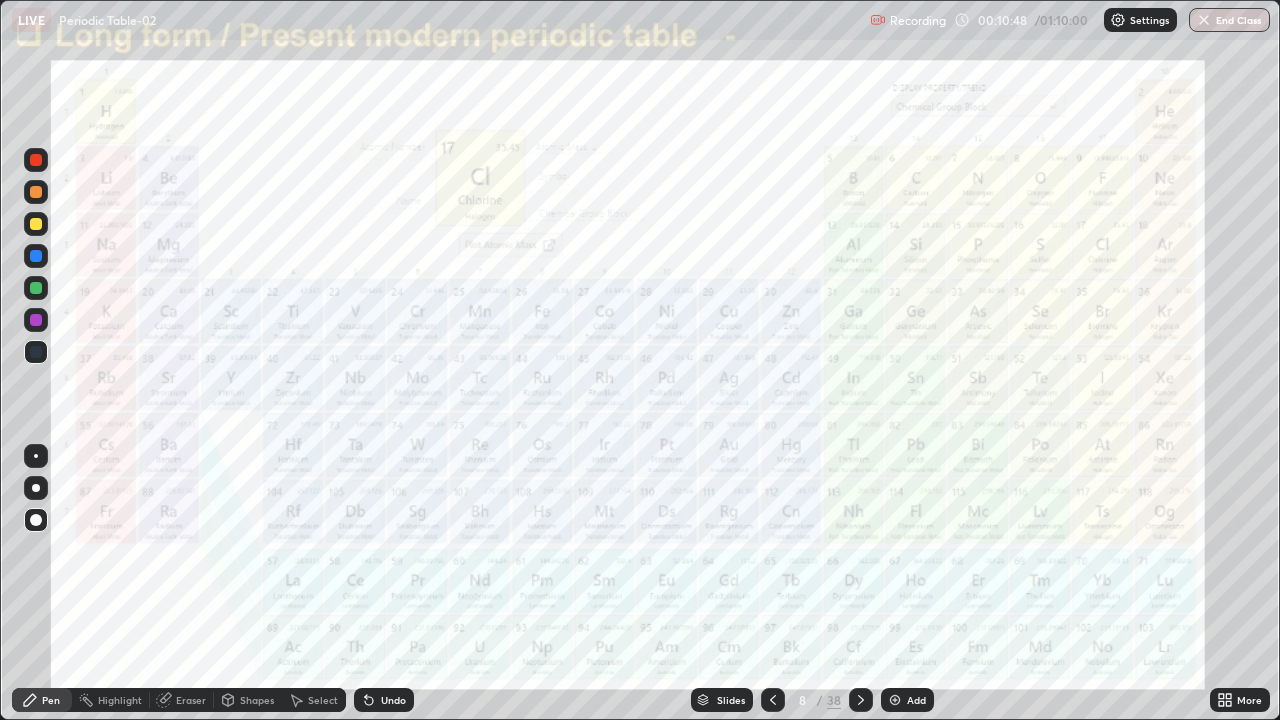 click 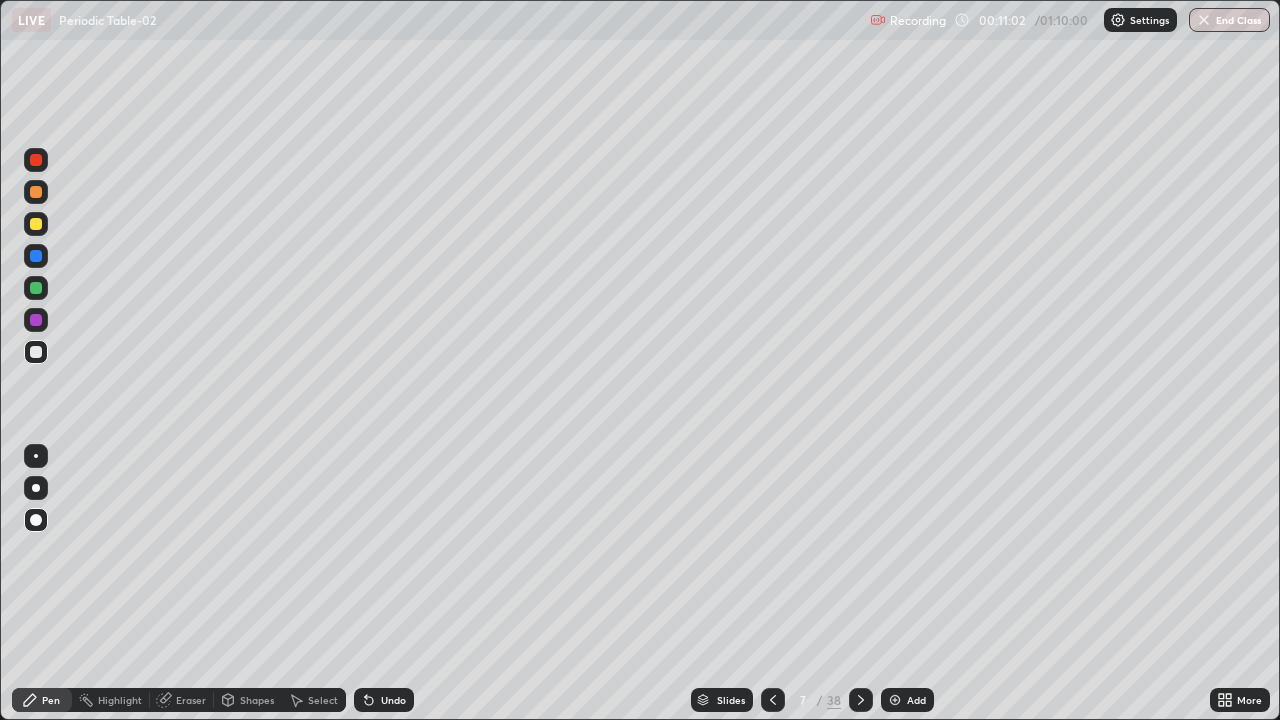 click on "Undo" at bounding box center [393, 700] 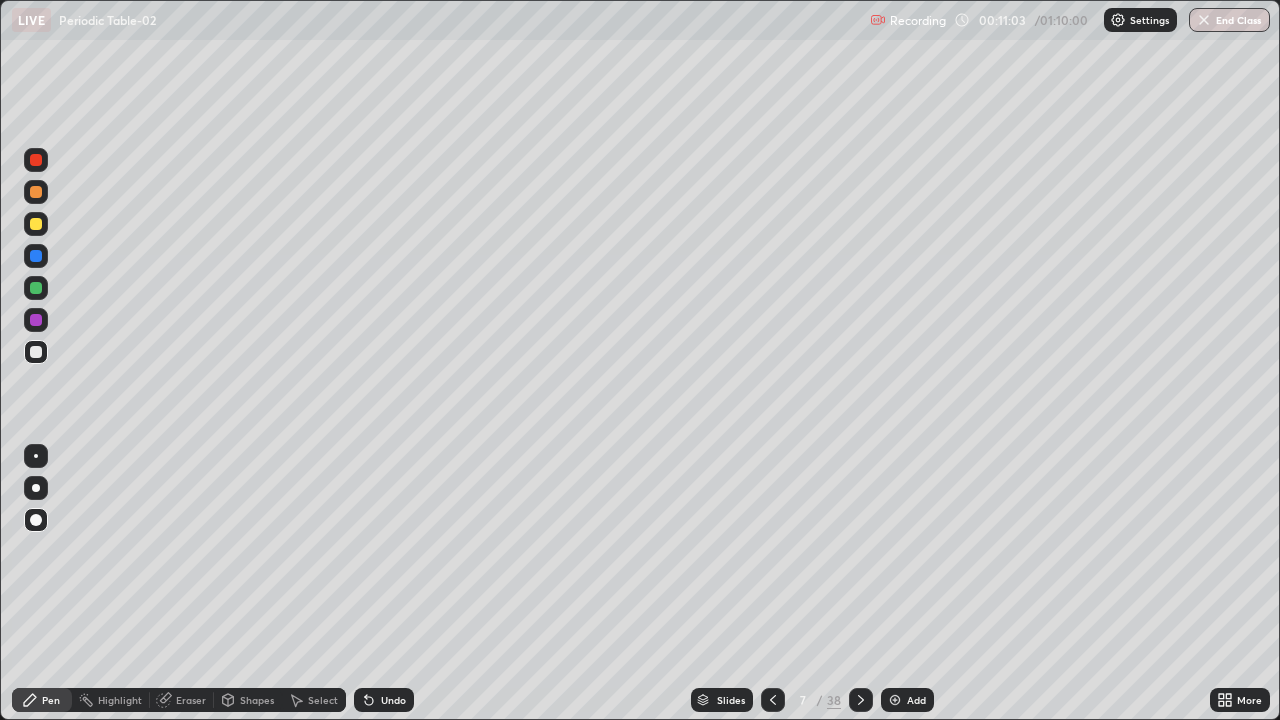 click on "Undo" at bounding box center (393, 700) 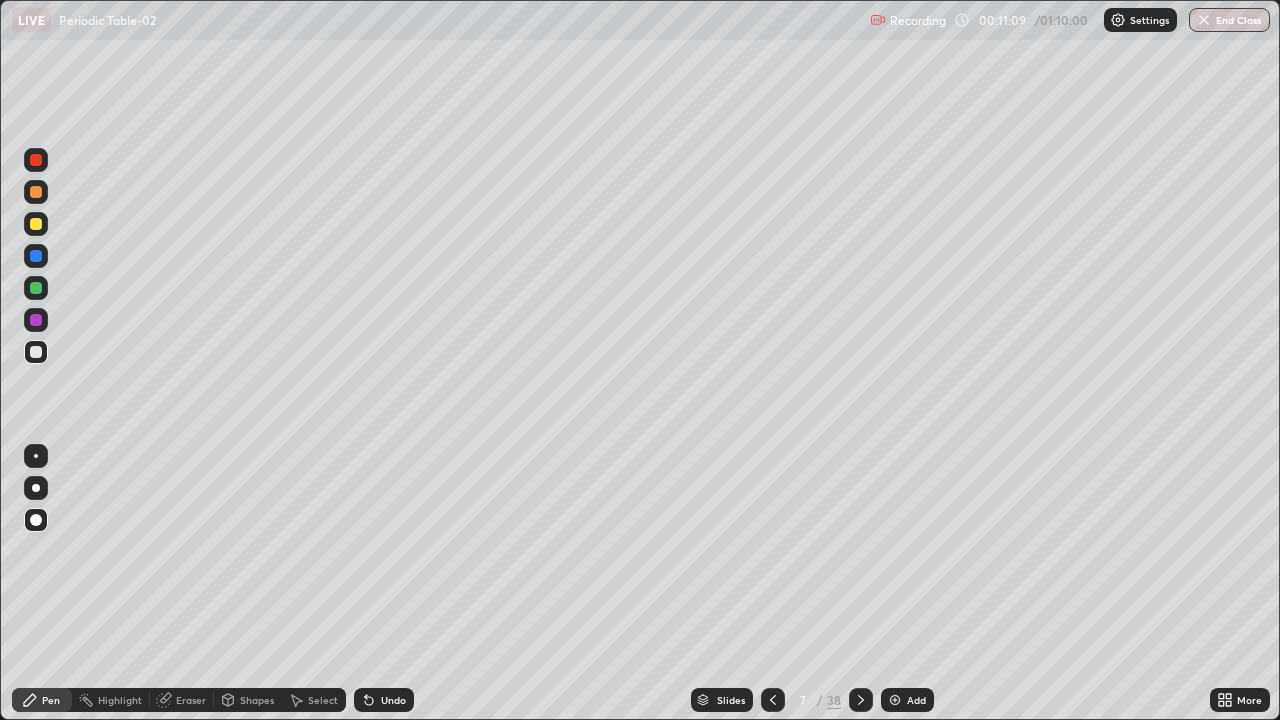click at bounding box center [36, 320] 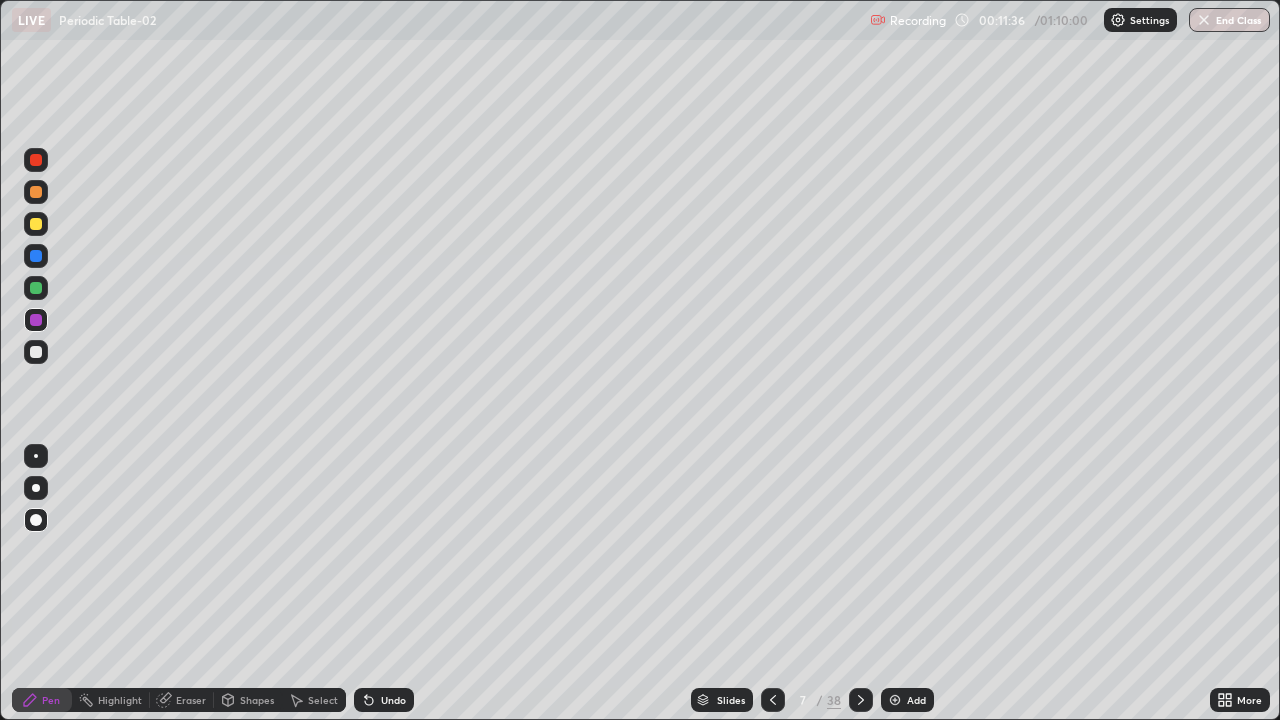click at bounding box center [36, 256] 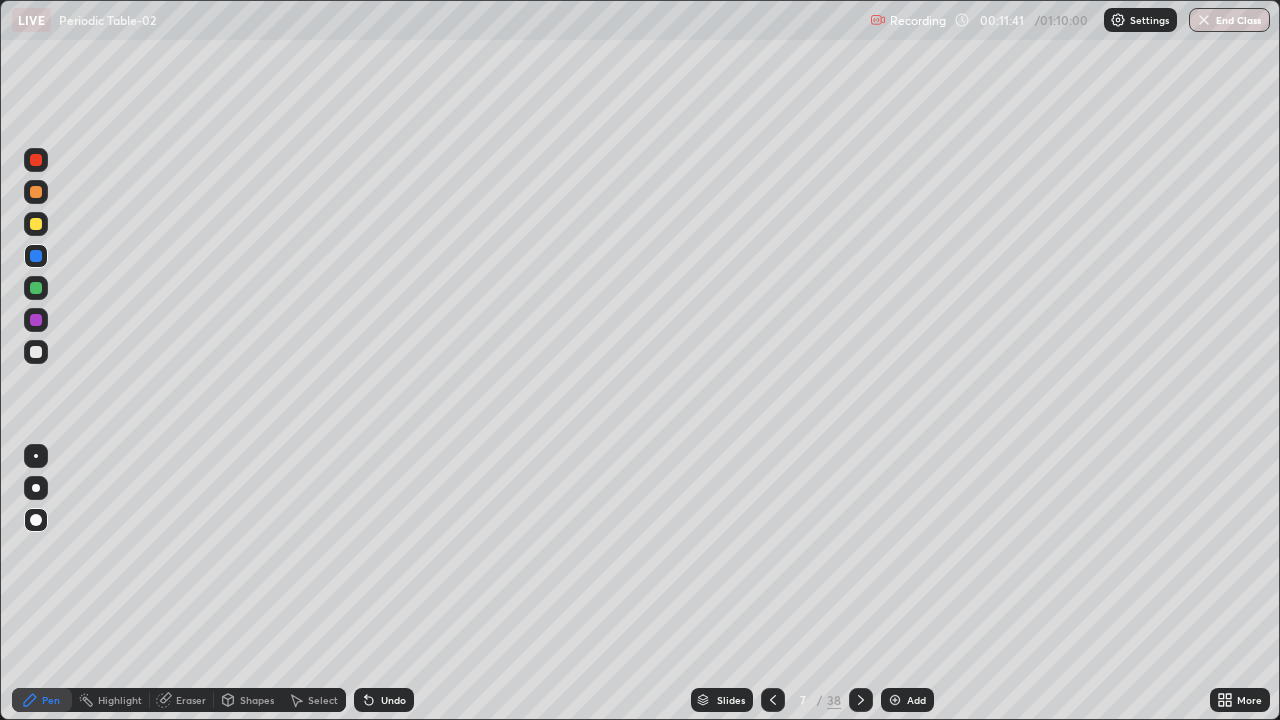 click on "Undo" at bounding box center (393, 700) 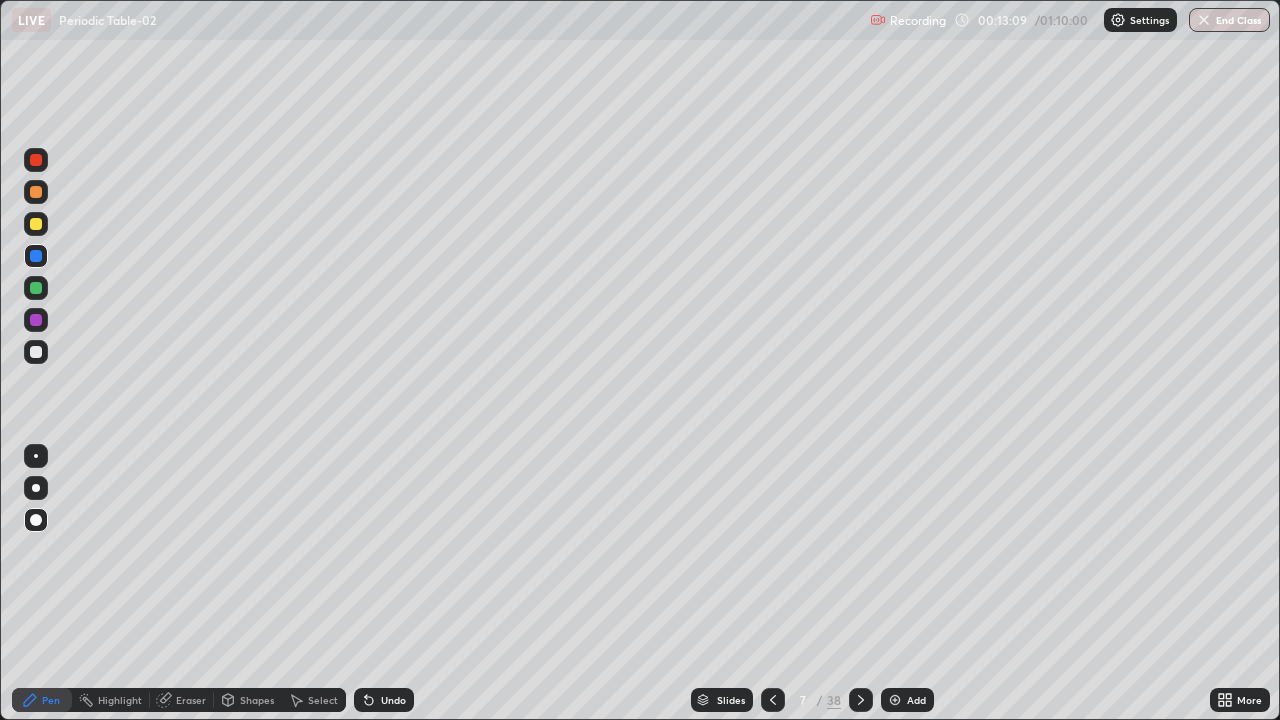click on "Add" at bounding box center (907, 700) 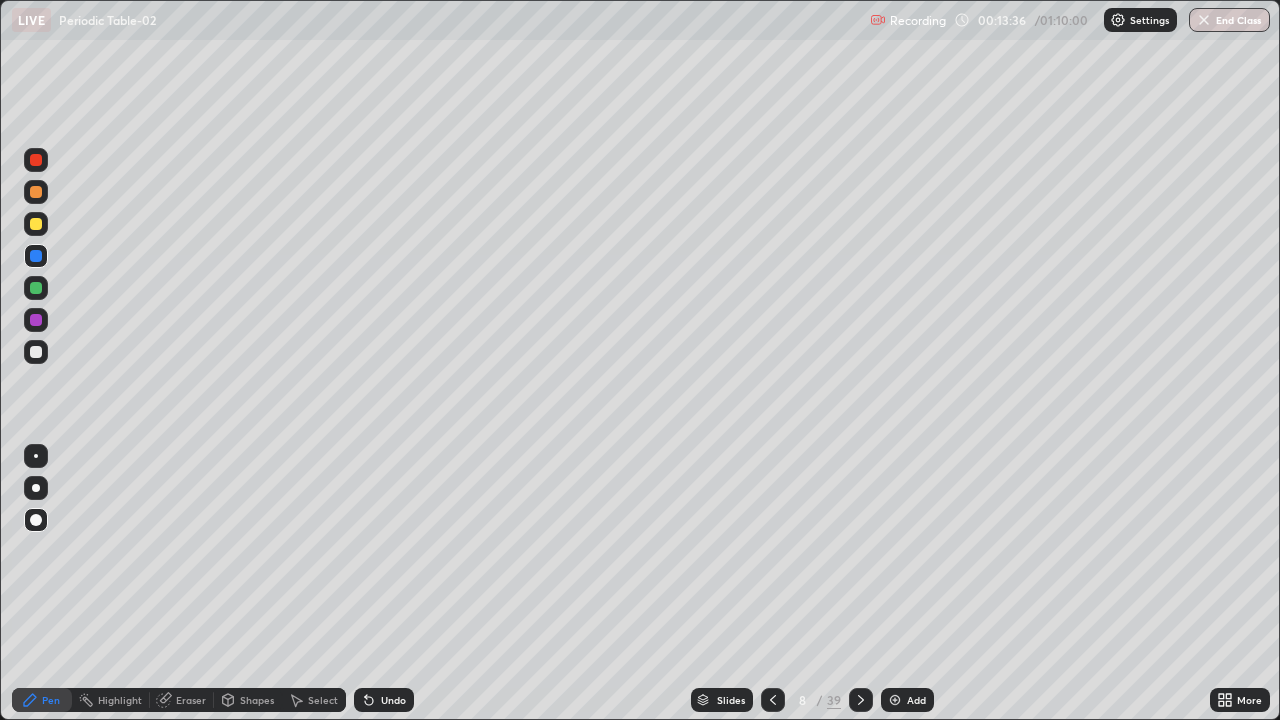 click 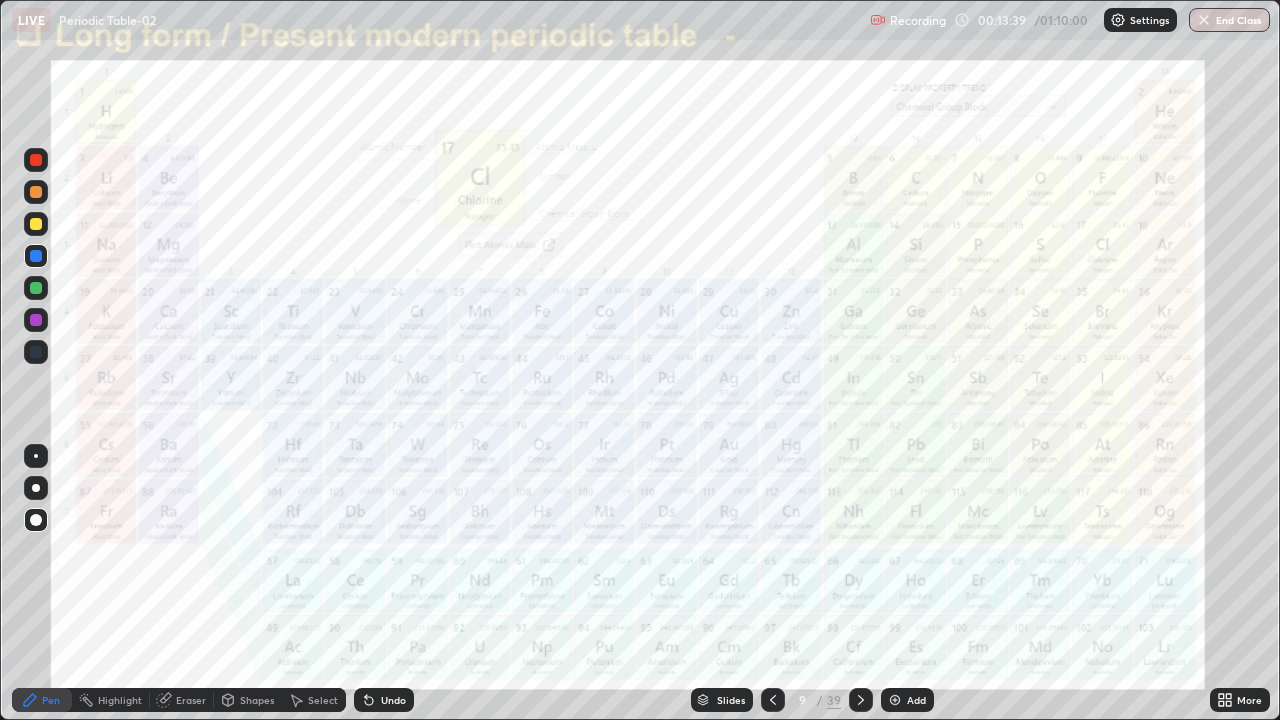 click at bounding box center (36, 224) 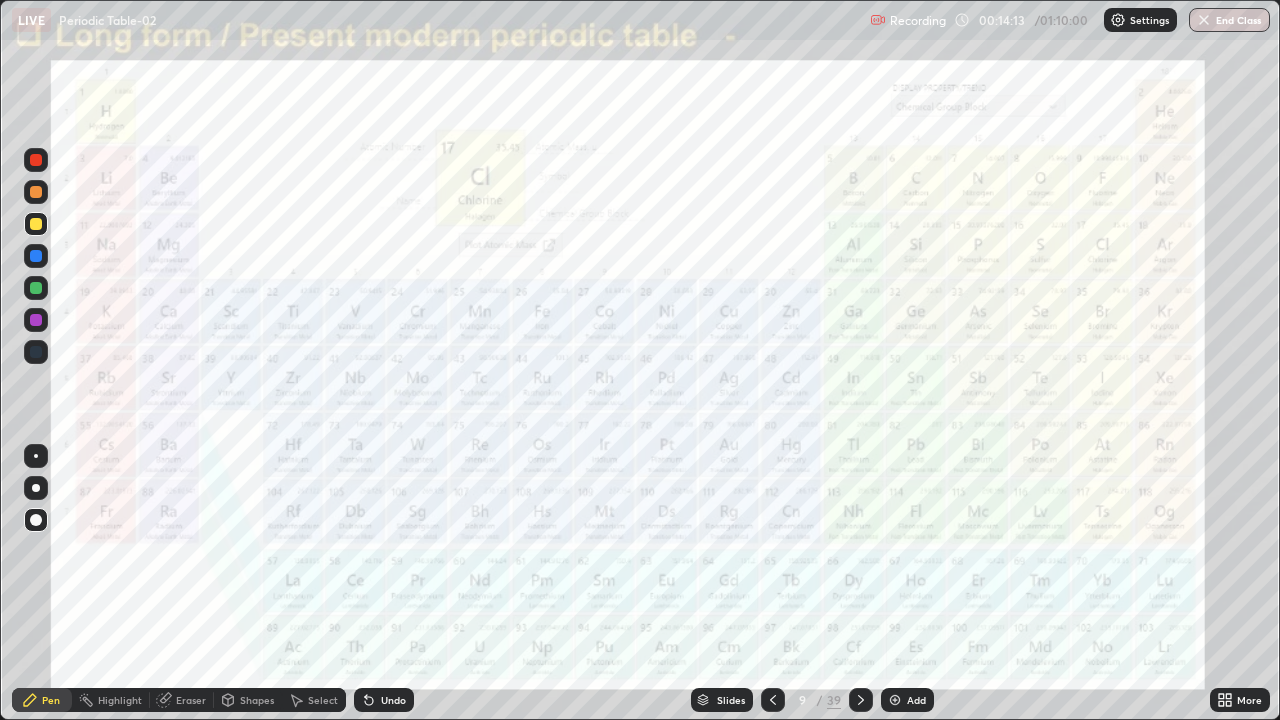 click 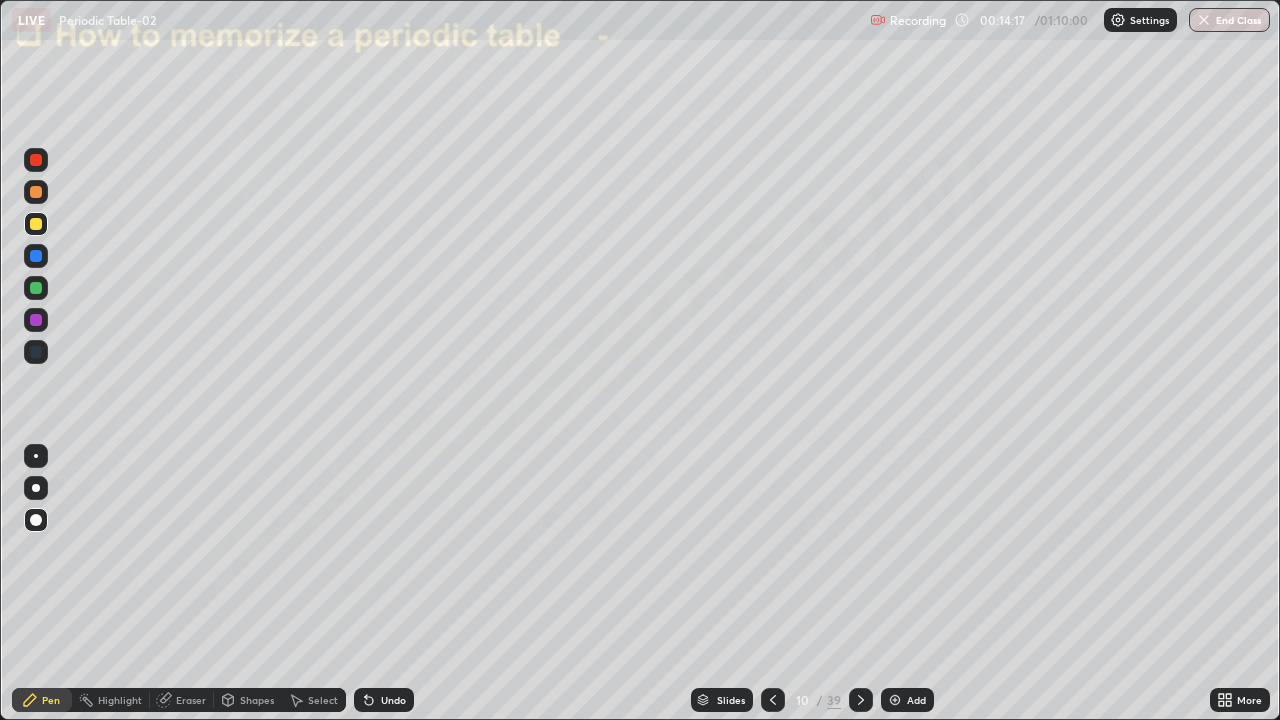 click 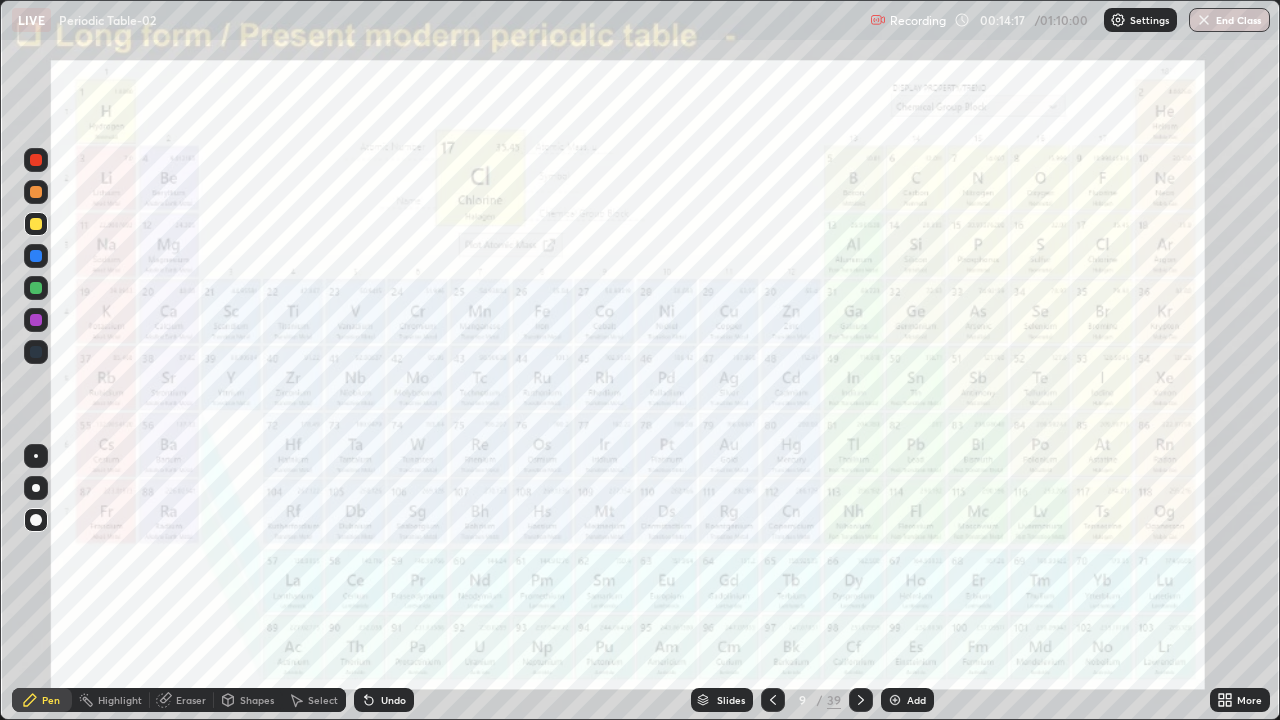 click at bounding box center (773, 700) 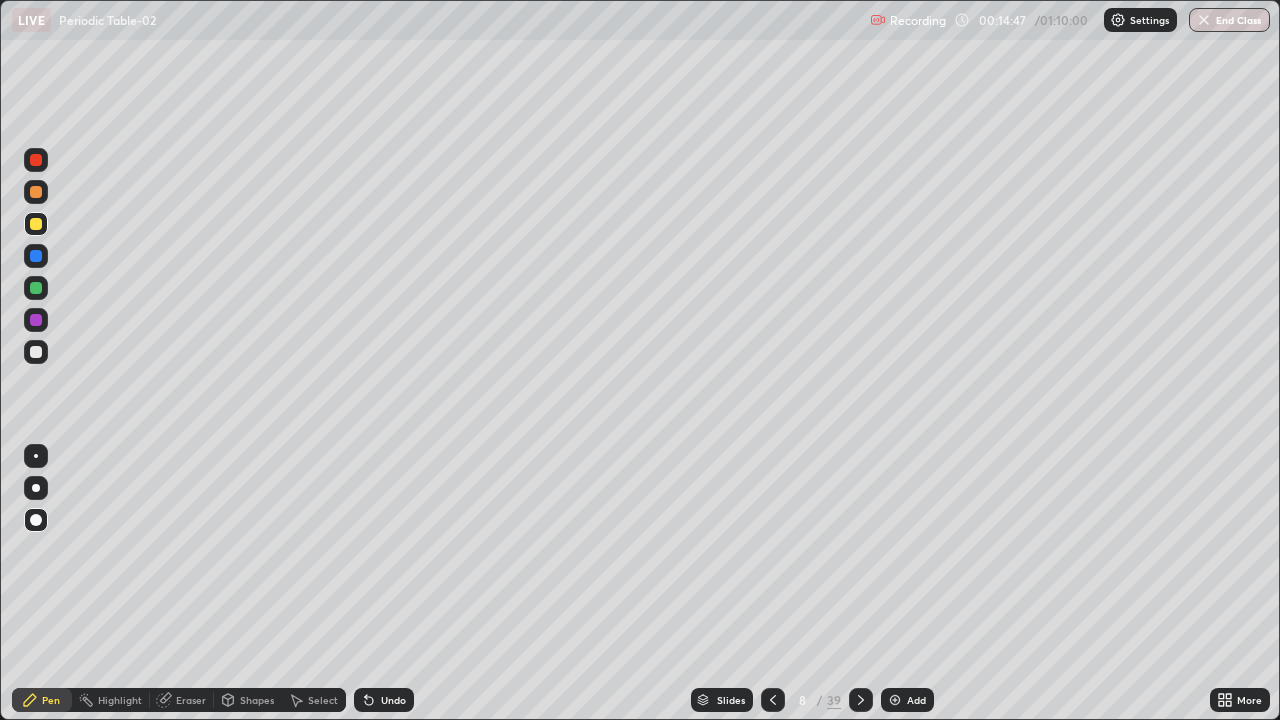 click at bounding box center [36, 352] 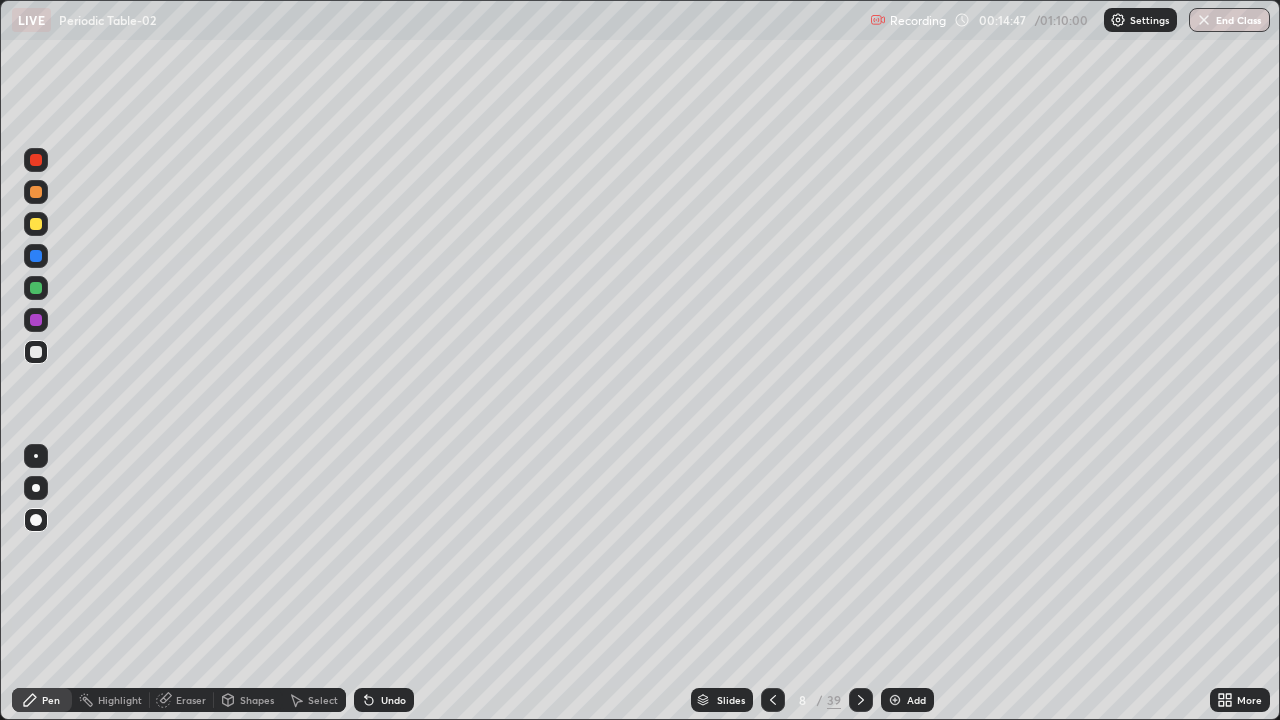 click at bounding box center [36, 192] 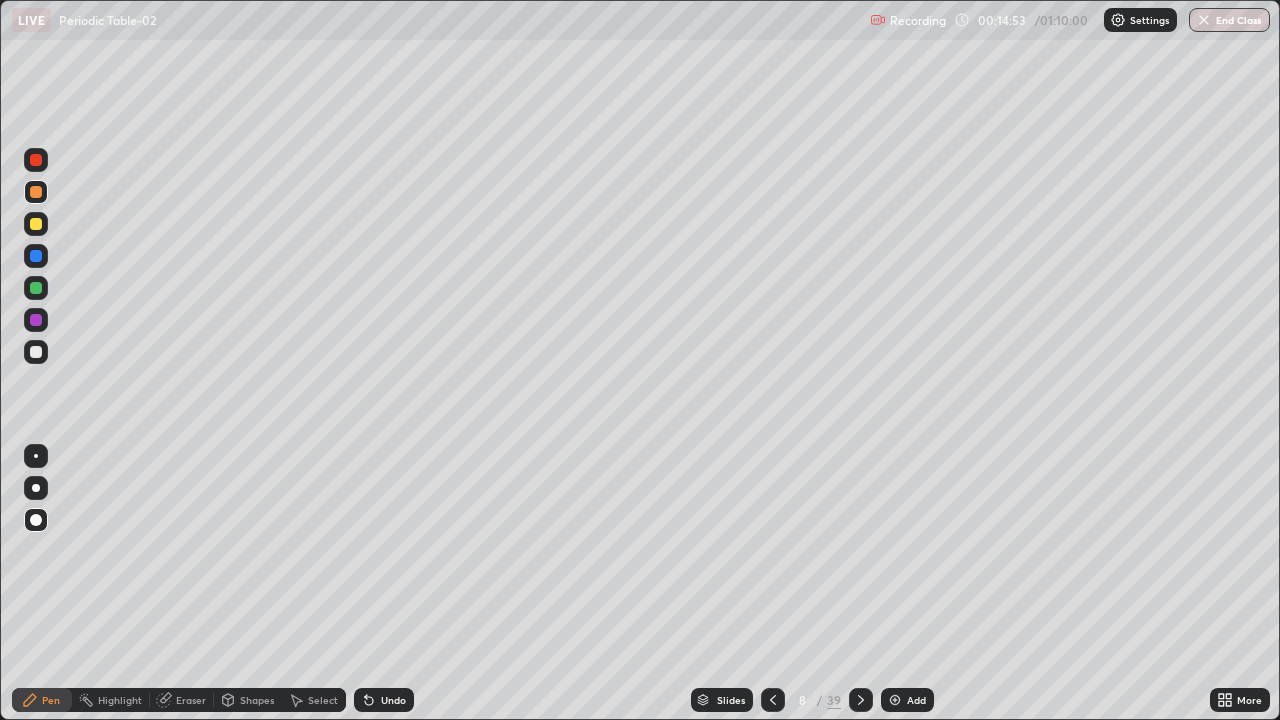 click at bounding box center (36, 224) 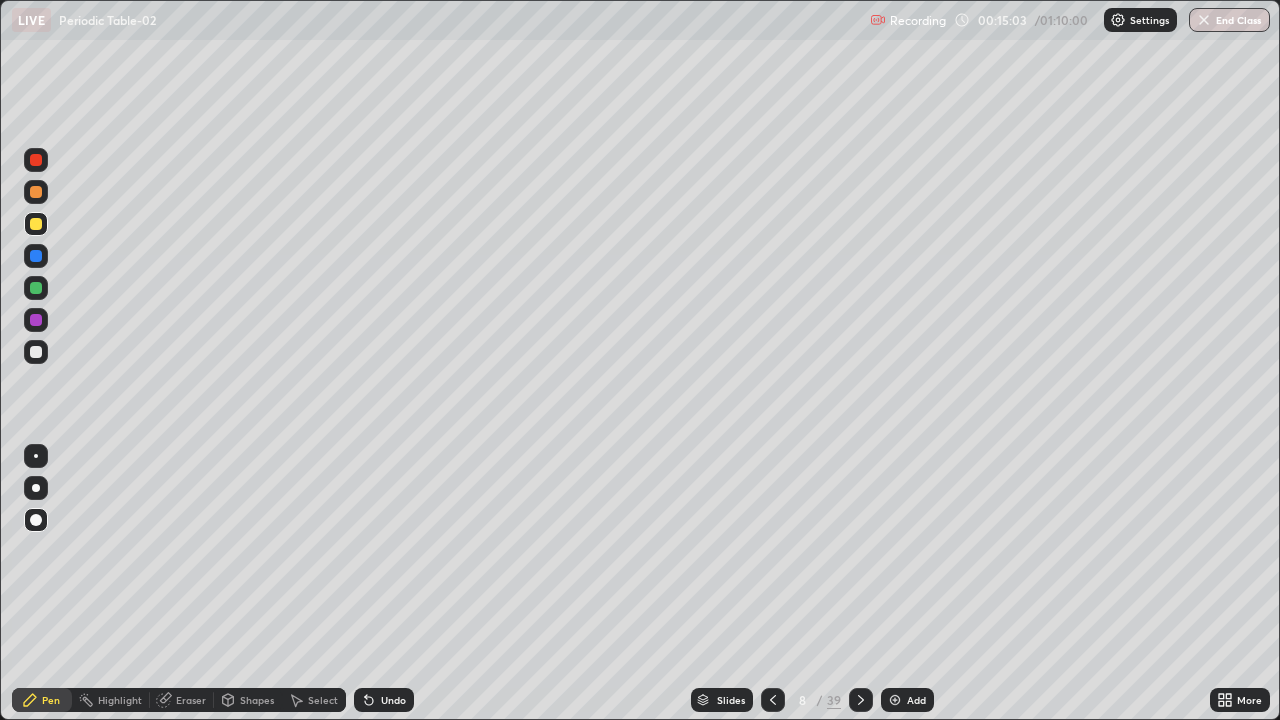 click 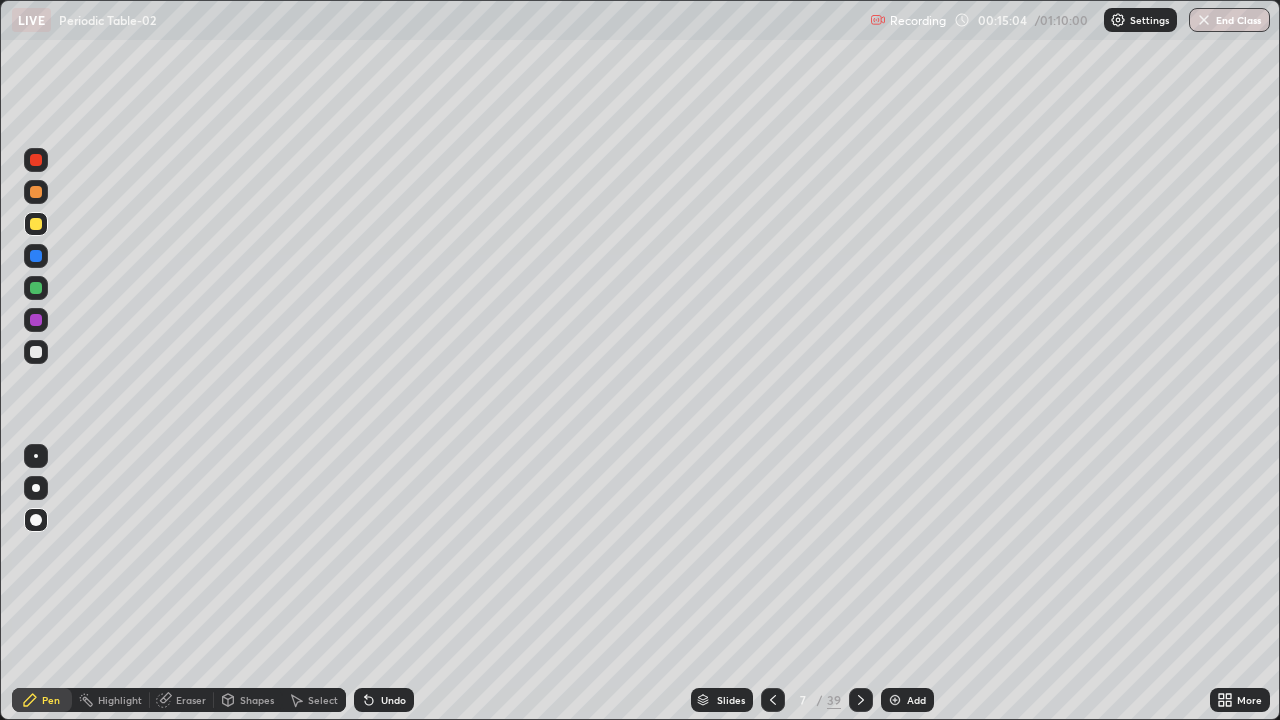 click 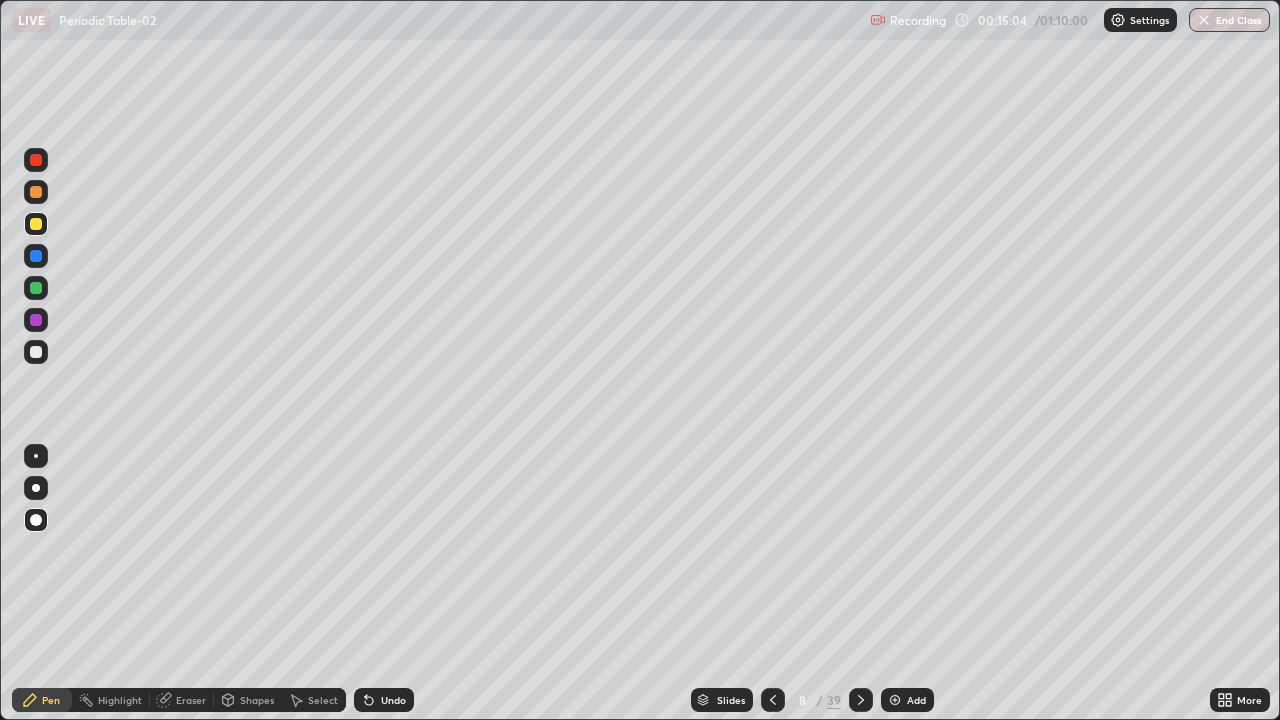 click 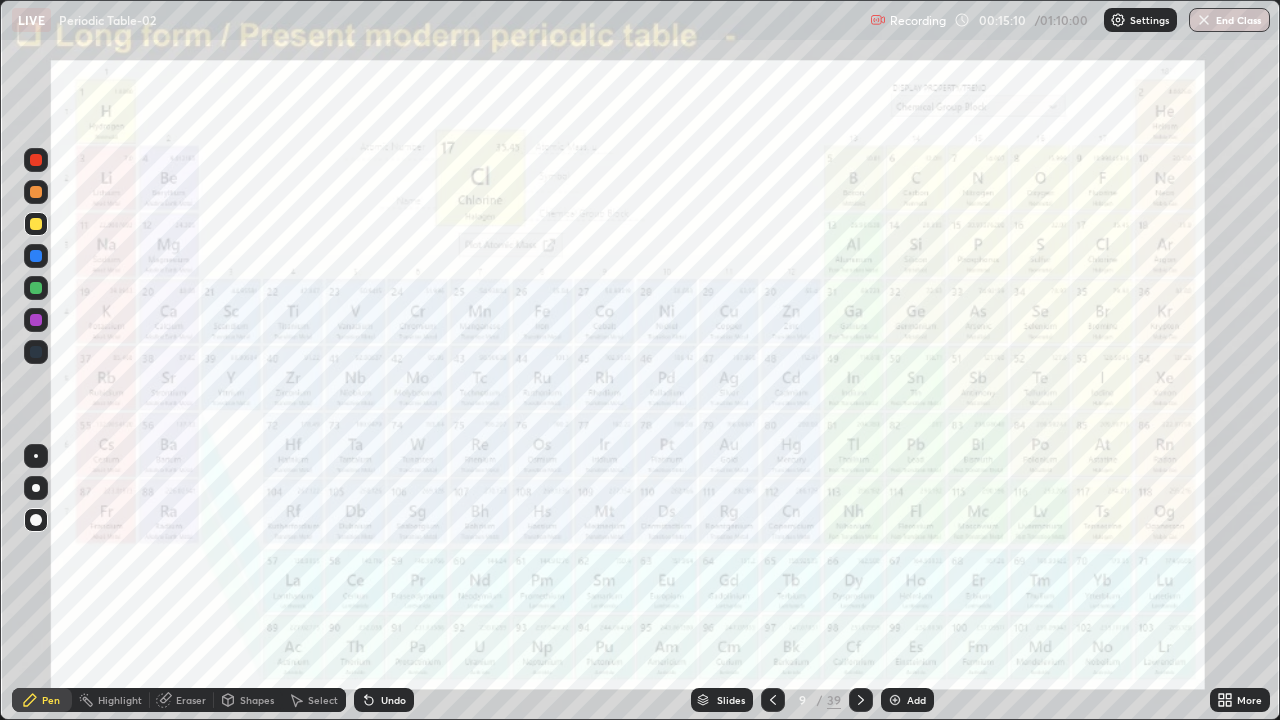 click 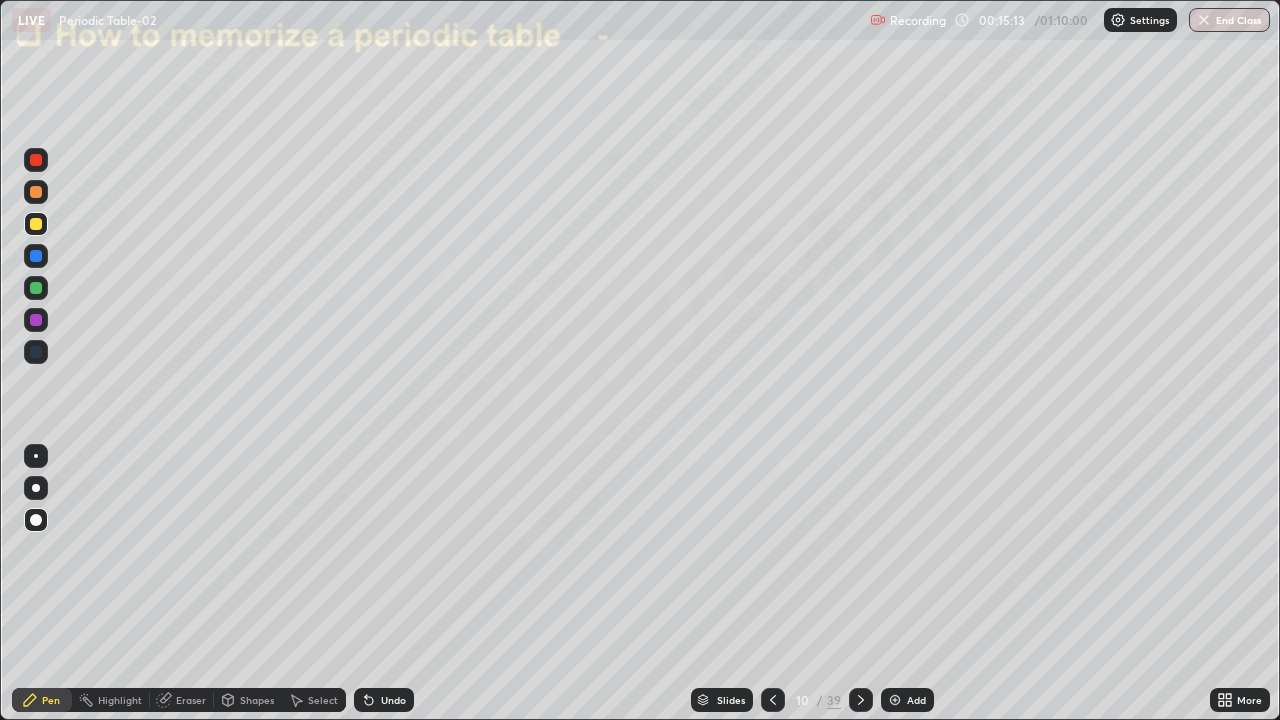 click 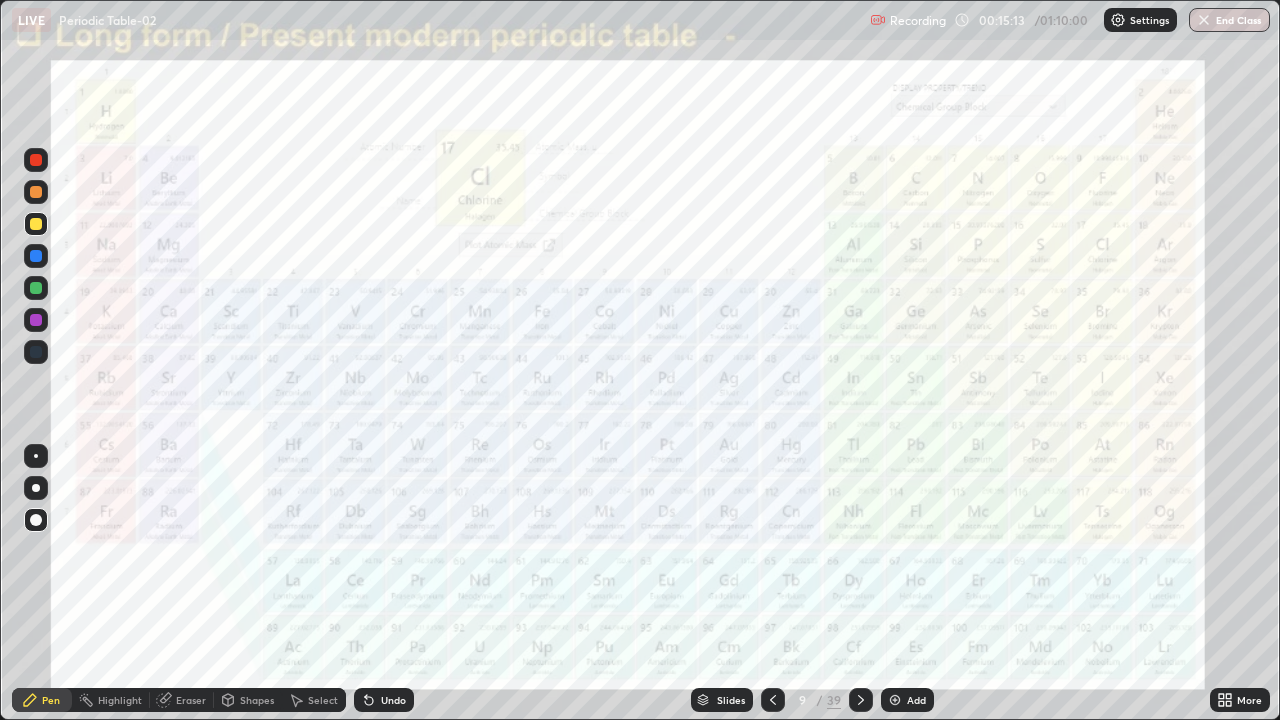 click 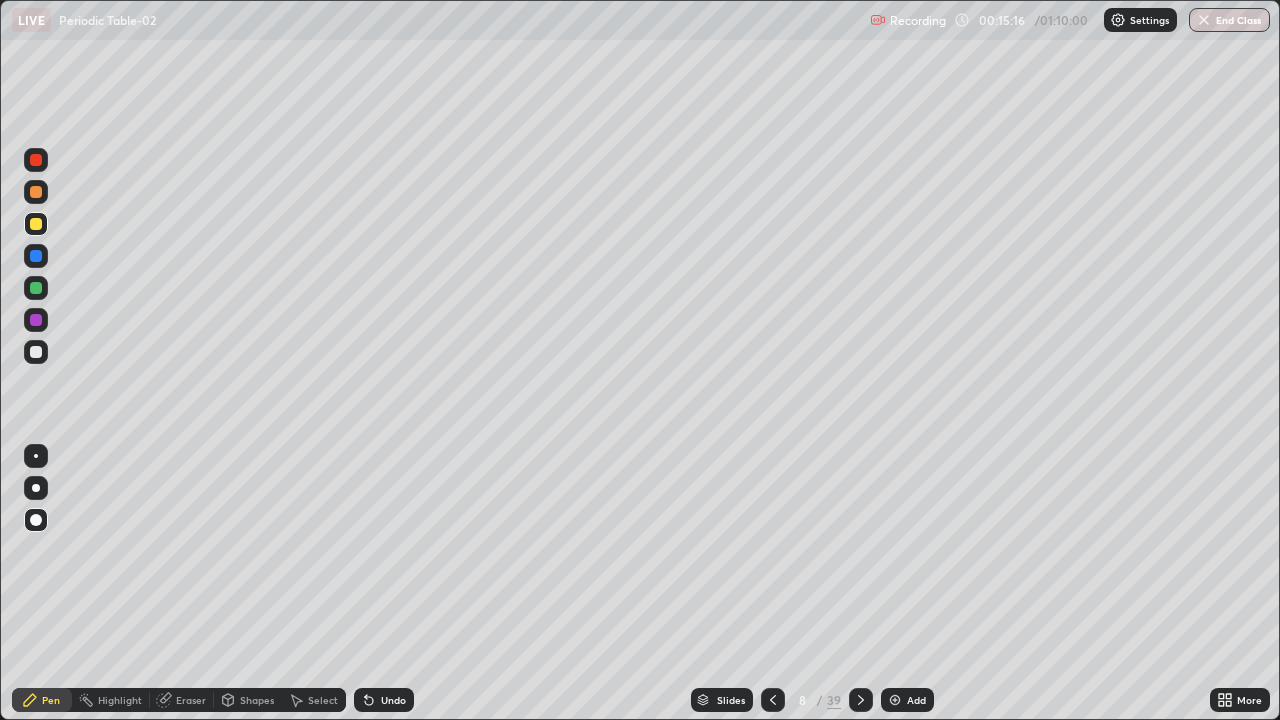 click at bounding box center (36, 352) 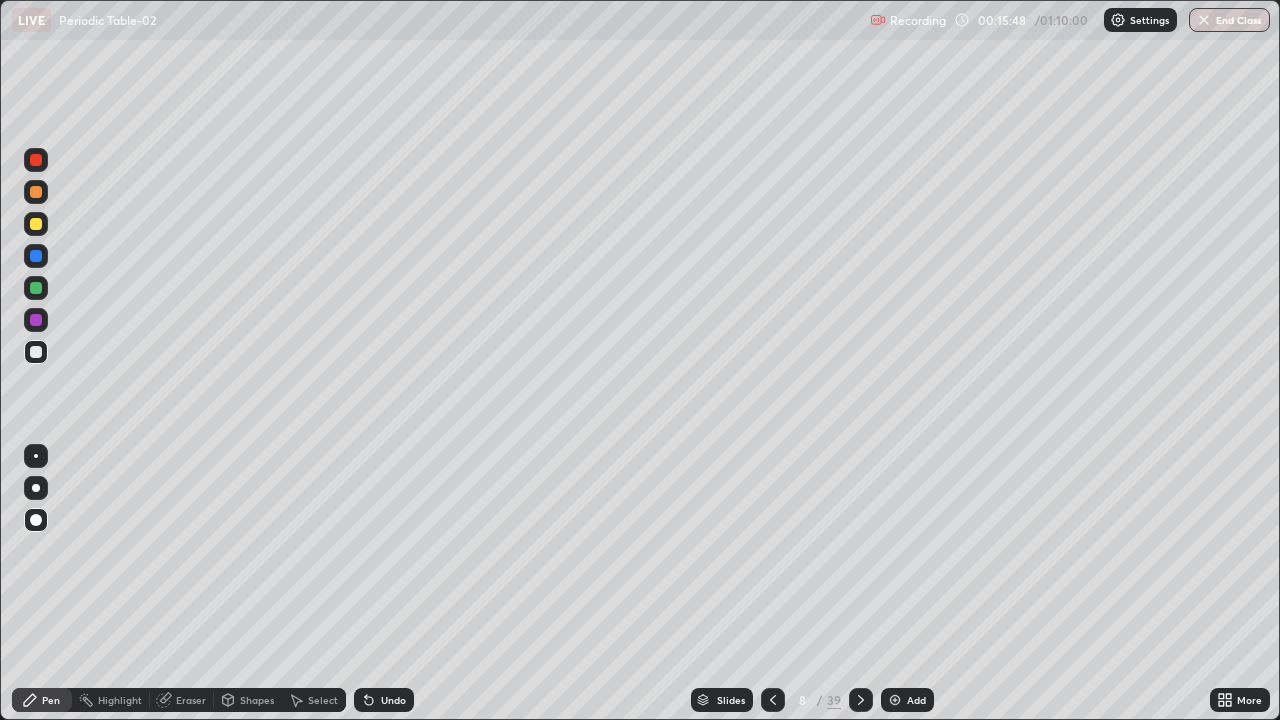 click at bounding box center [36, 256] 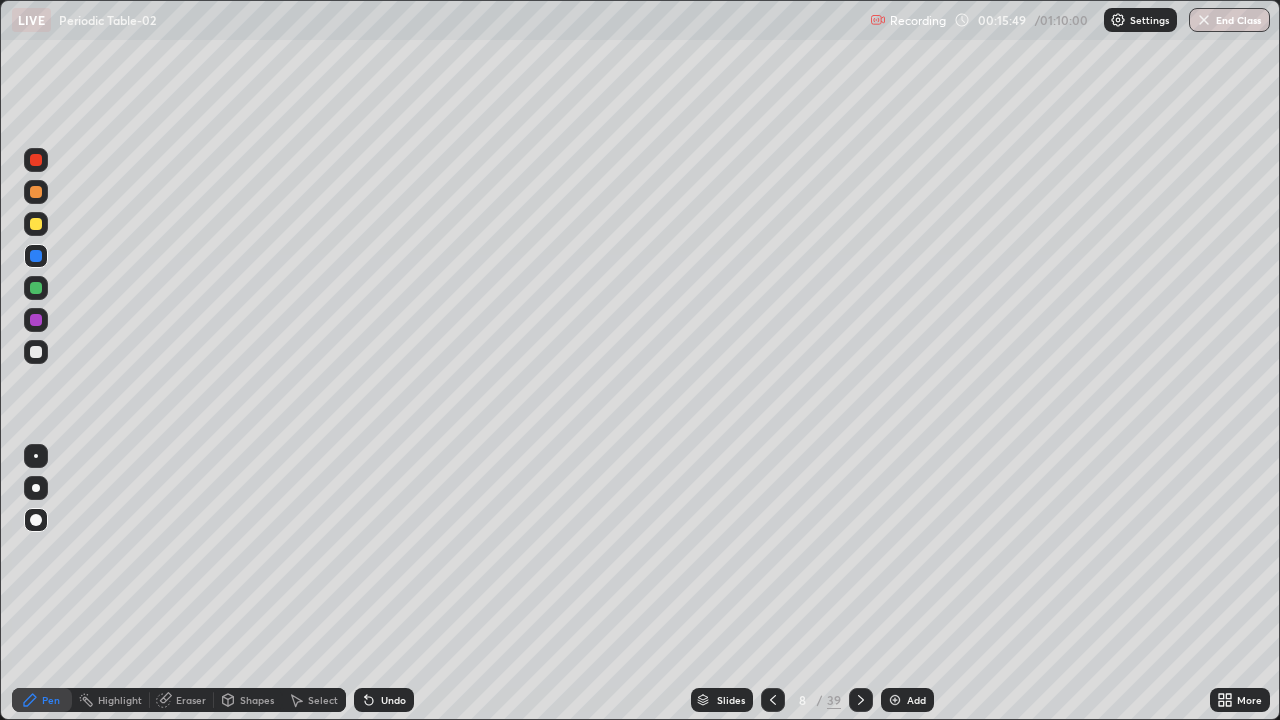 click at bounding box center [36, 224] 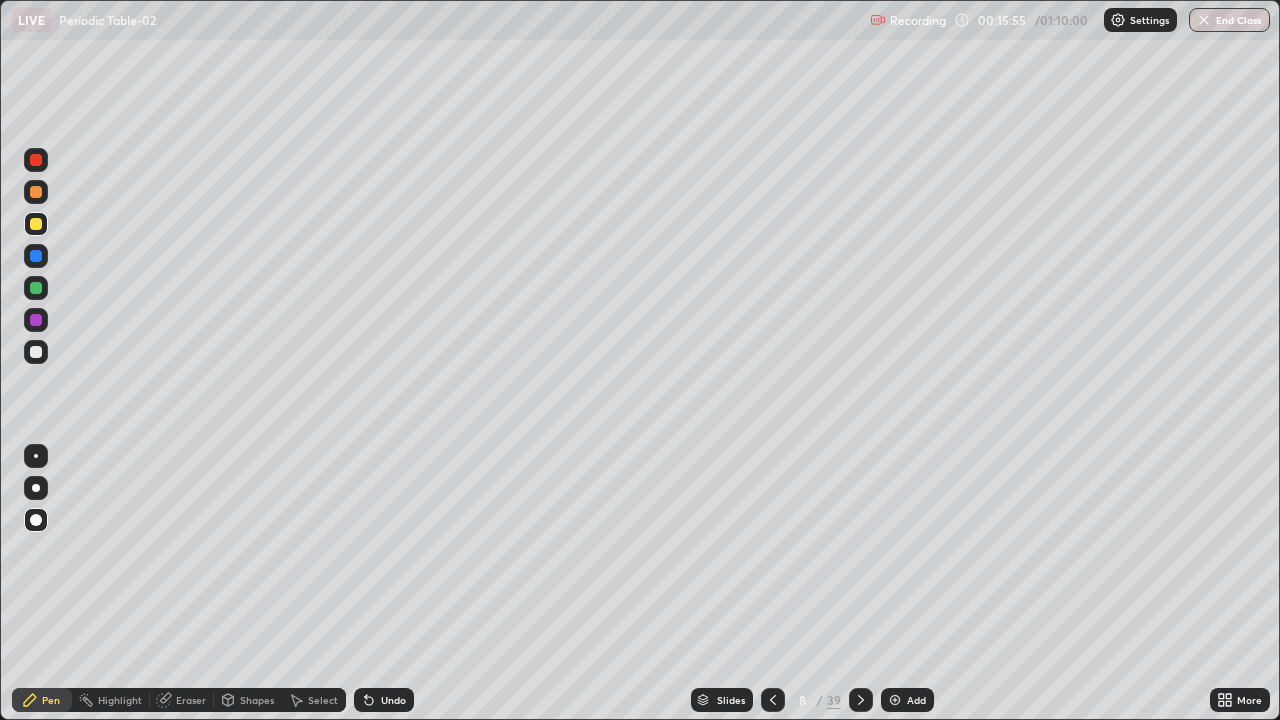 click at bounding box center [36, 256] 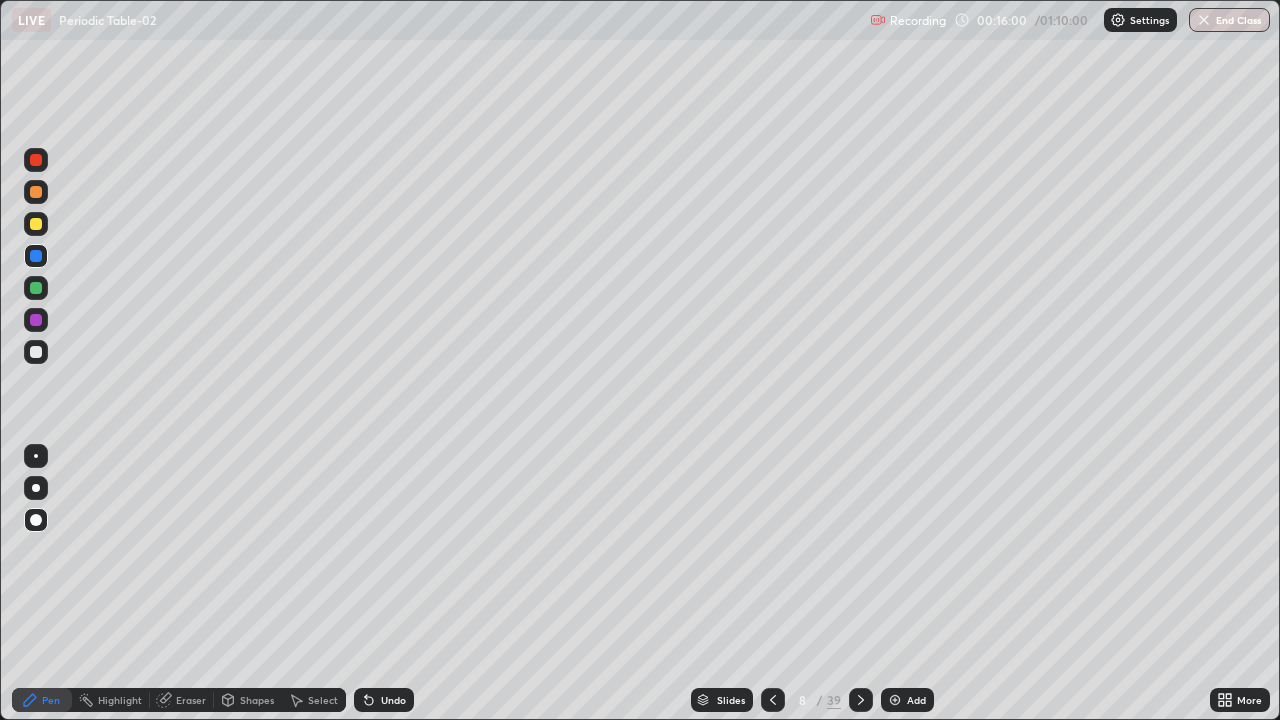 click at bounding box center (36, 320) 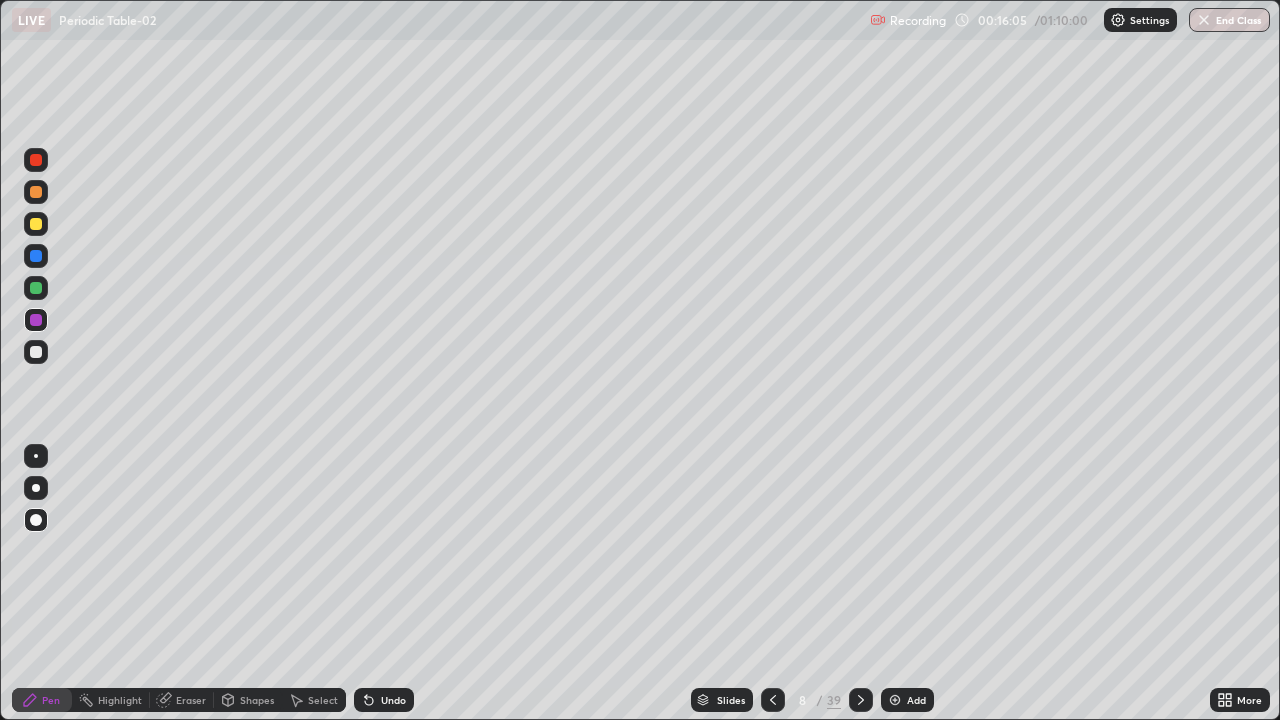 click at bounding box center (36, 352) 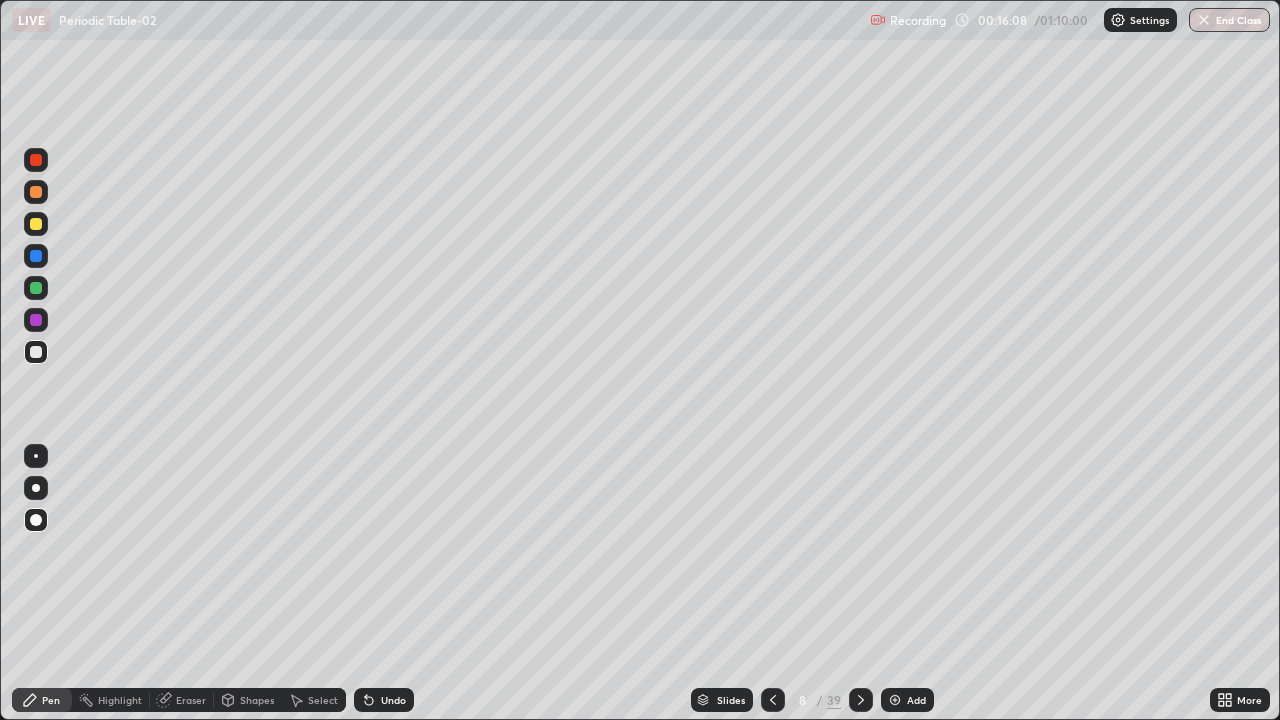 click at bounding box center (36, 224) 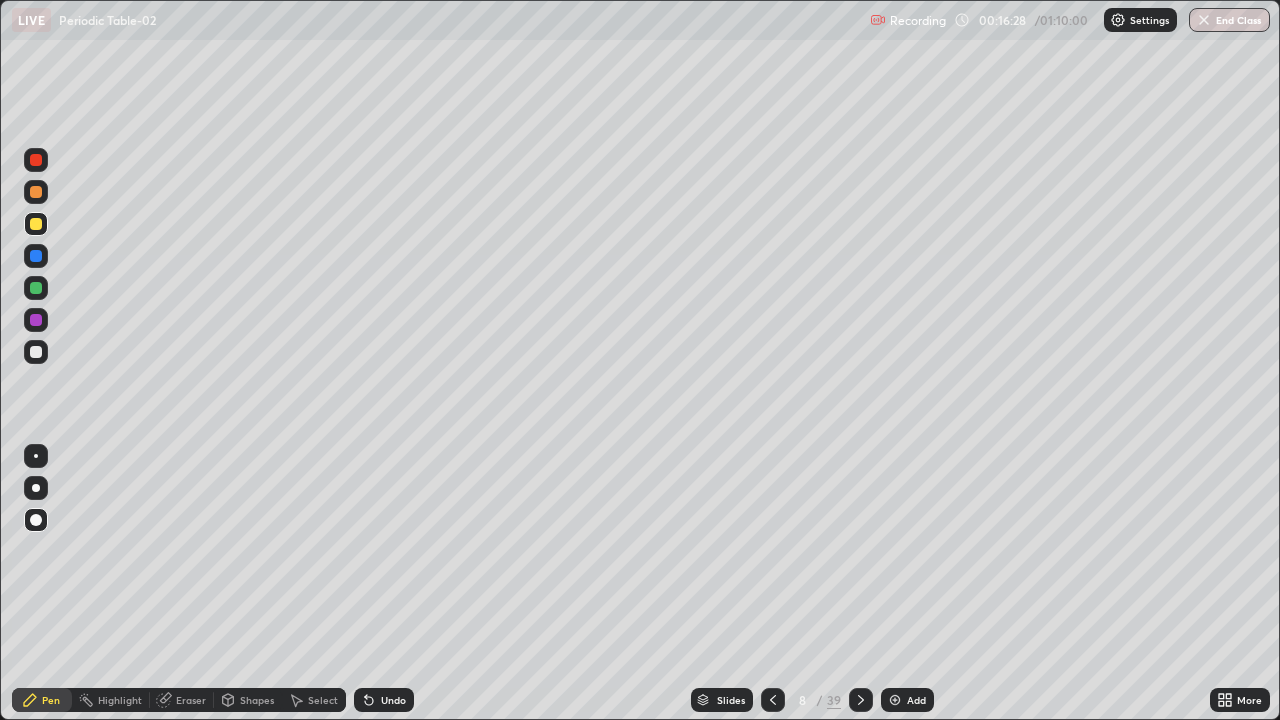 click at bounding box center (36, 352) 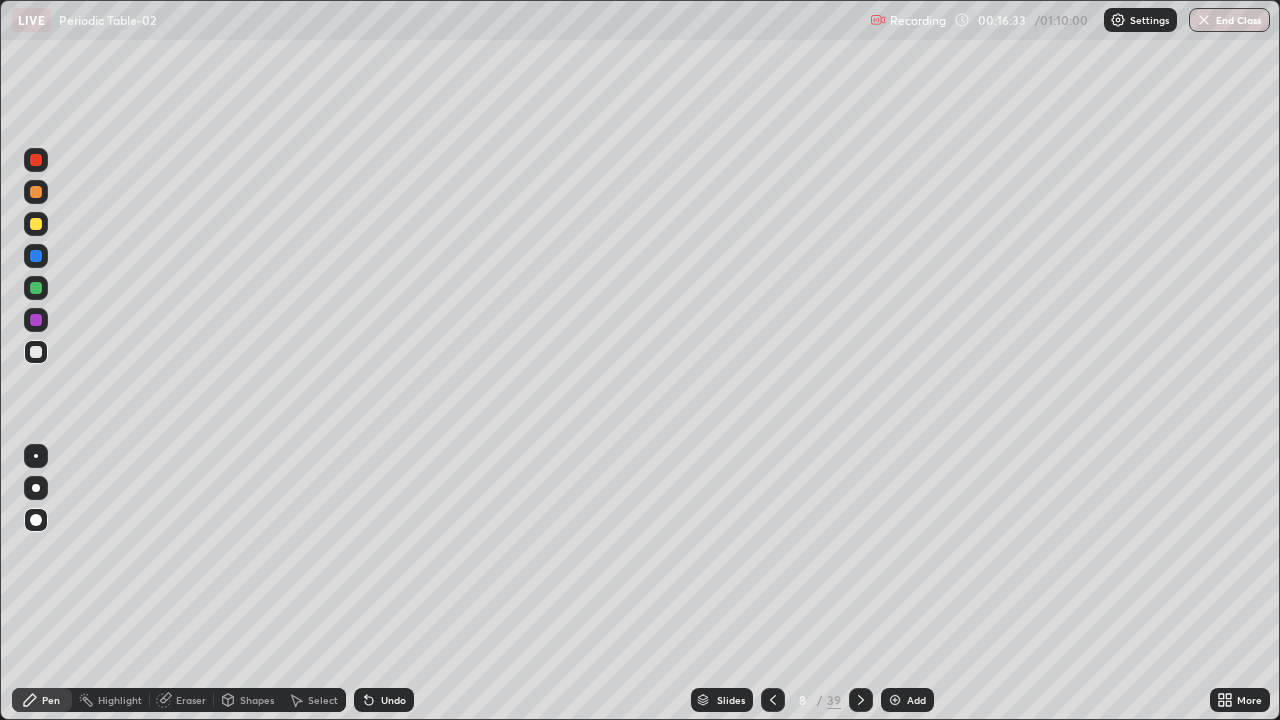 click at bounding box center (36, 256) 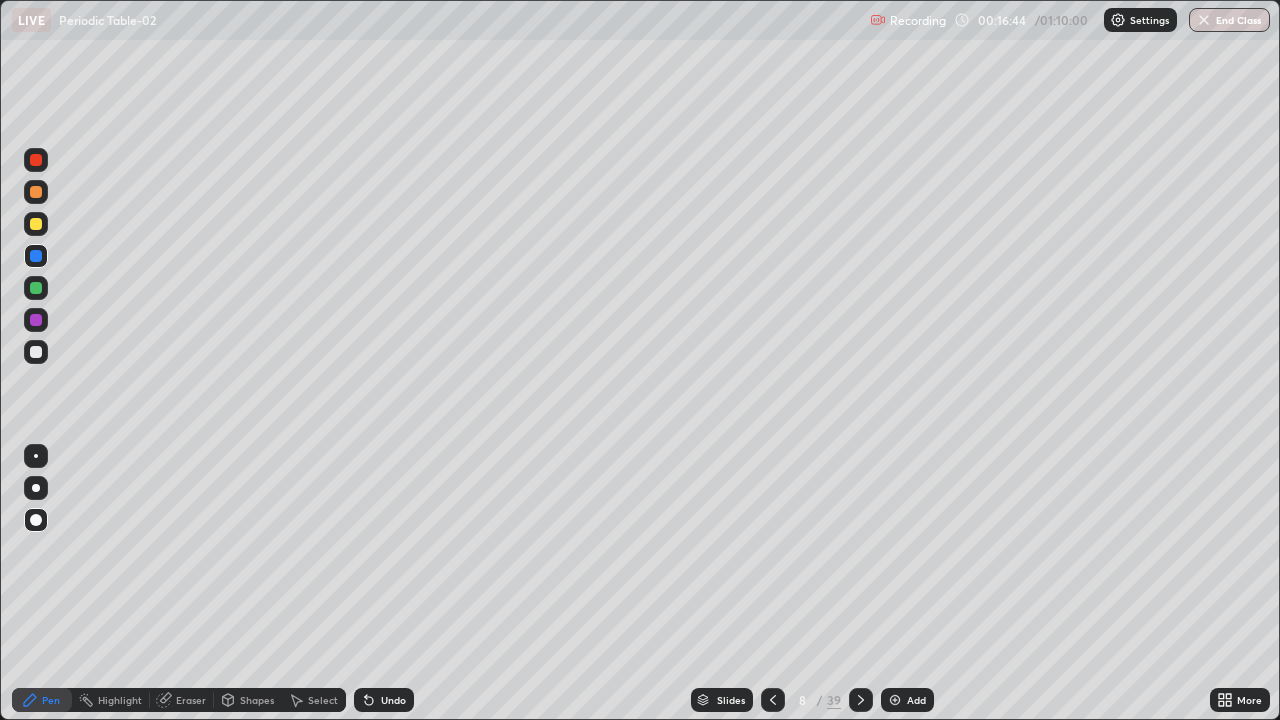 click at bounding box center [36, 352] 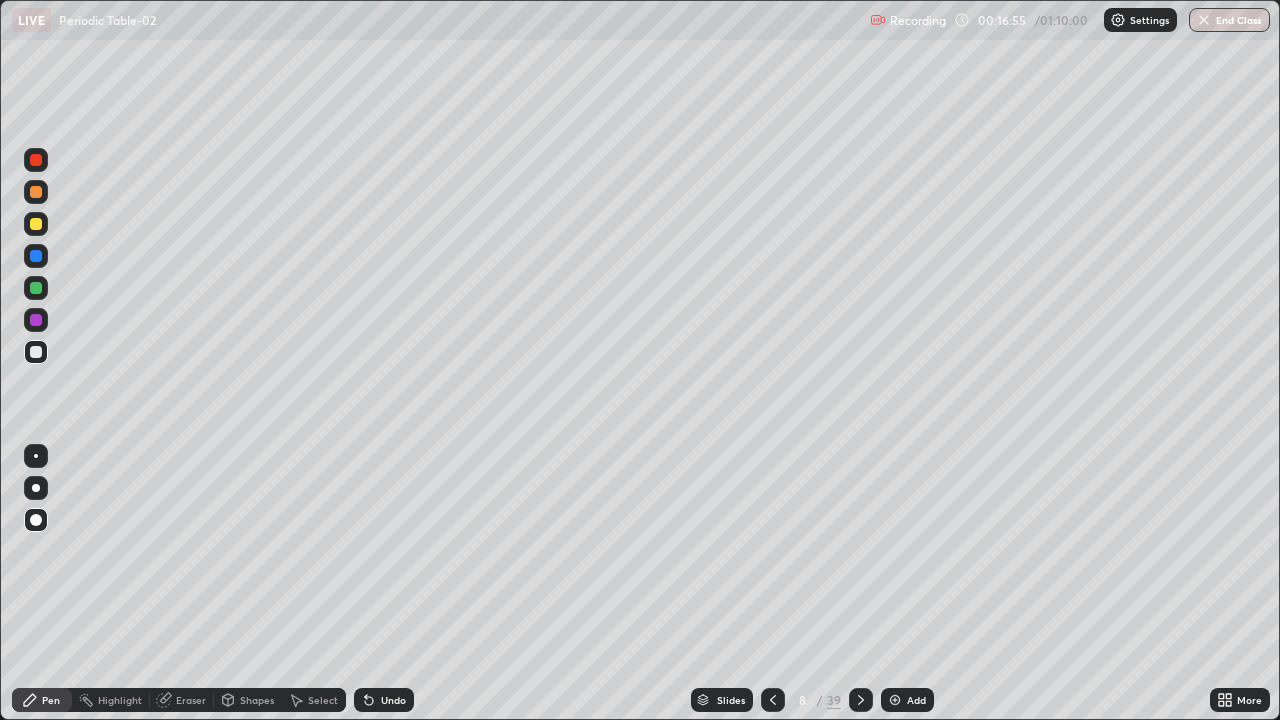click at bounding box center [36, 288] 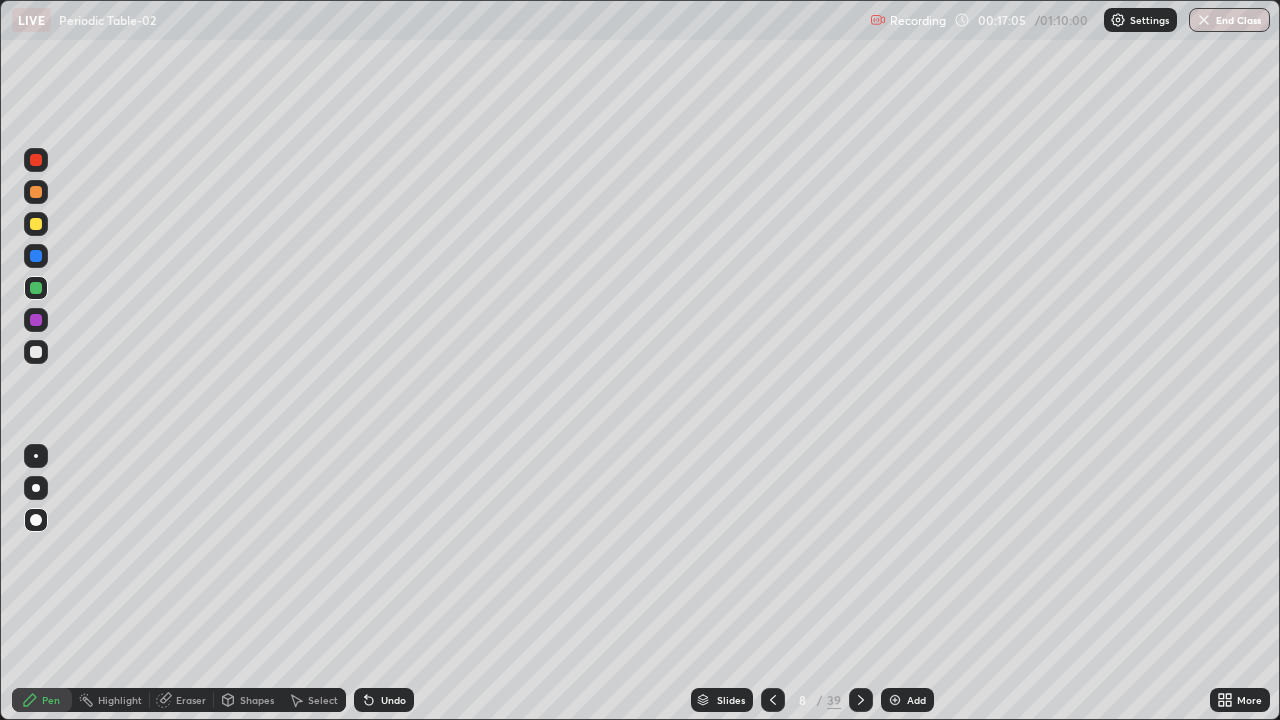 click on "Eraser" at bounding box center (191, 700) 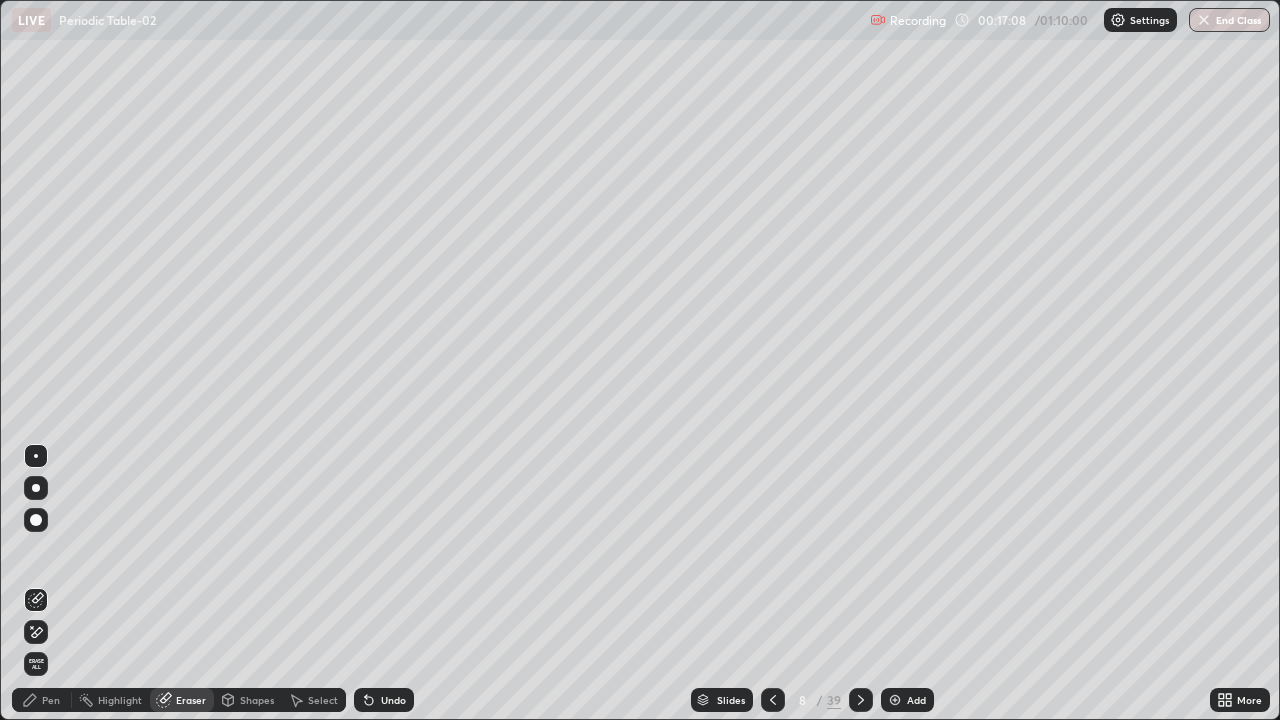 click on "Pen" at bounding box center [42, 700] 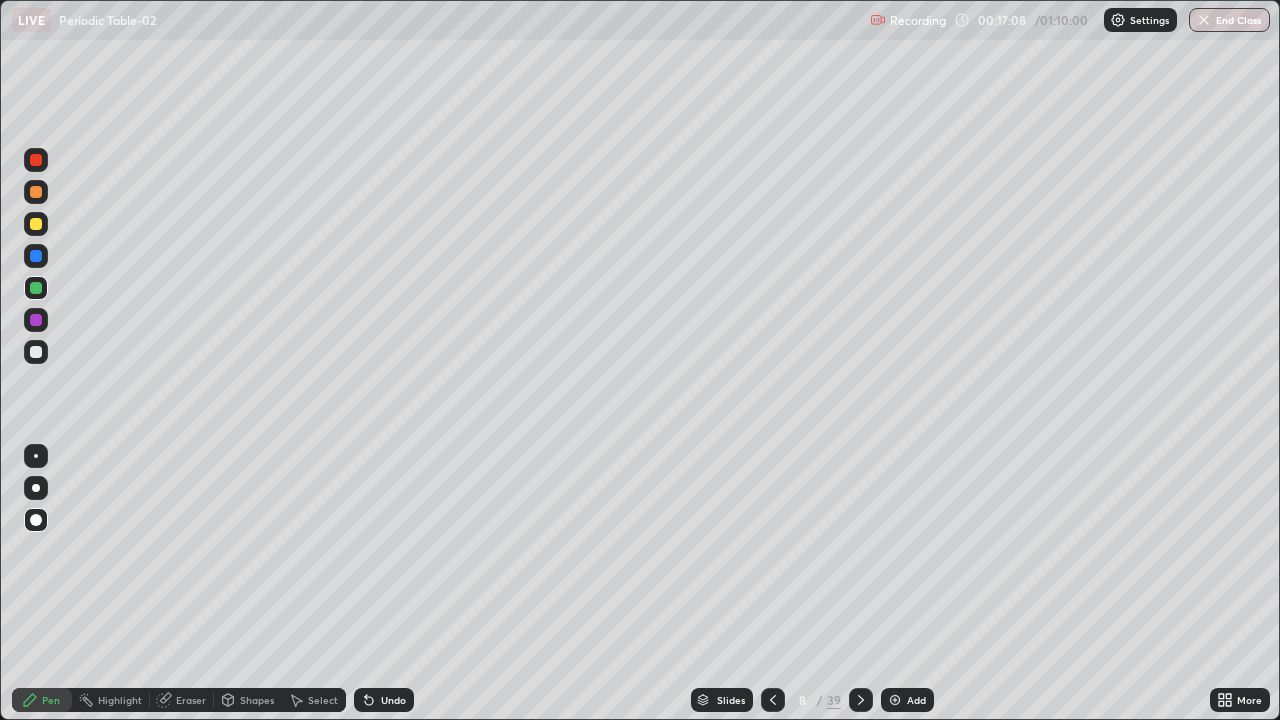 click at bounding box center (36, 352) 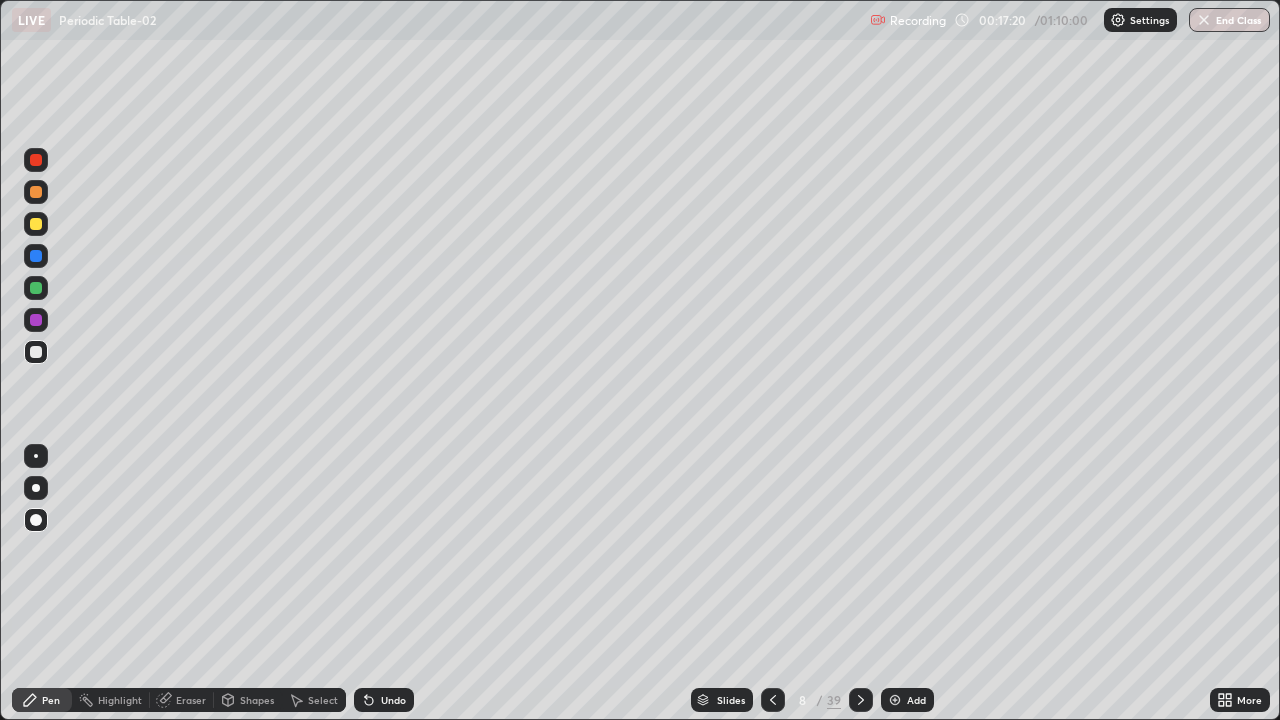 click 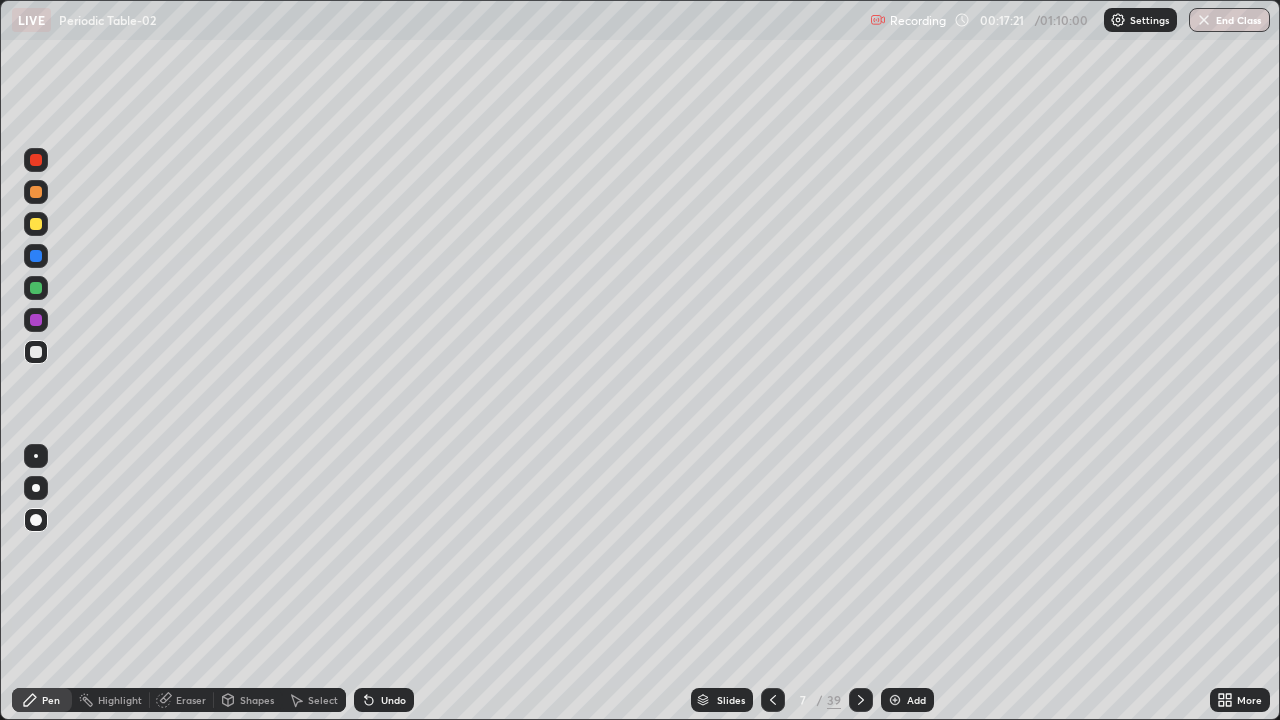 click 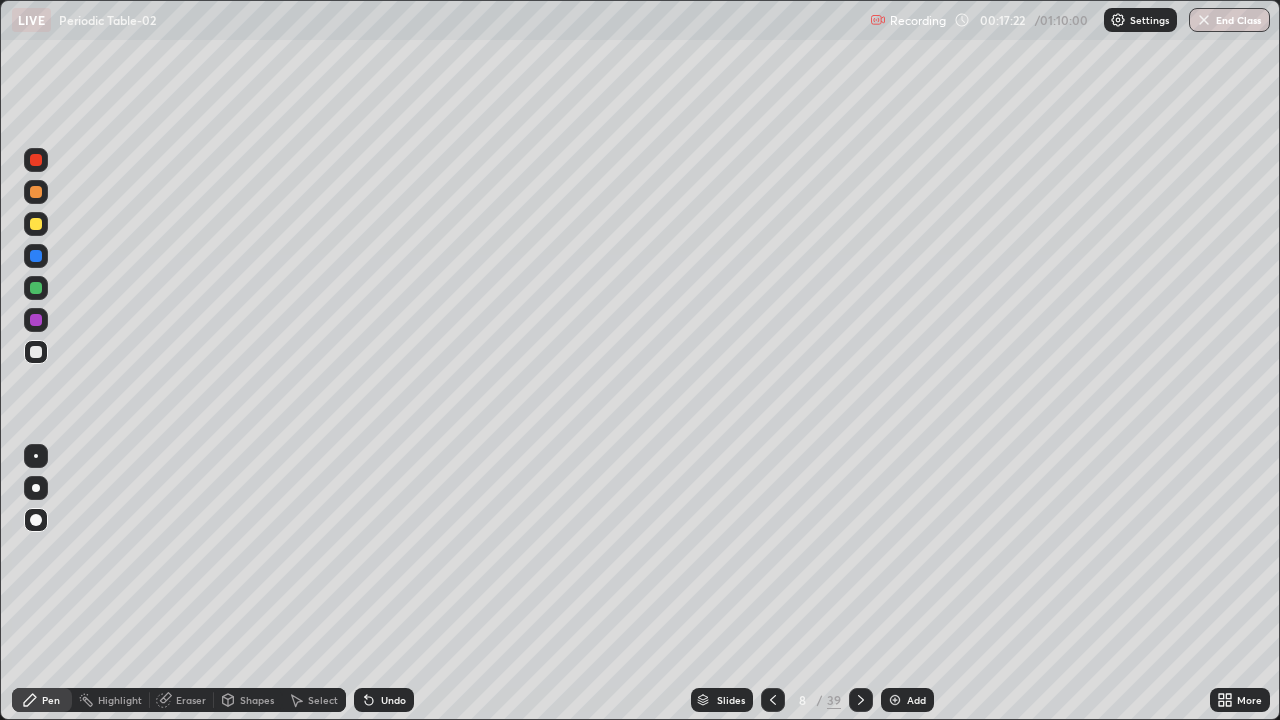 click 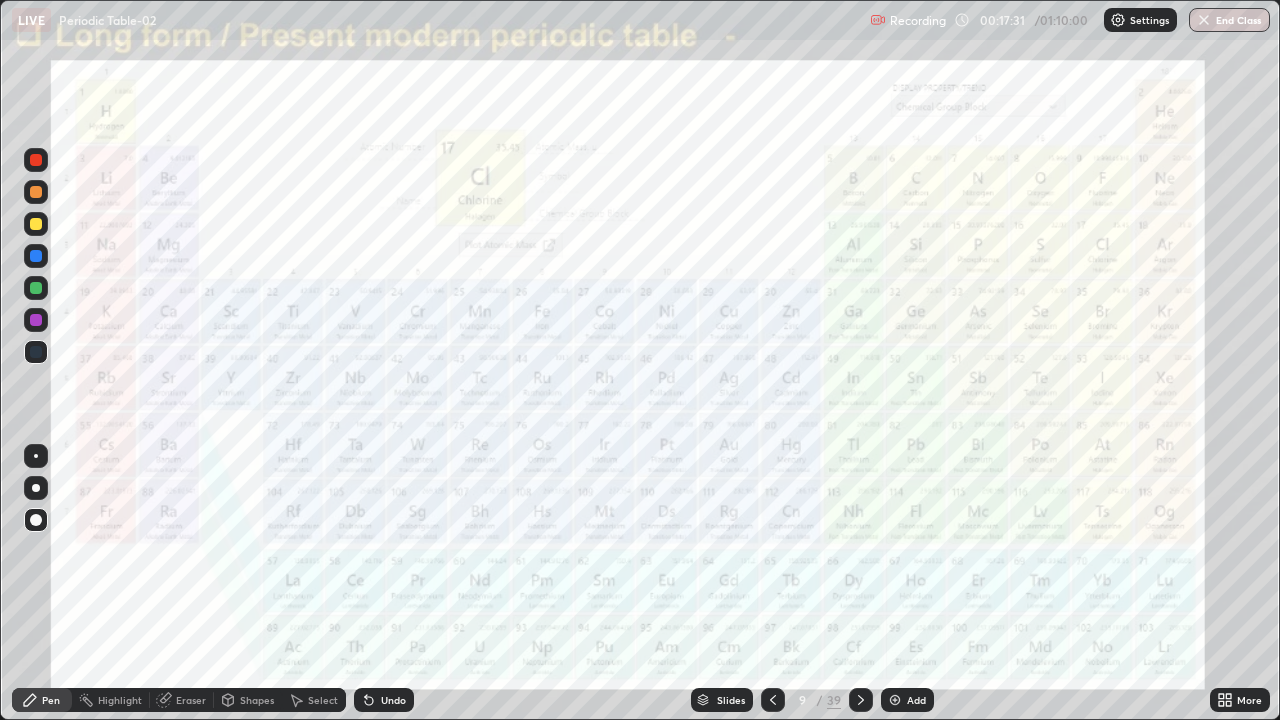 click 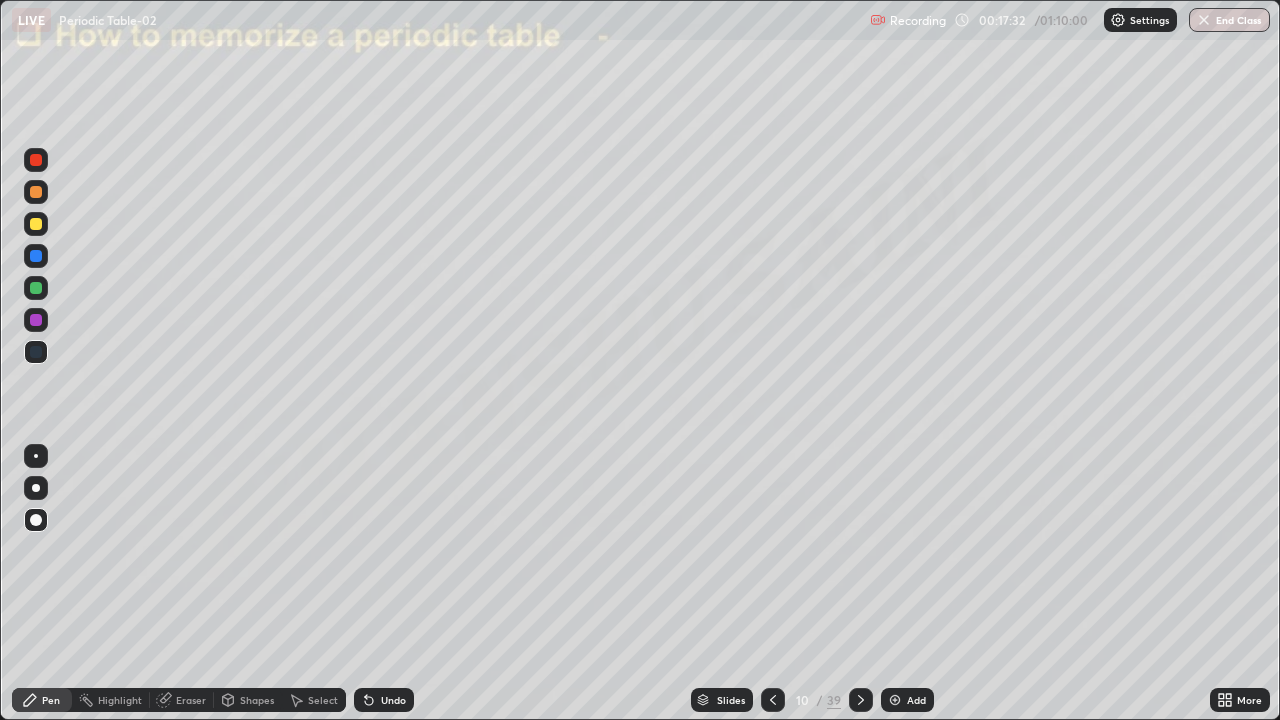 click 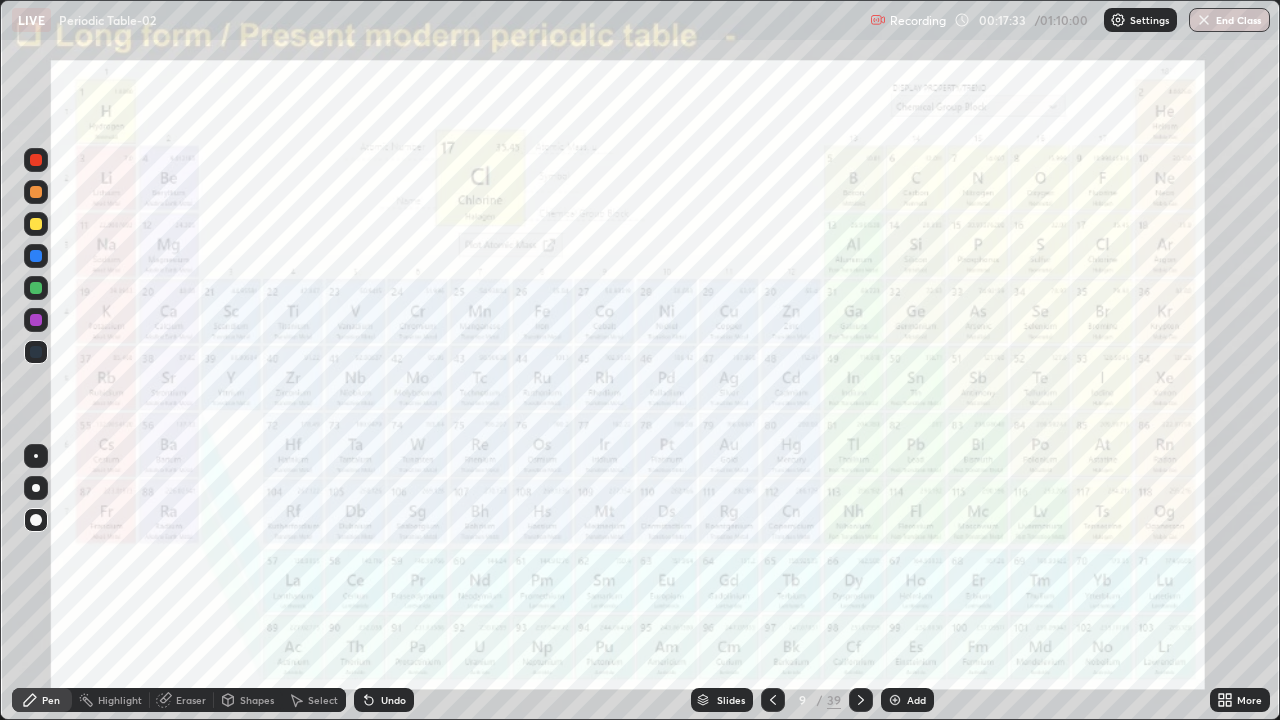 click 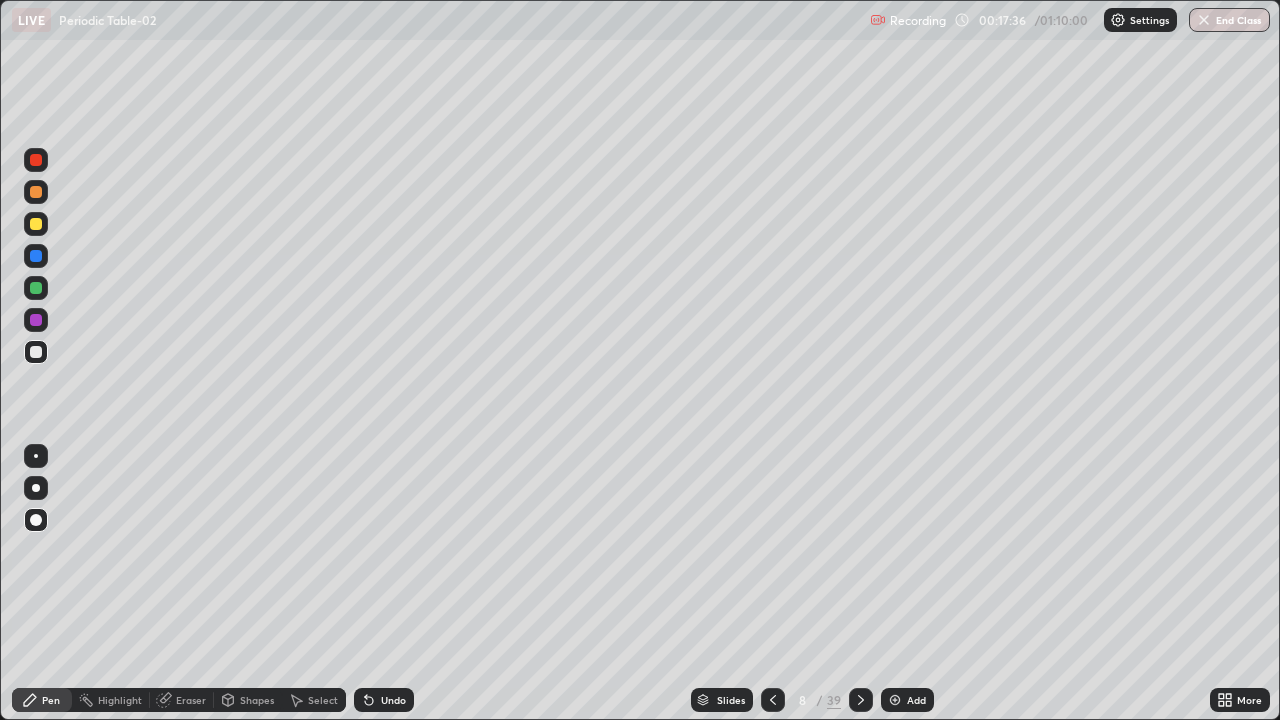 click at bounding box center (36, 256) 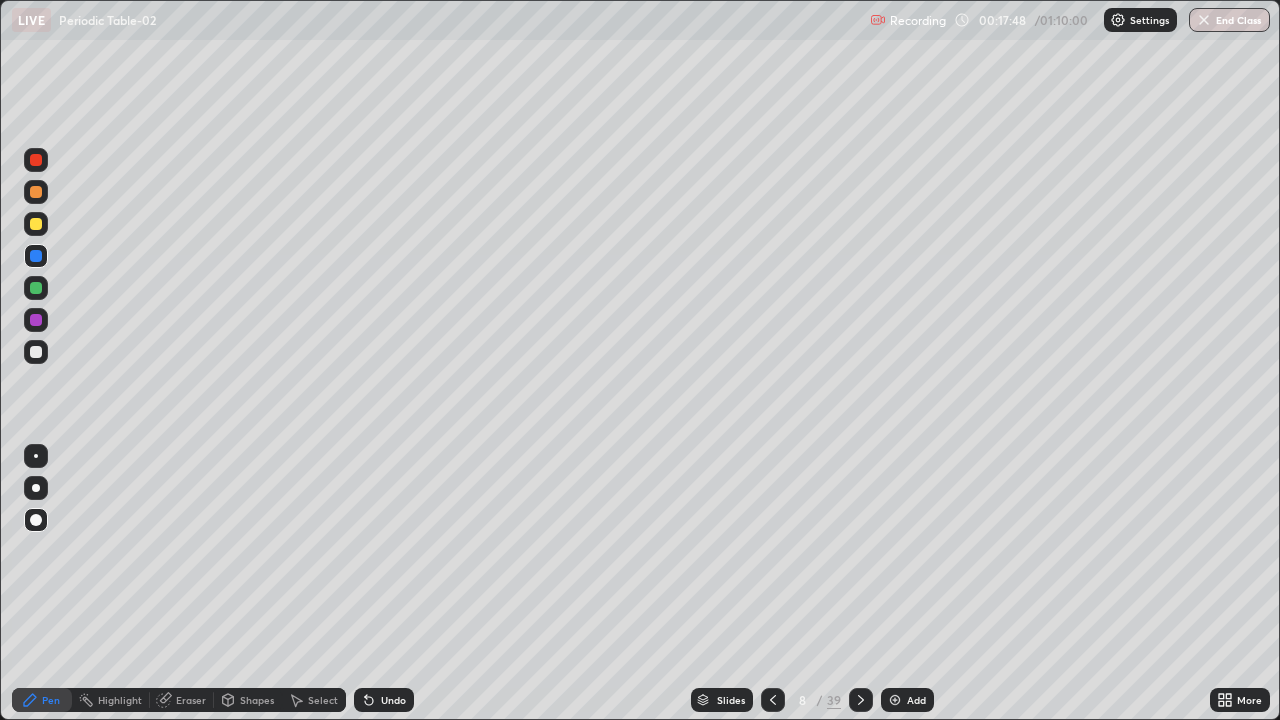 click at bounding box center (36, 352) 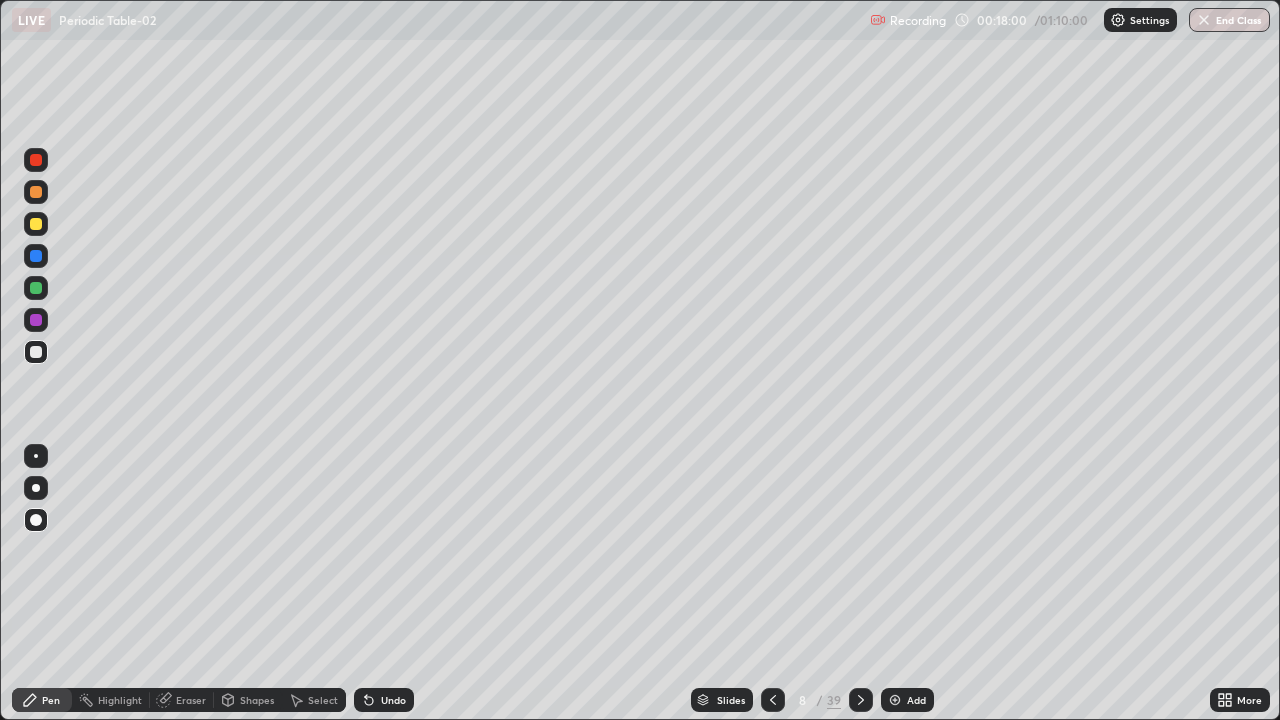 click at bounding box center [36, 288] 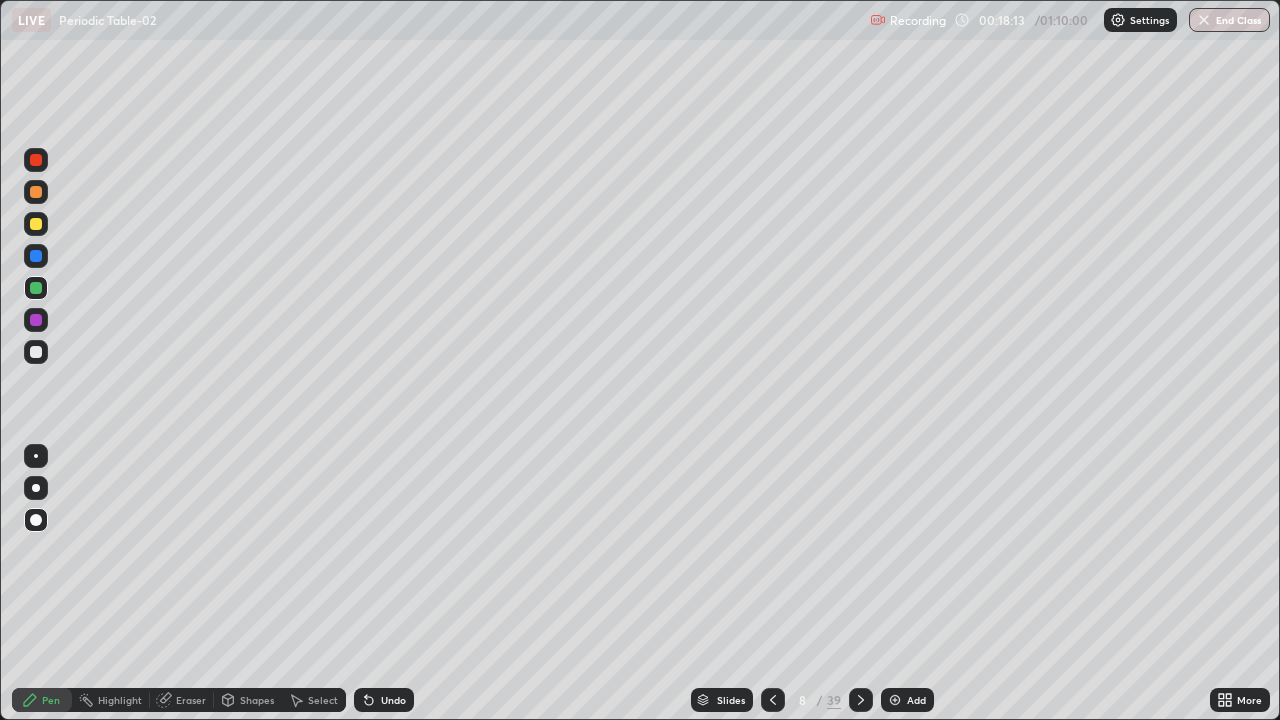 click at bounding box center (36, 352) 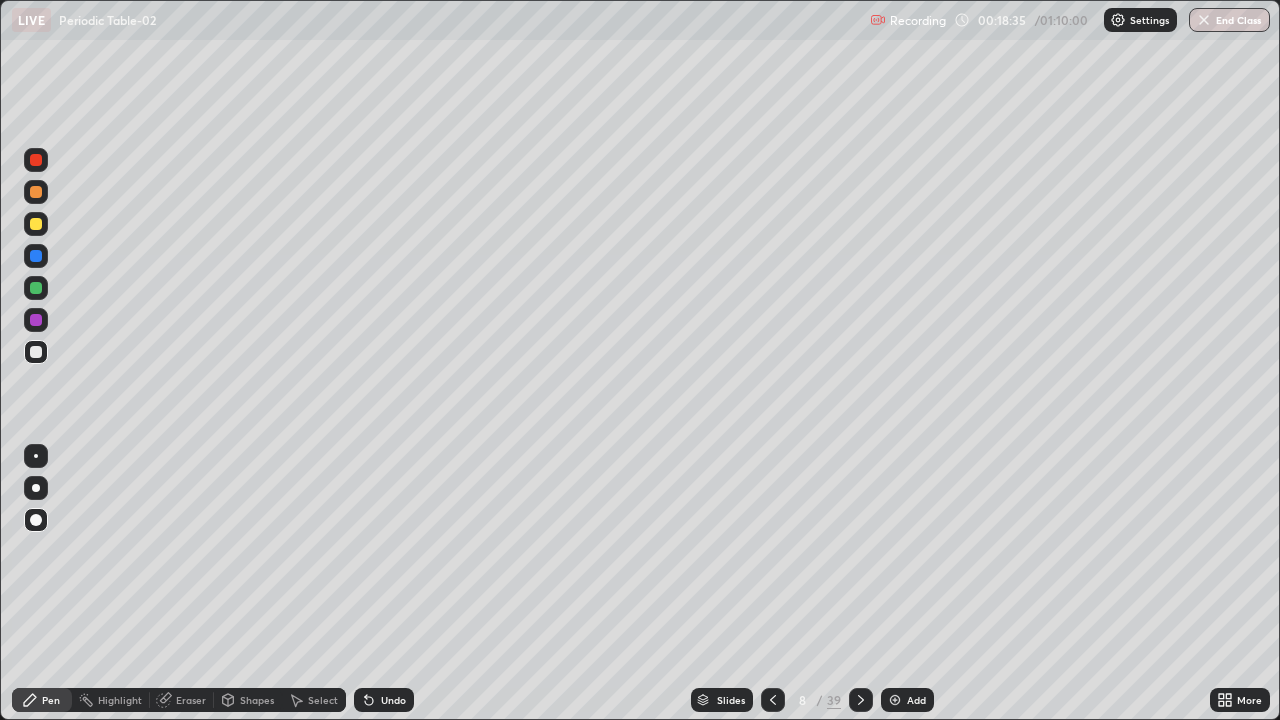 click at bounding box center [895, 700] 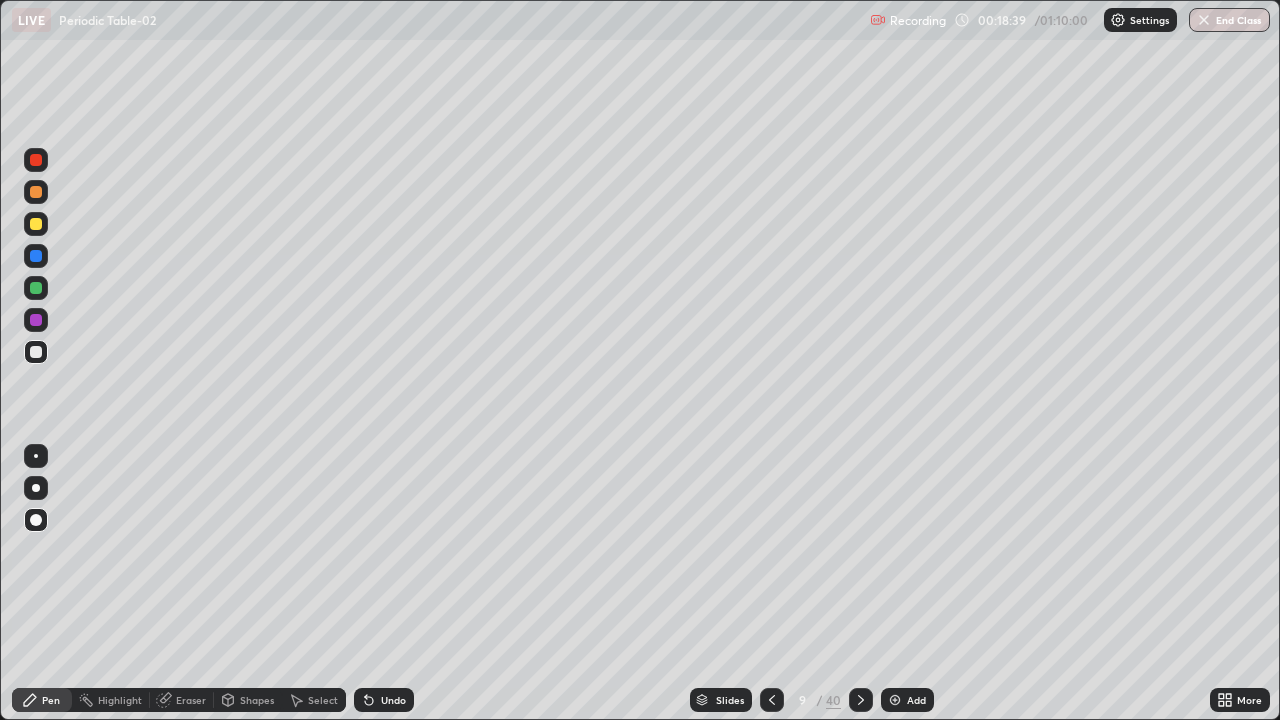 click 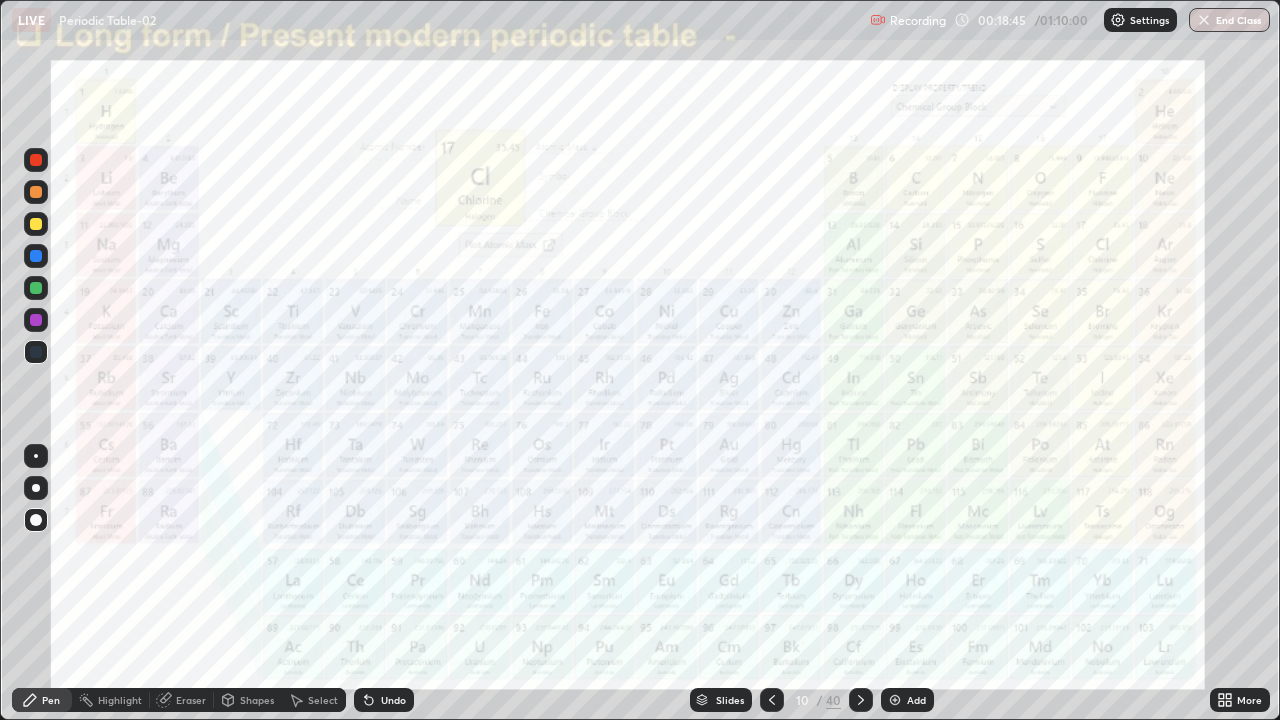 click 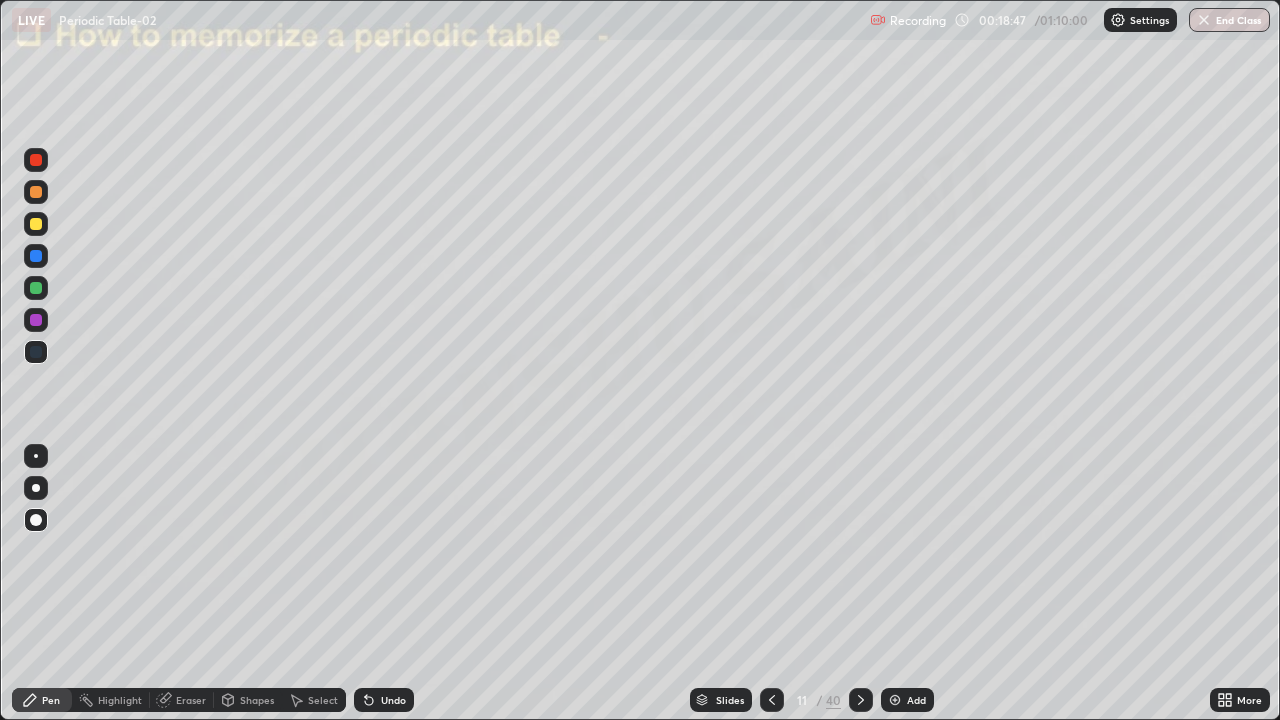 click 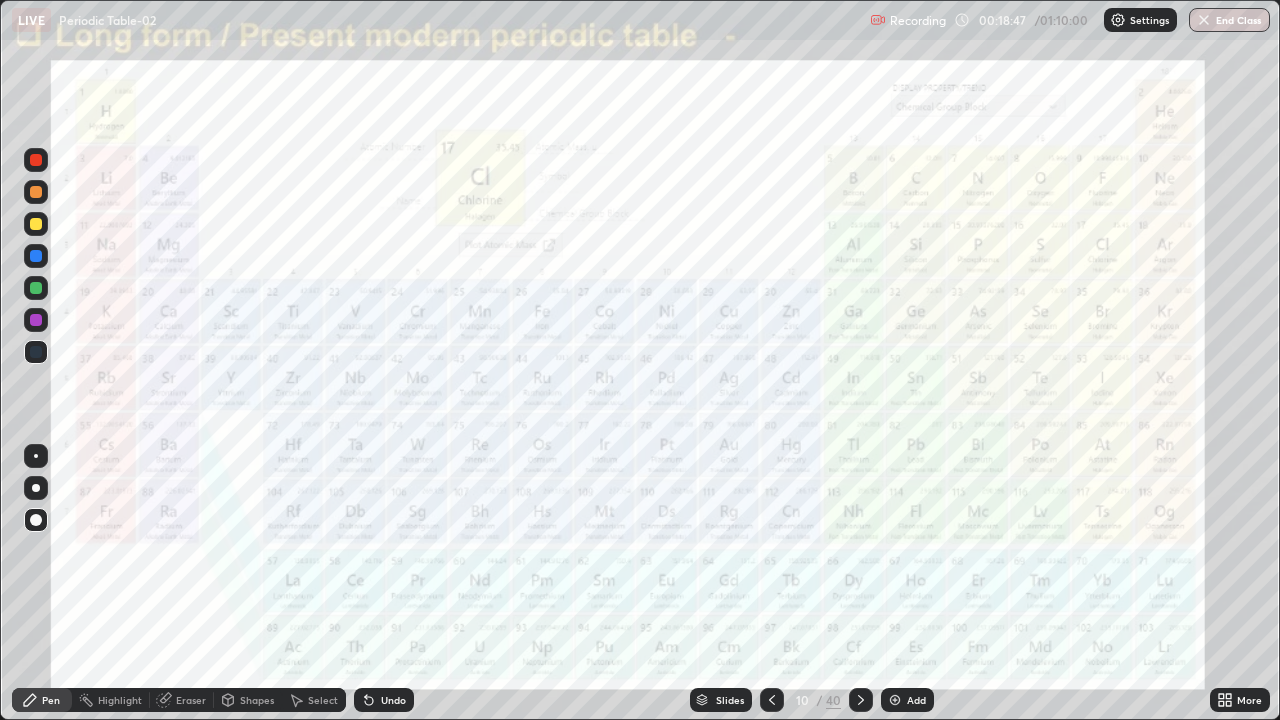 click 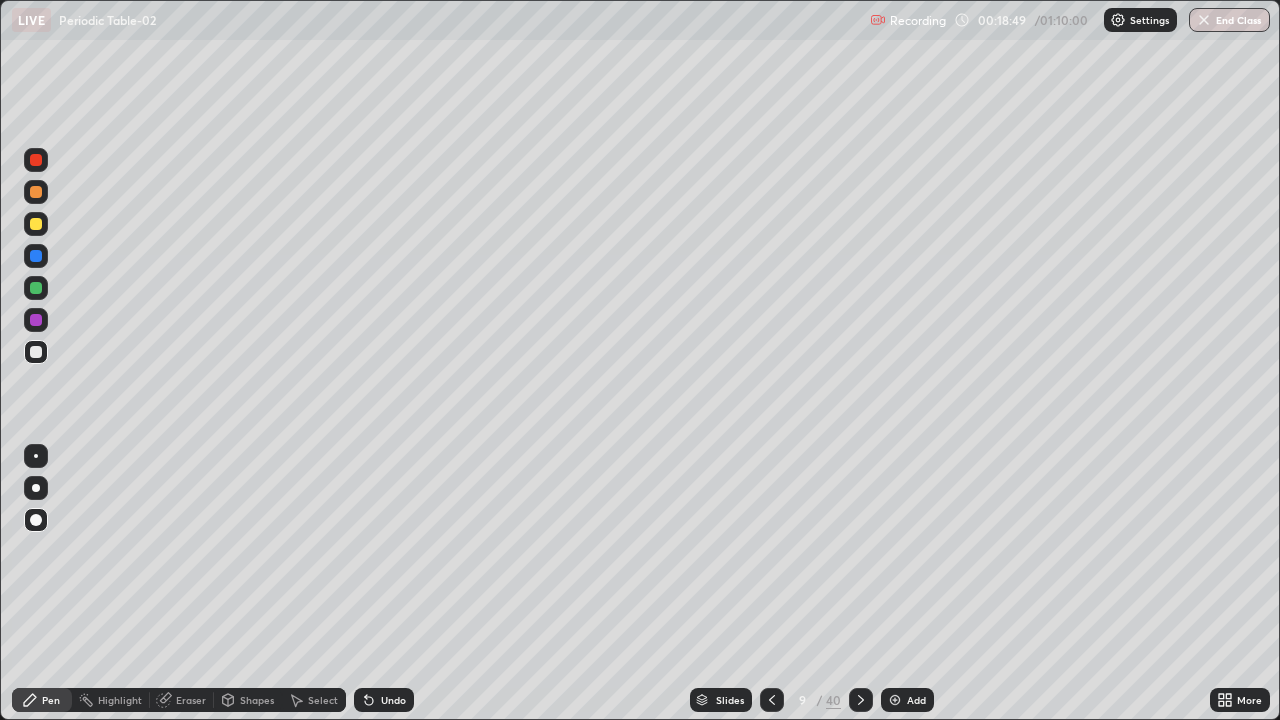 click at bounding box center [36, 288] 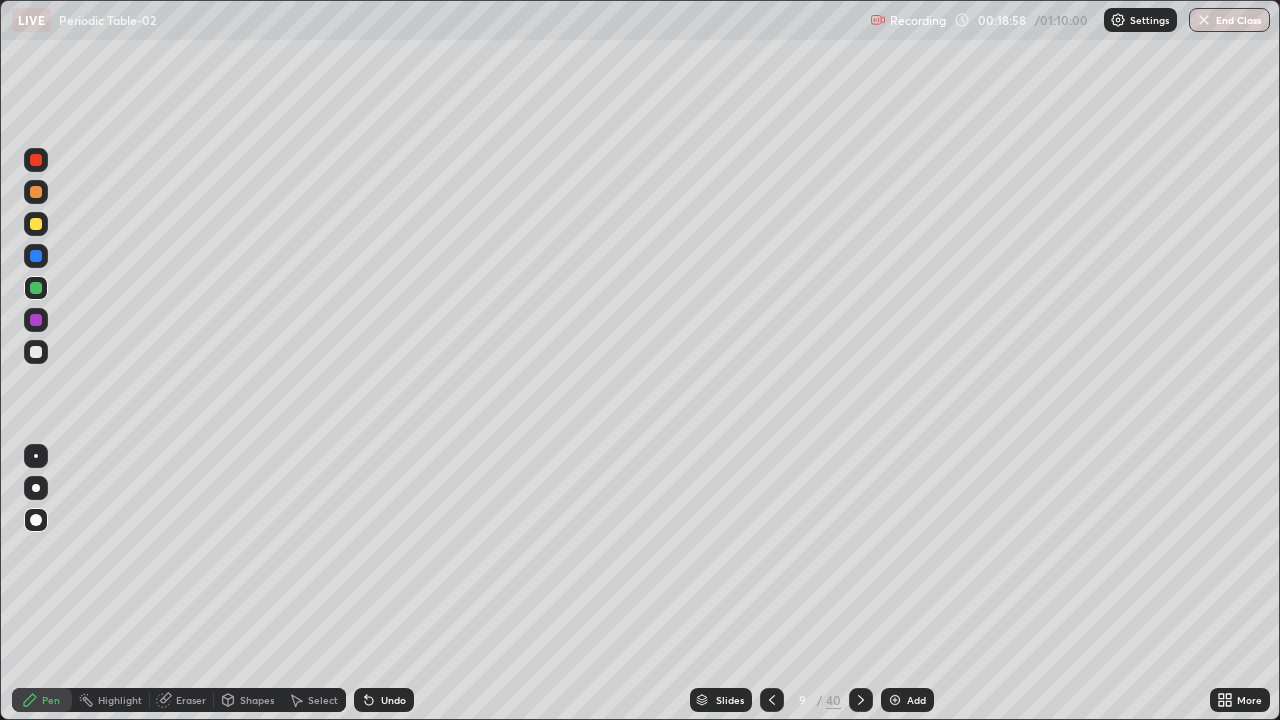 click at bounding box center [36, 352] 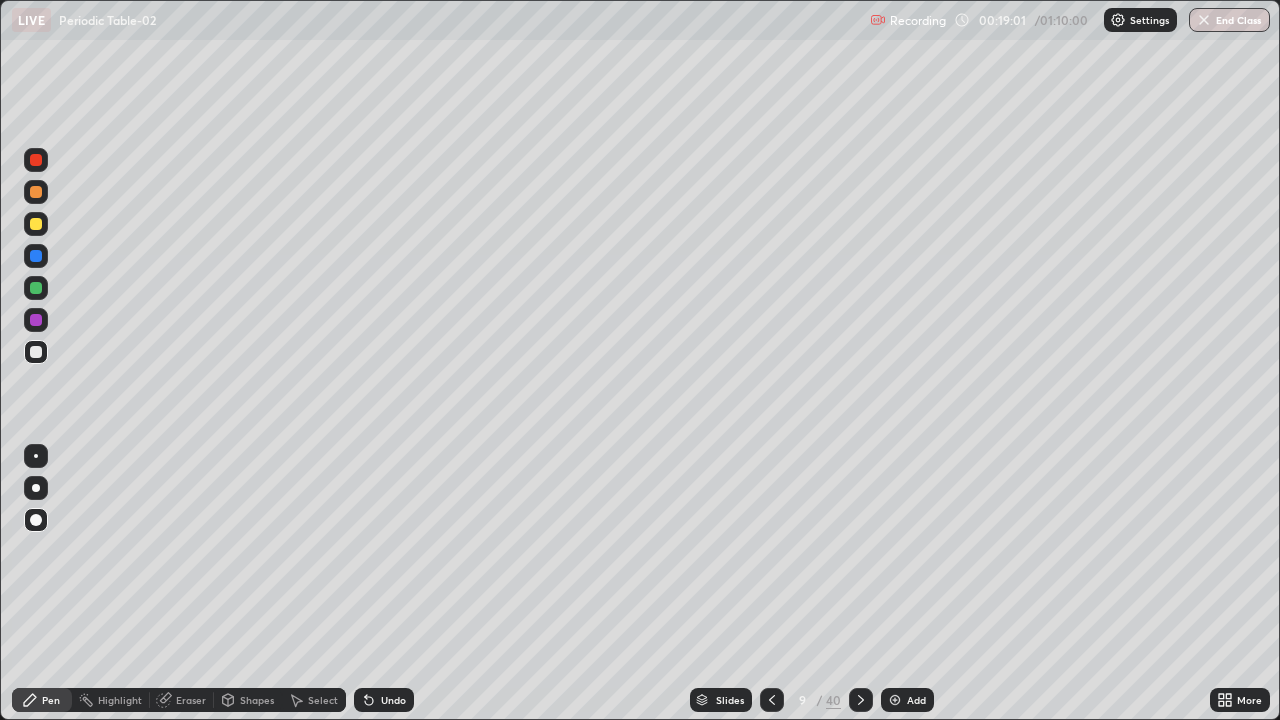 click at bounding box center (36, 224) 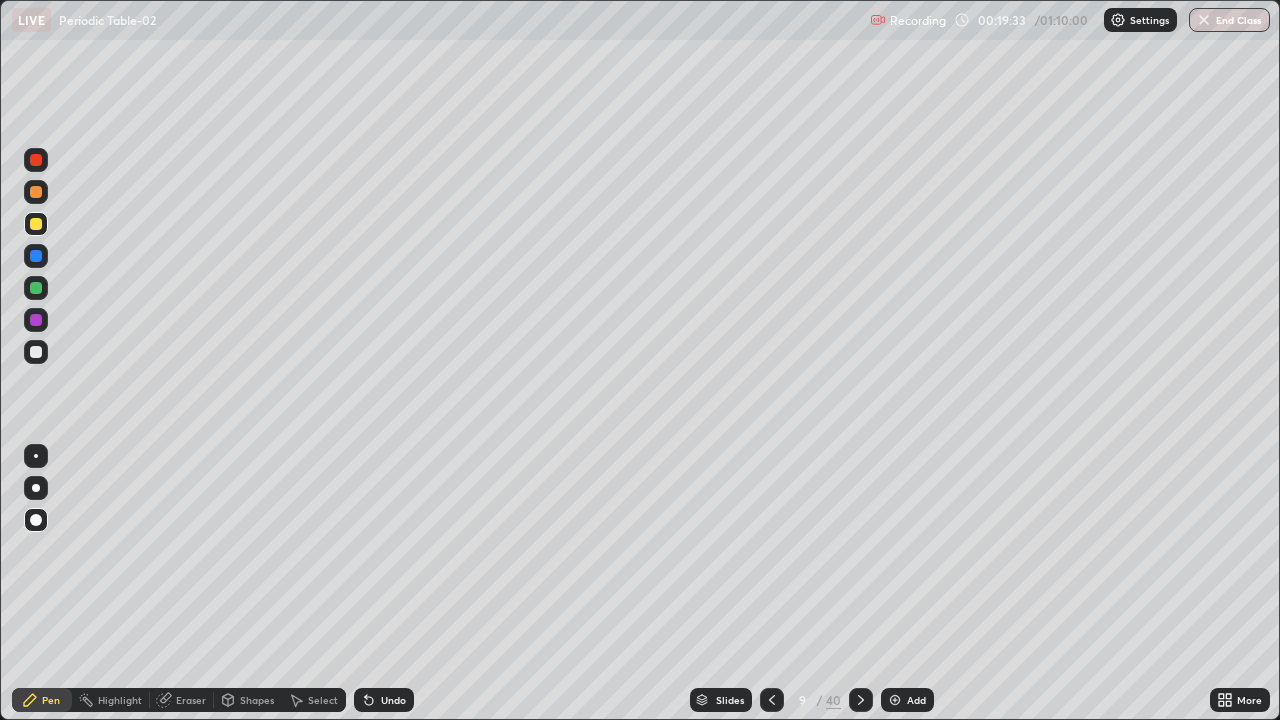 click on "Undo" at bounding box center [384, 700] 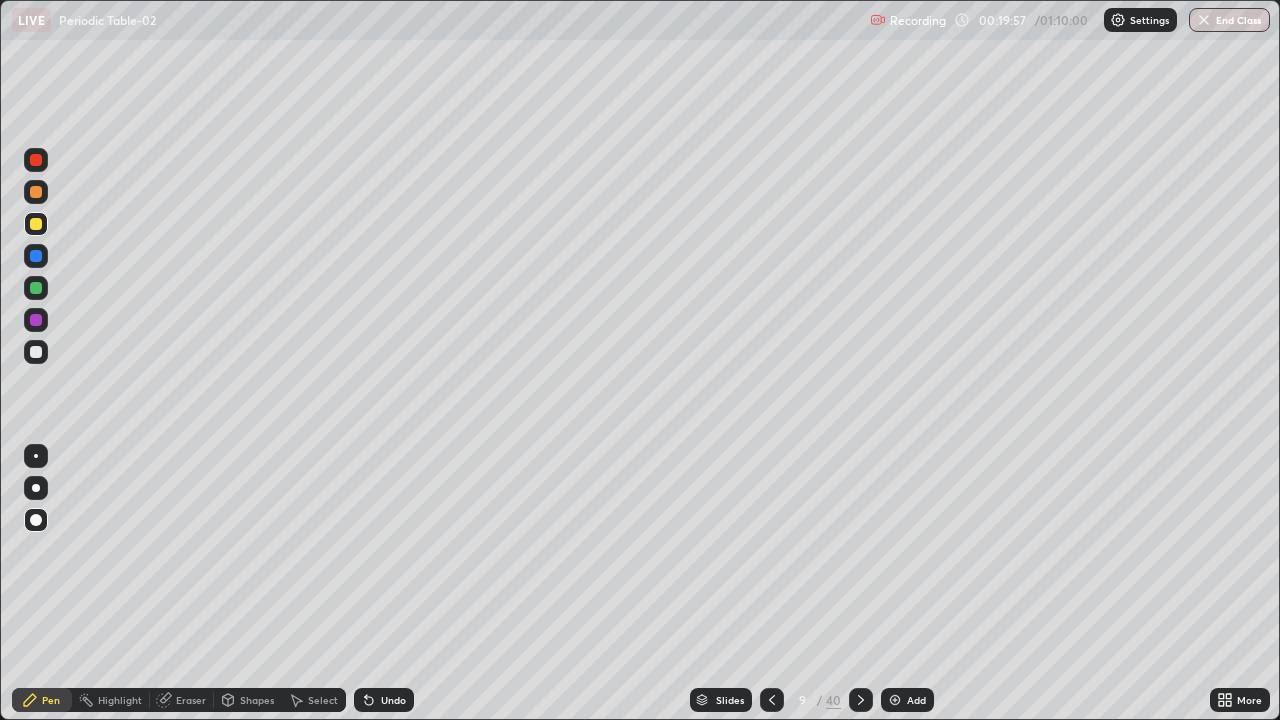 click 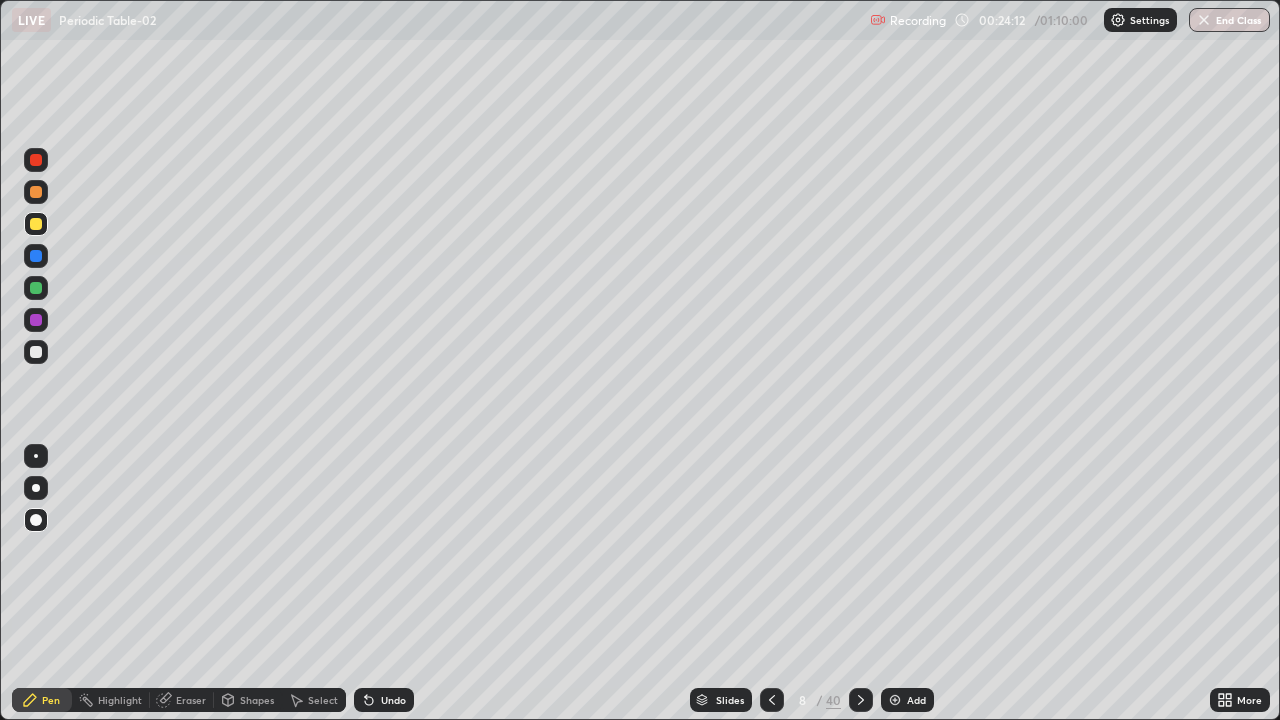 click 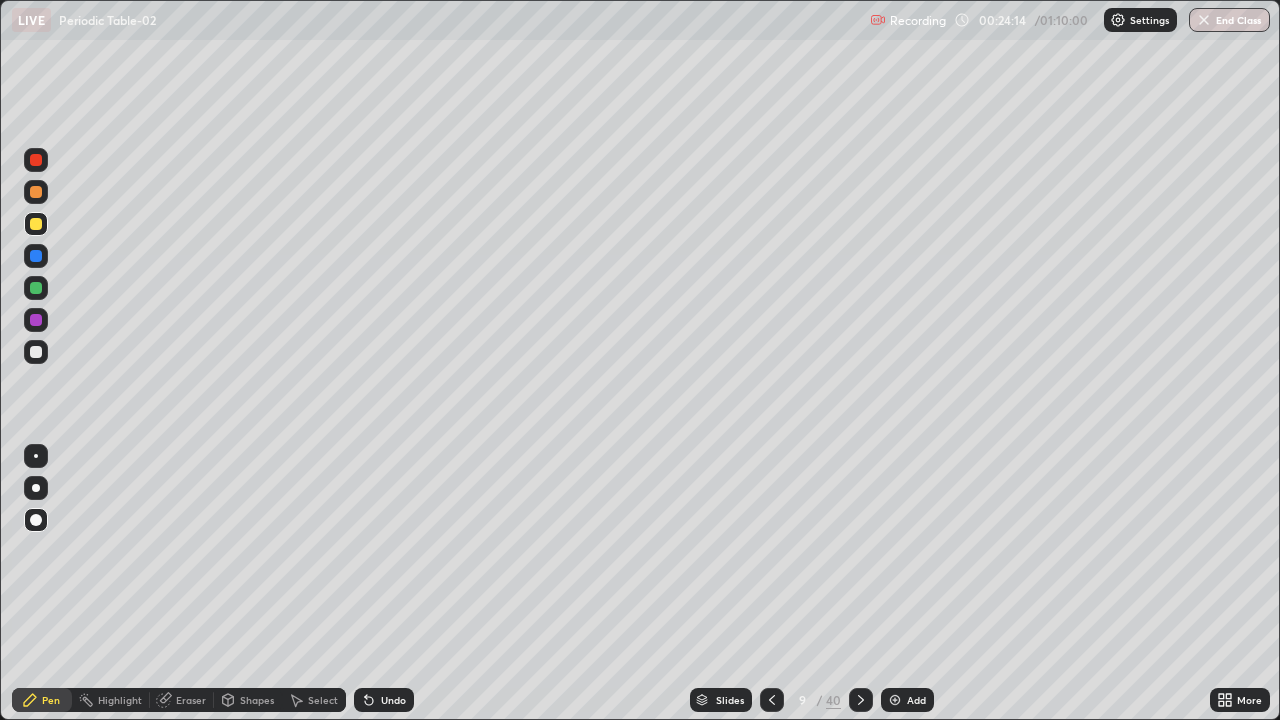 click 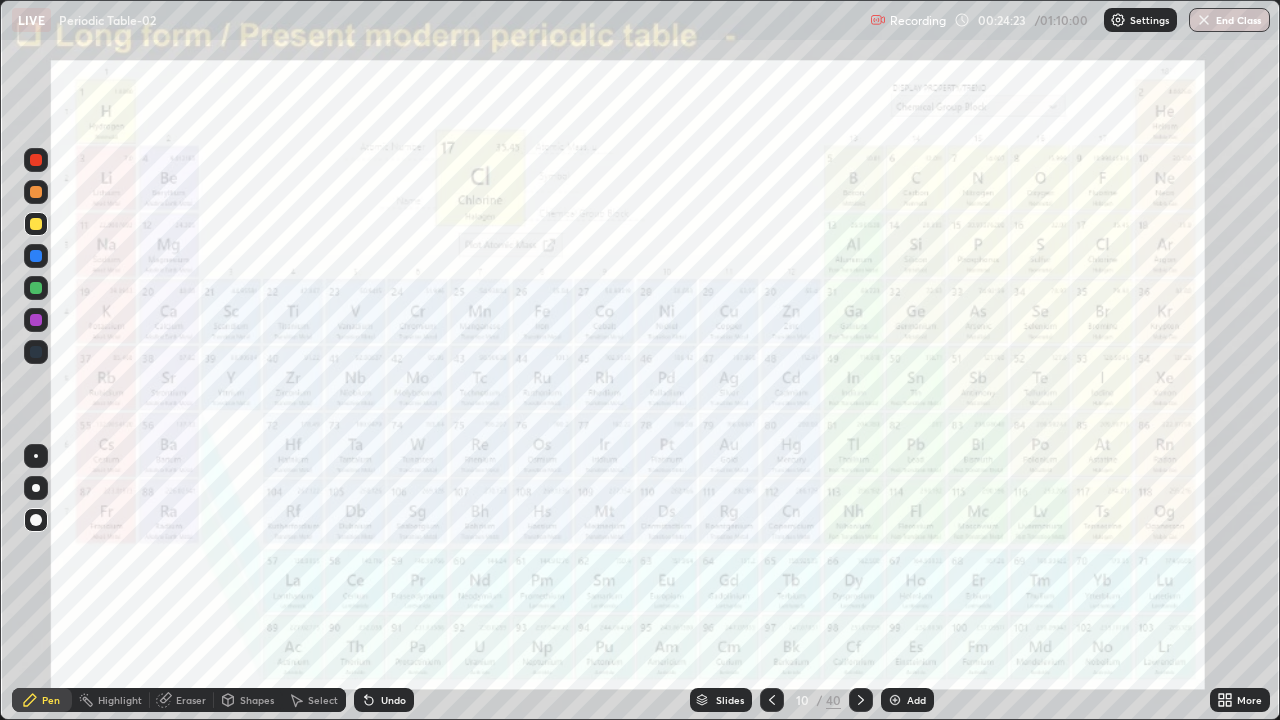 click on "Undo" at bounding box center [393, 700] 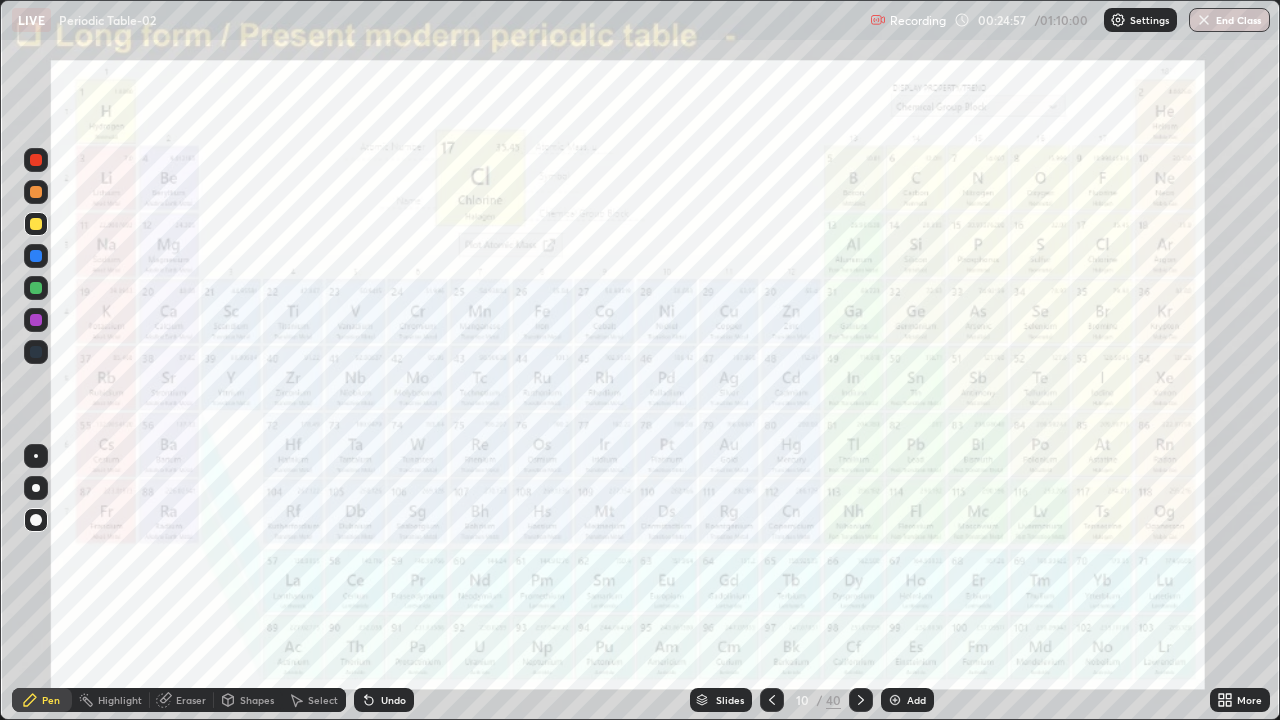 click on "Undo" at bounding box center [393, 700] 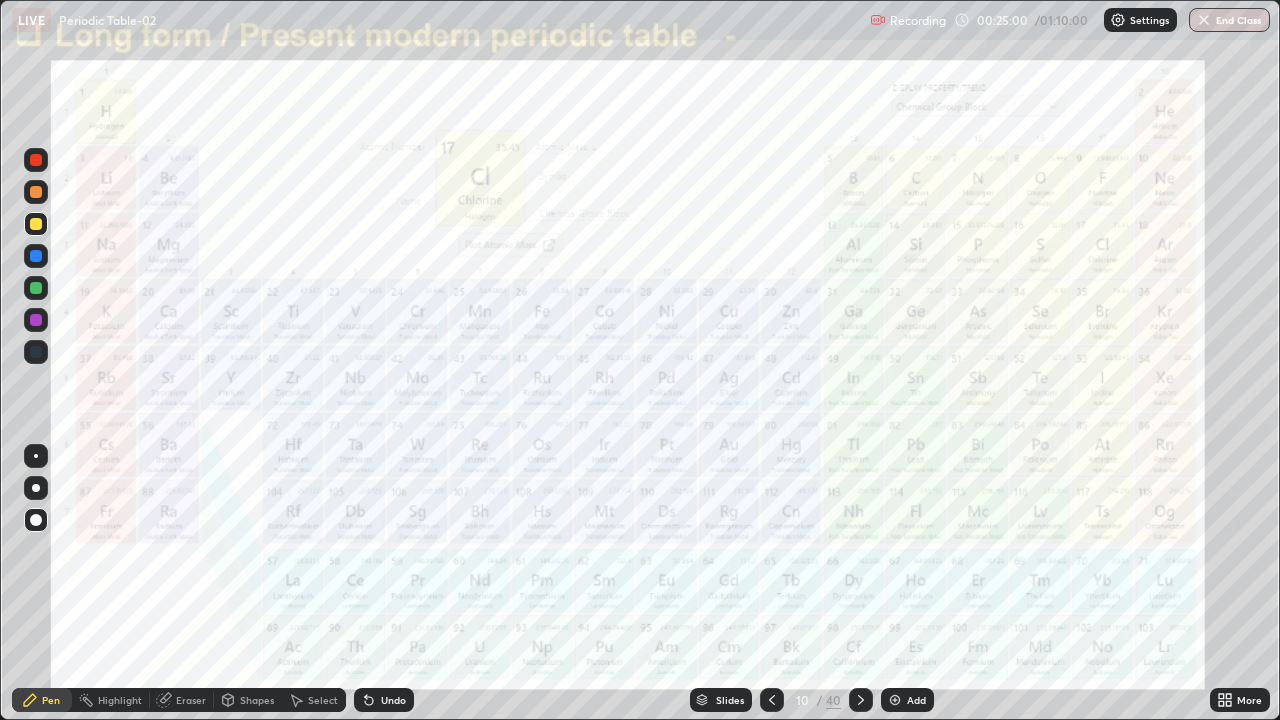 click on "Undo" at bounding box center [384, 700] 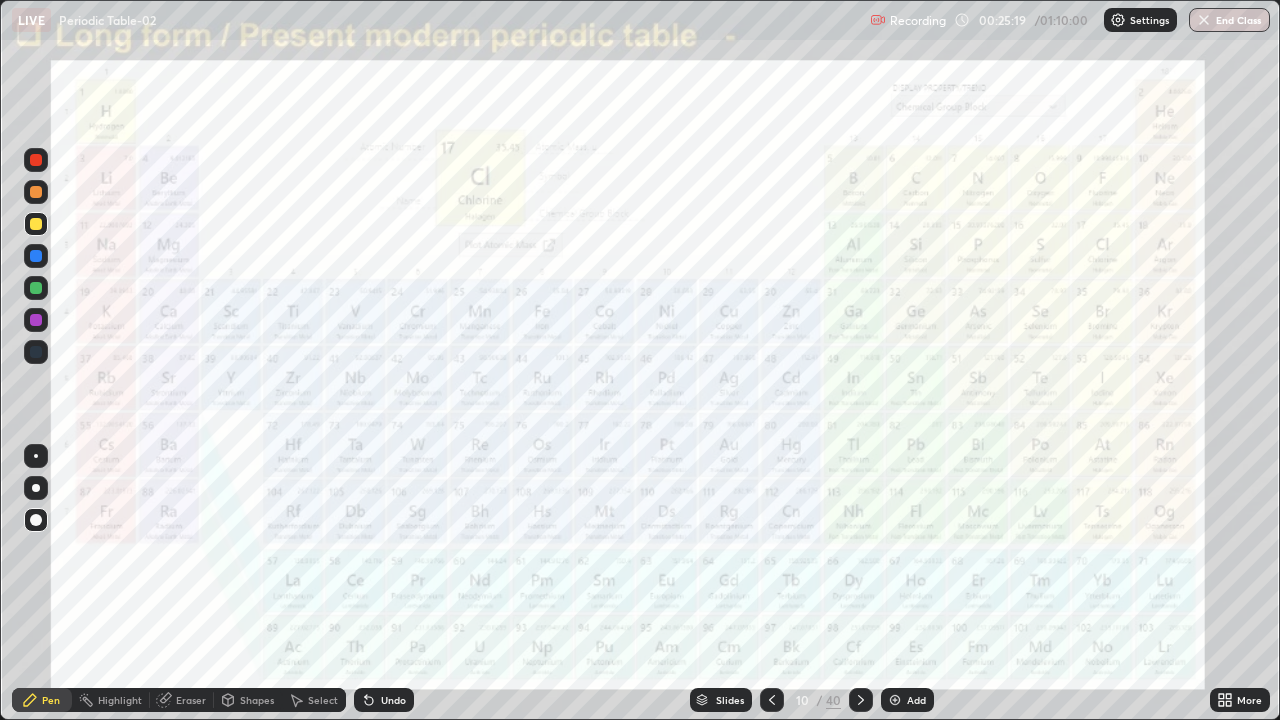 click on "Undo" at bounding box center [393, 700] 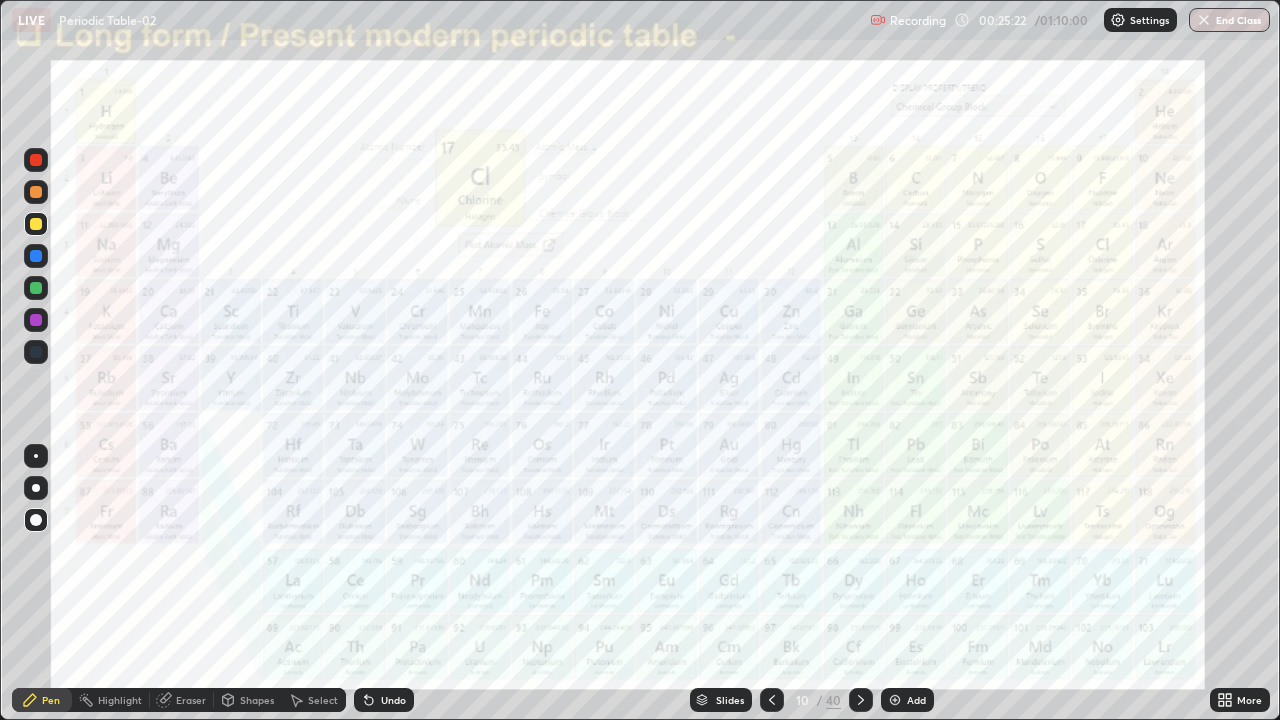 click on "Undo" at bounding box center [393, 700] 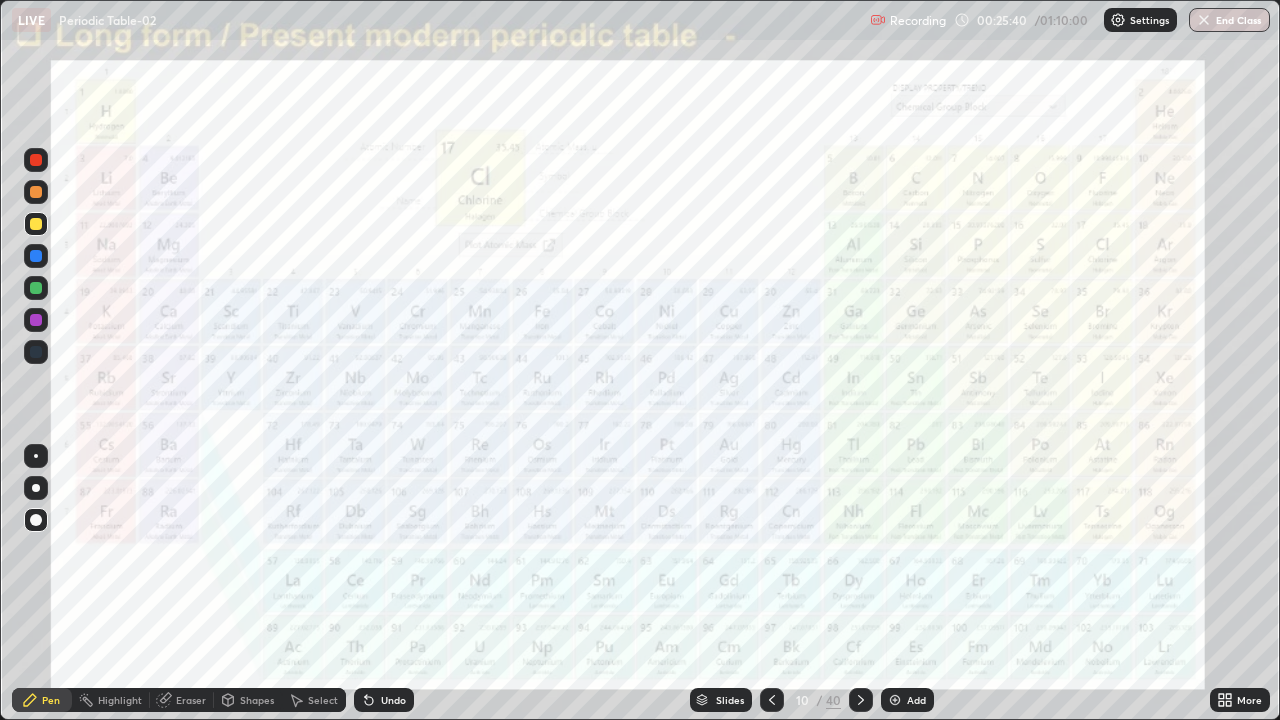 click 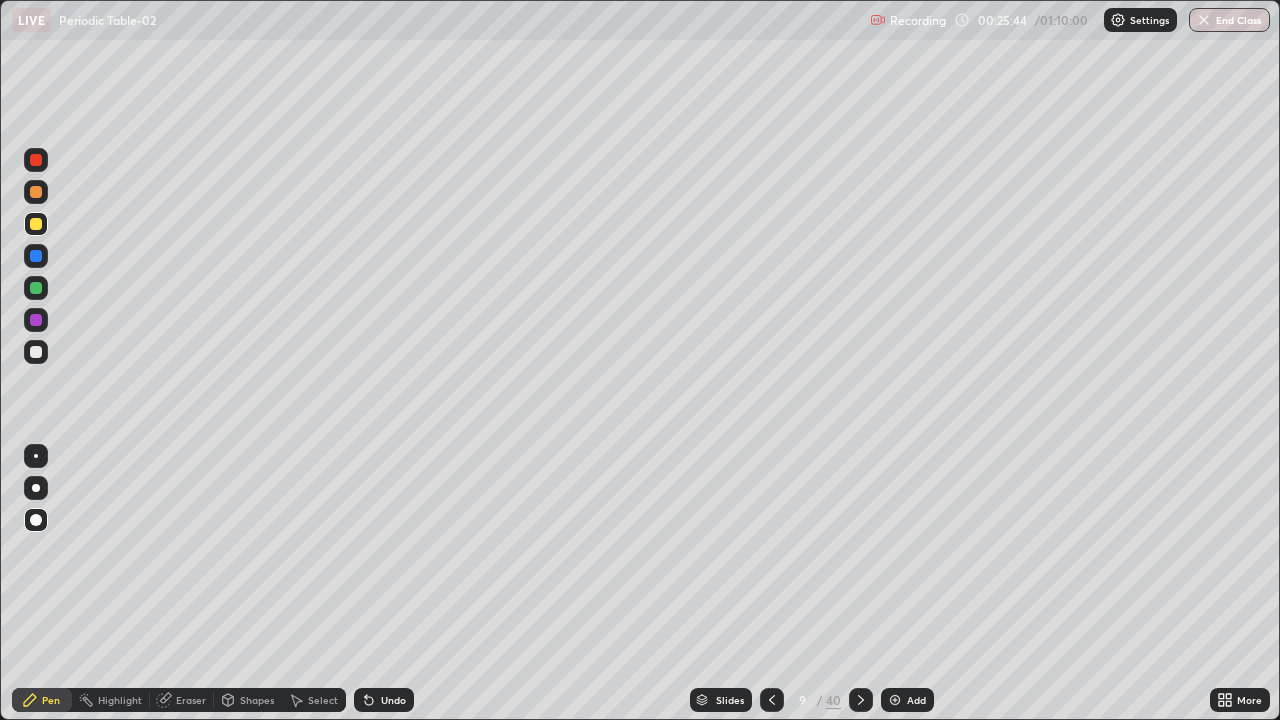 click 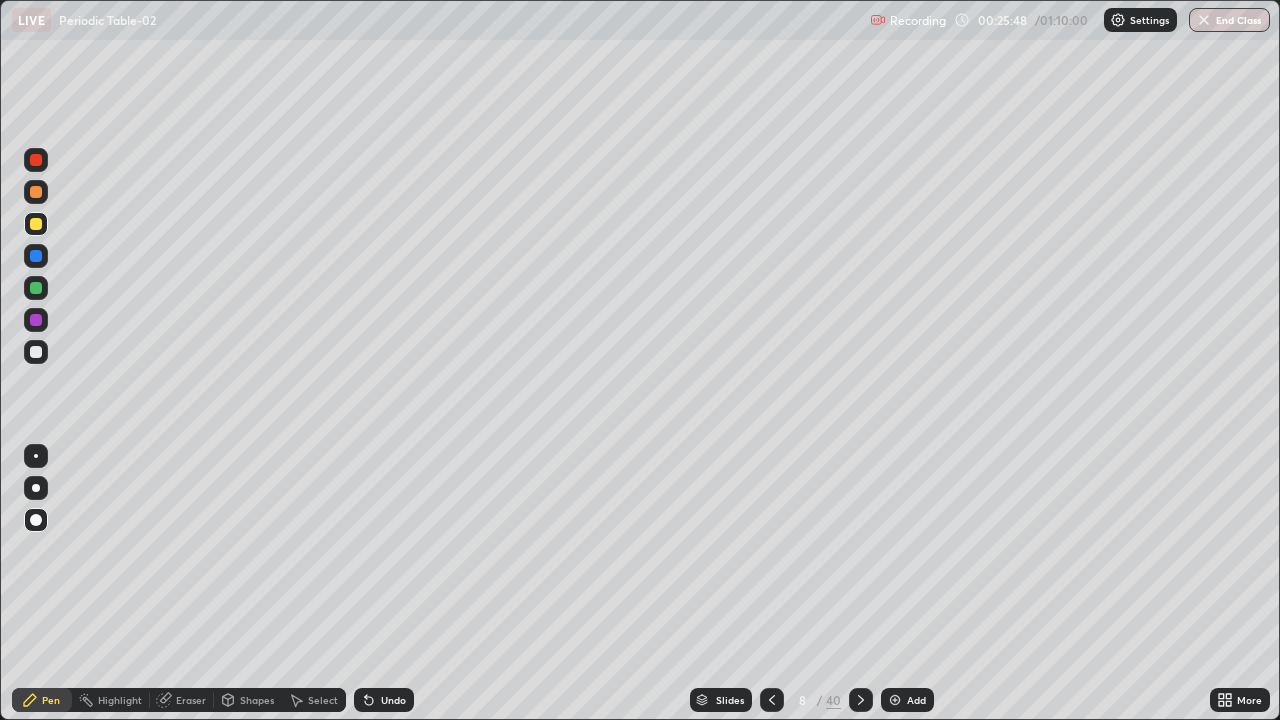 click 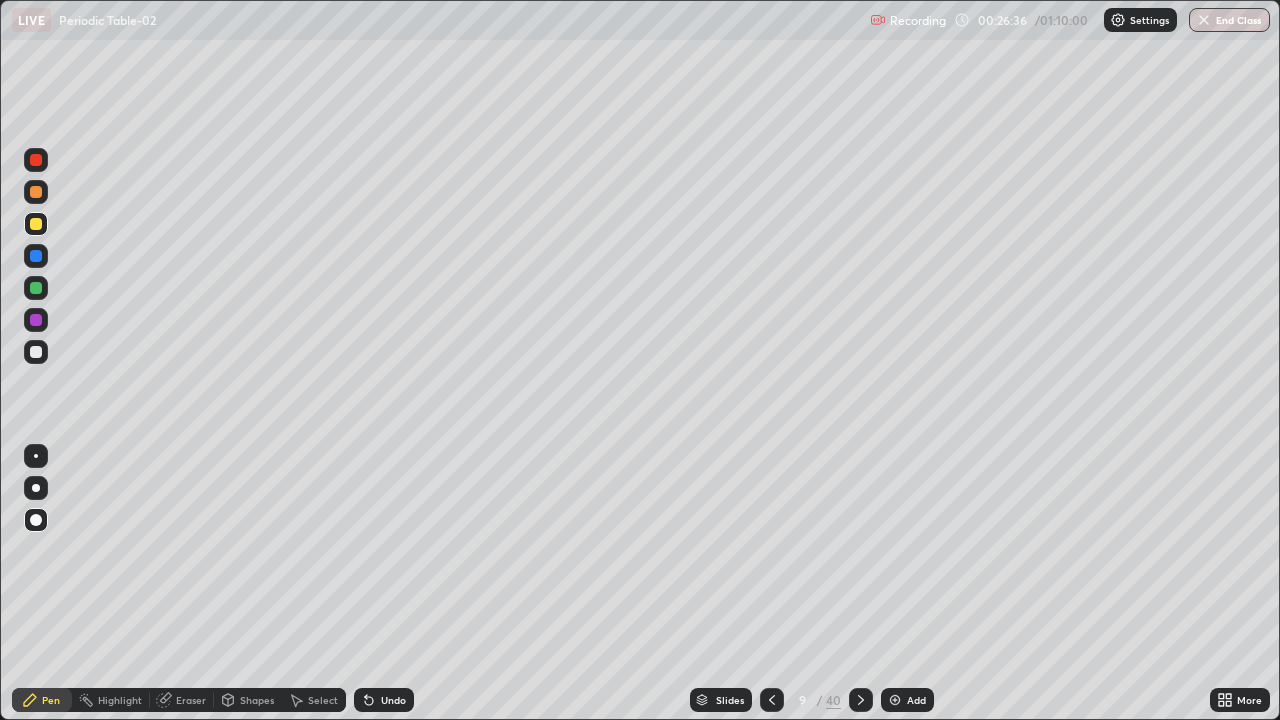 click on "Add" at bounding box center [916, 700] 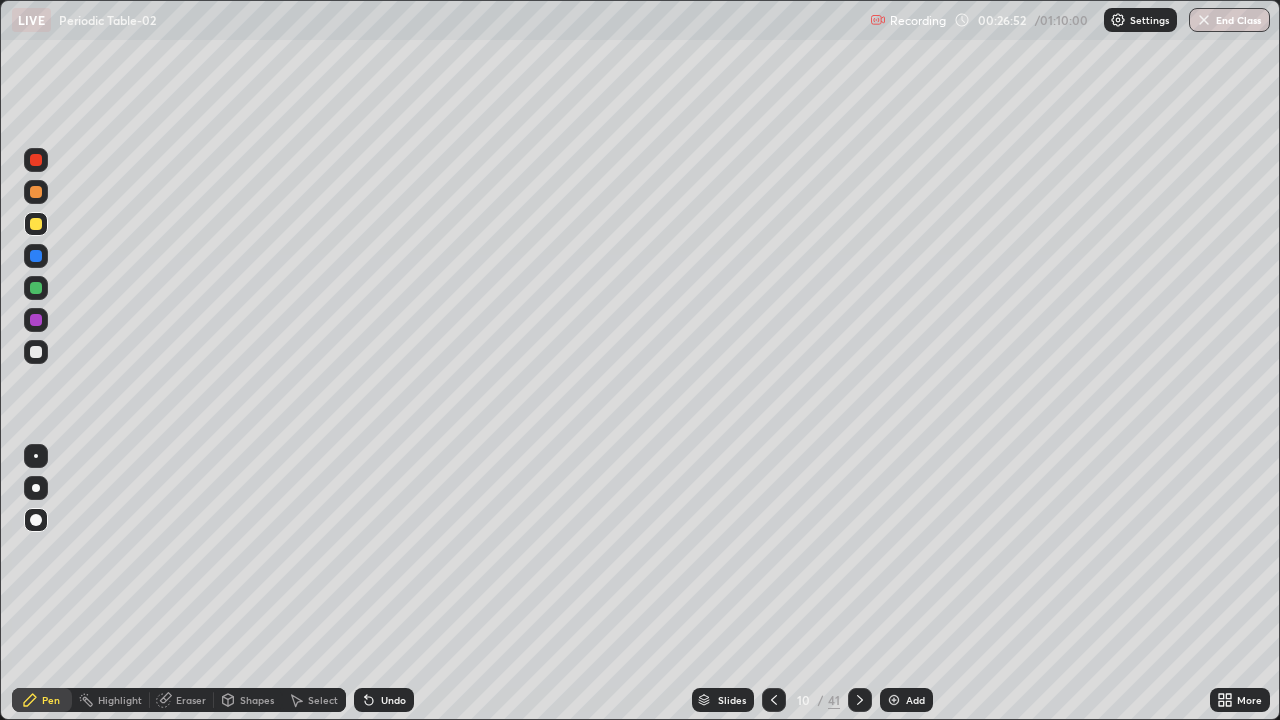 click at bounding box center (36, 192) 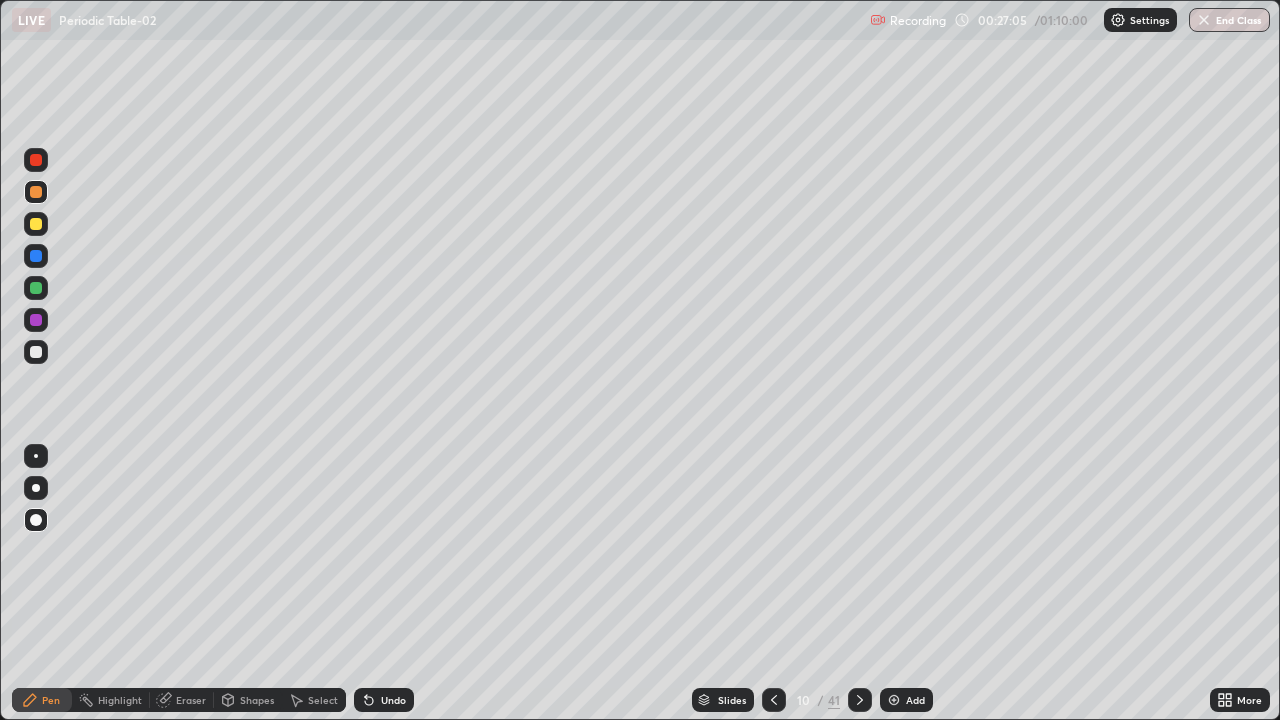 click at bounding box center [36, 224] 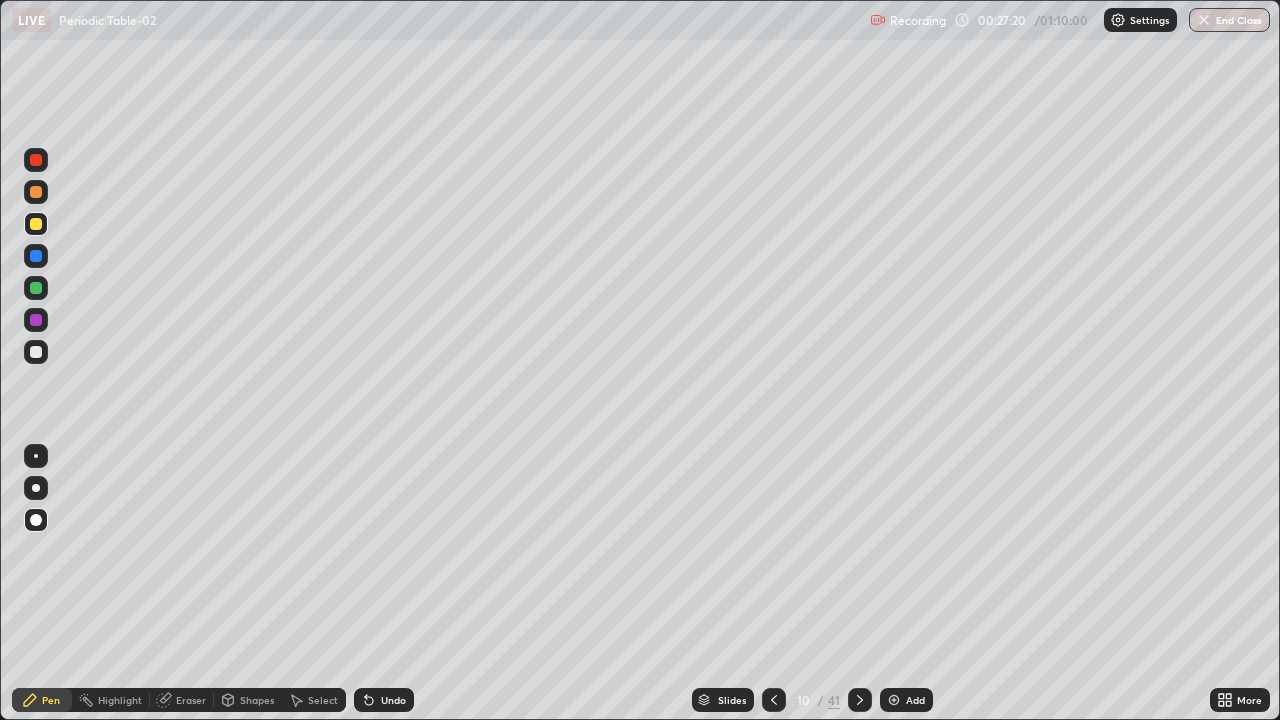 click on "Undo" at bounding box center (393, 700) 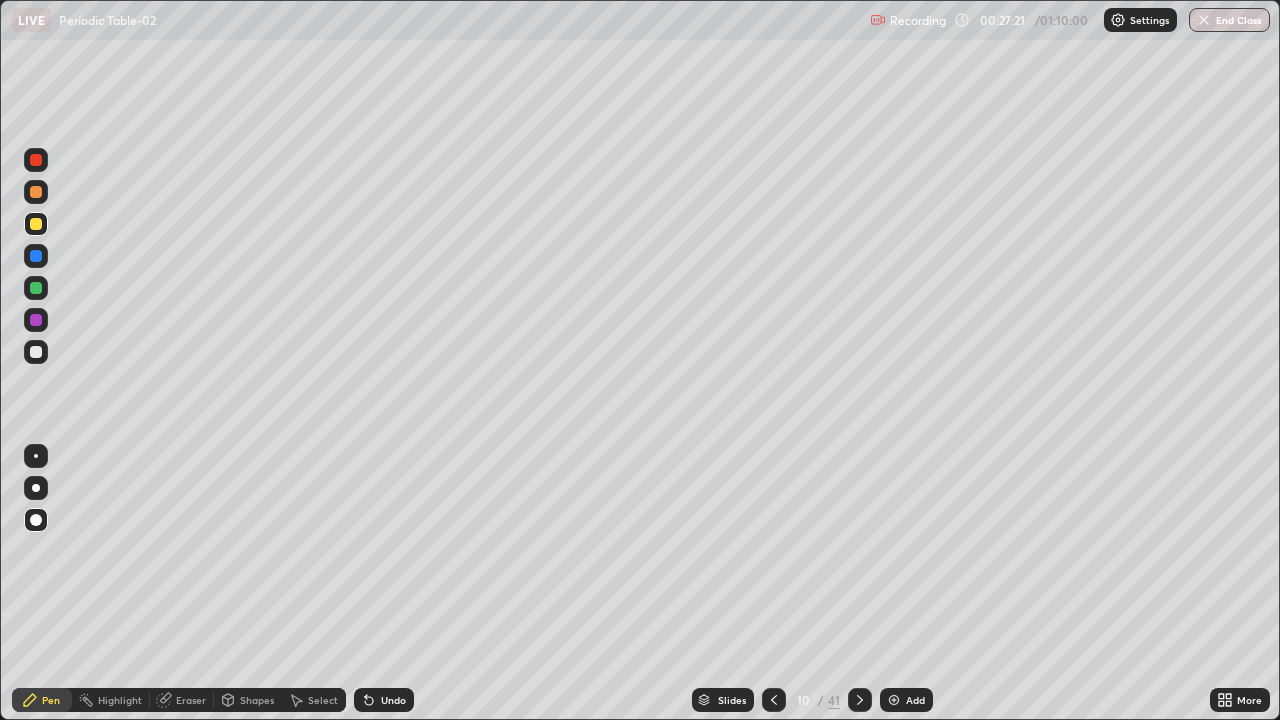 click on "Undo" at bounding box center [393, 700] 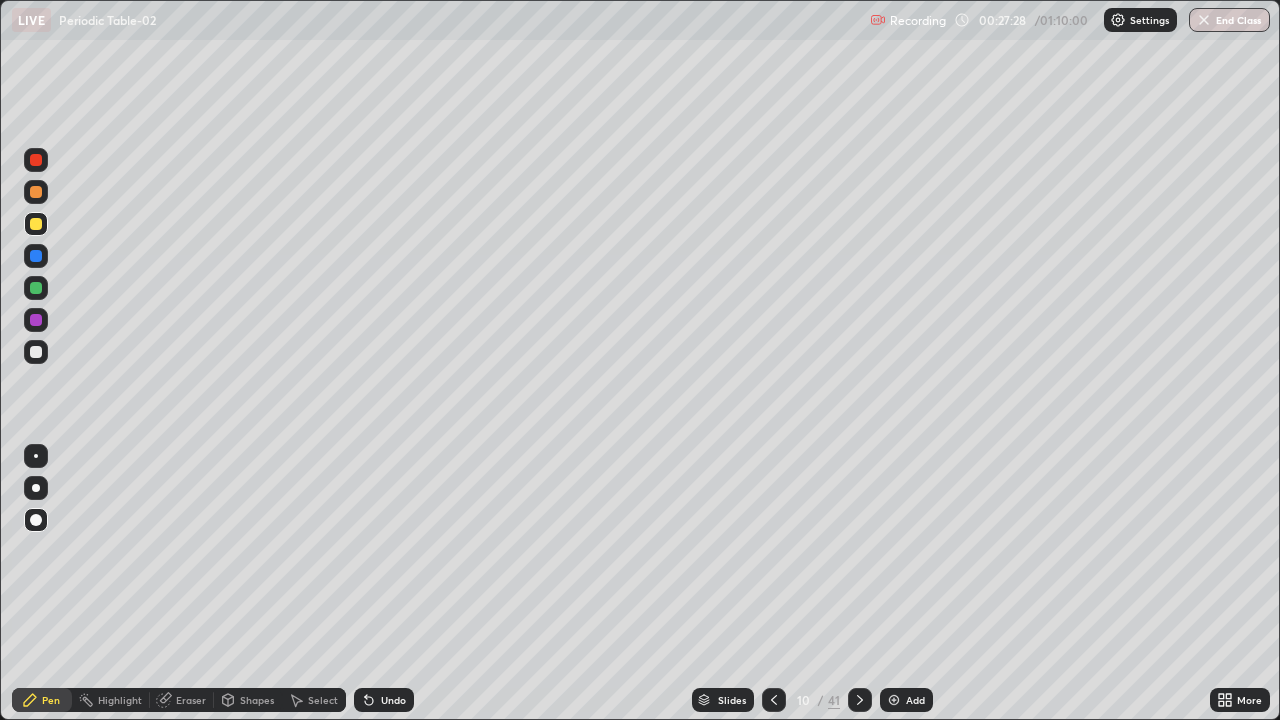 click at bounding box center [36, 256] 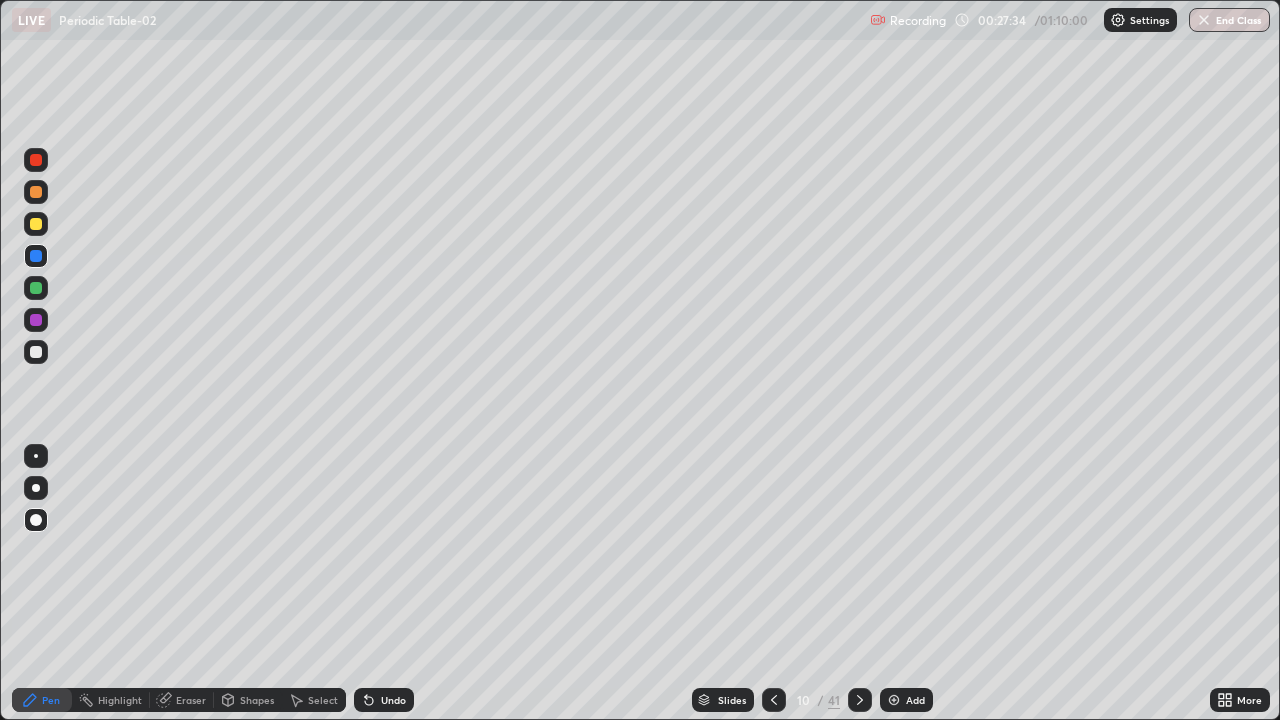 click on "Pen" at bounding box center (51, 700) 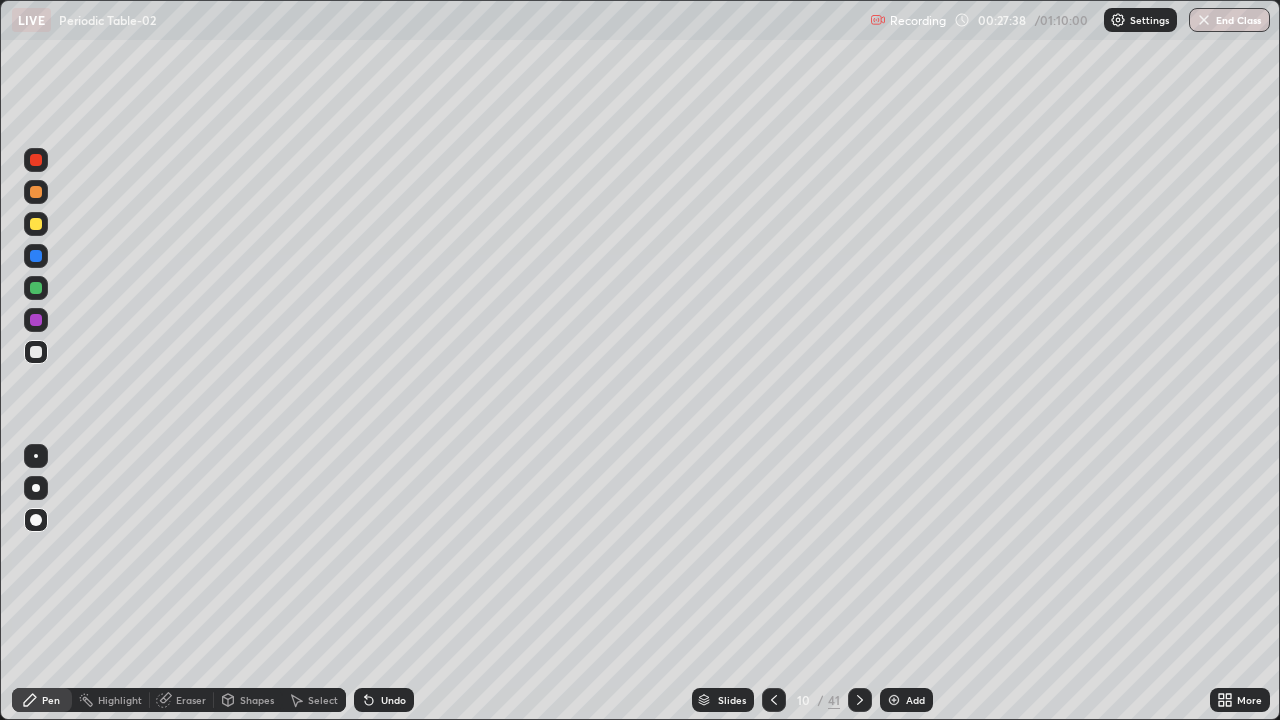 click at bounding box center [36, 224] 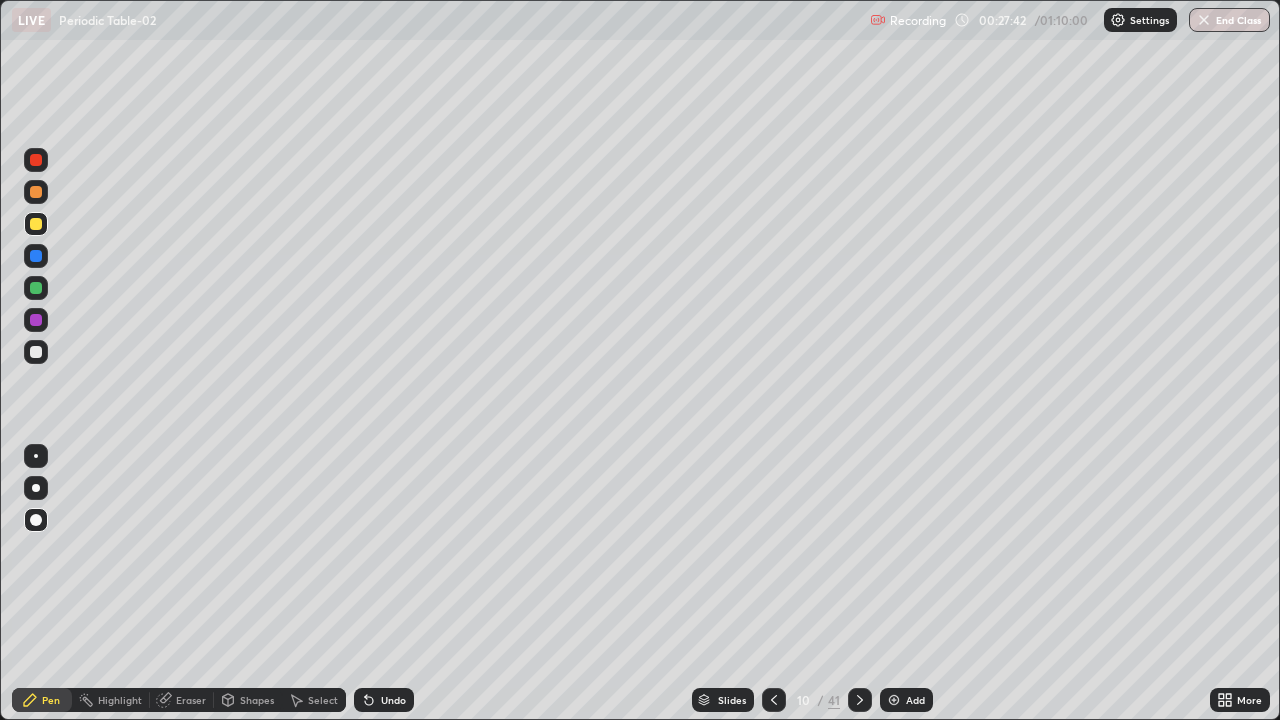 click 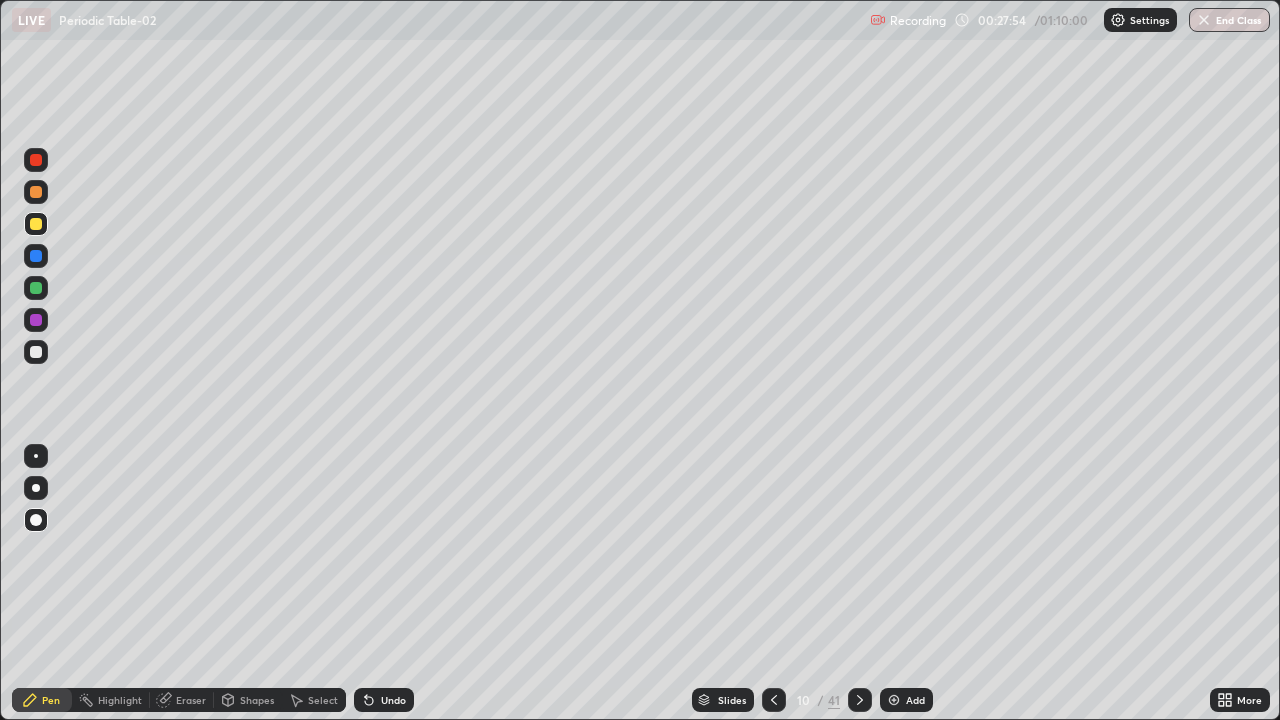 click at bounding box center (36, 352) 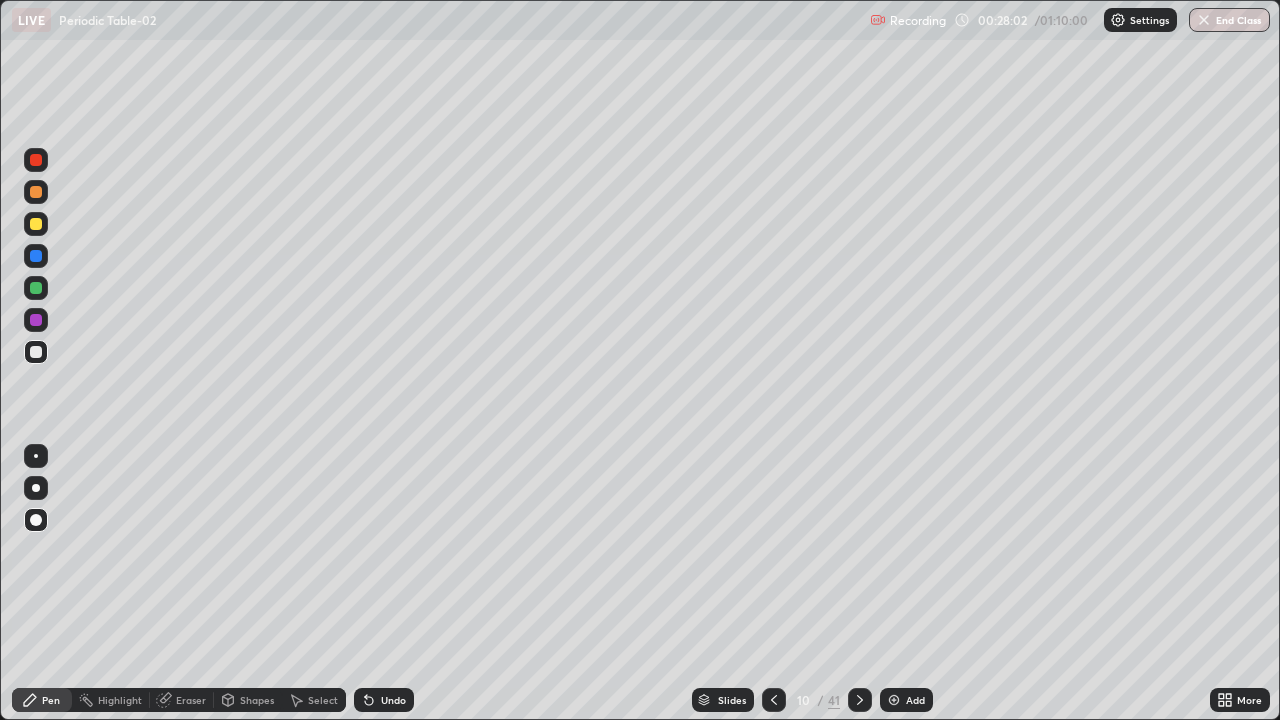 click at bounding box center (36, 256) 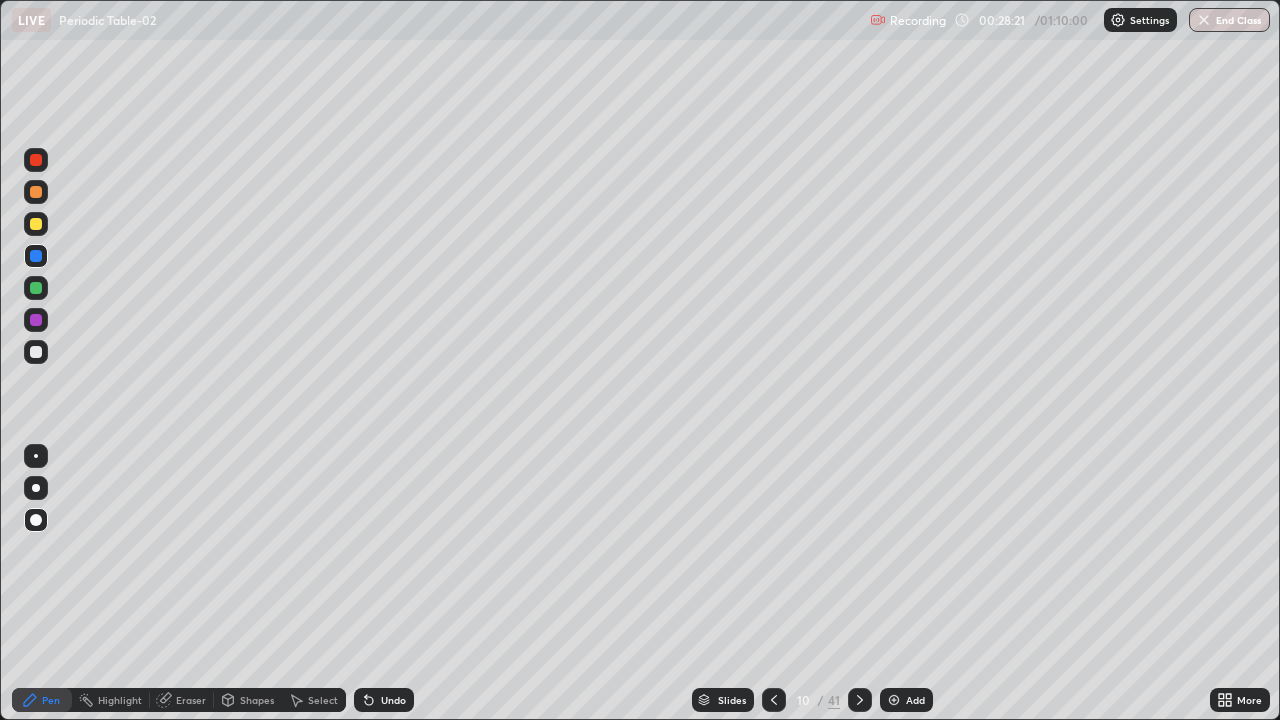 click at bounding box center [36, 352] 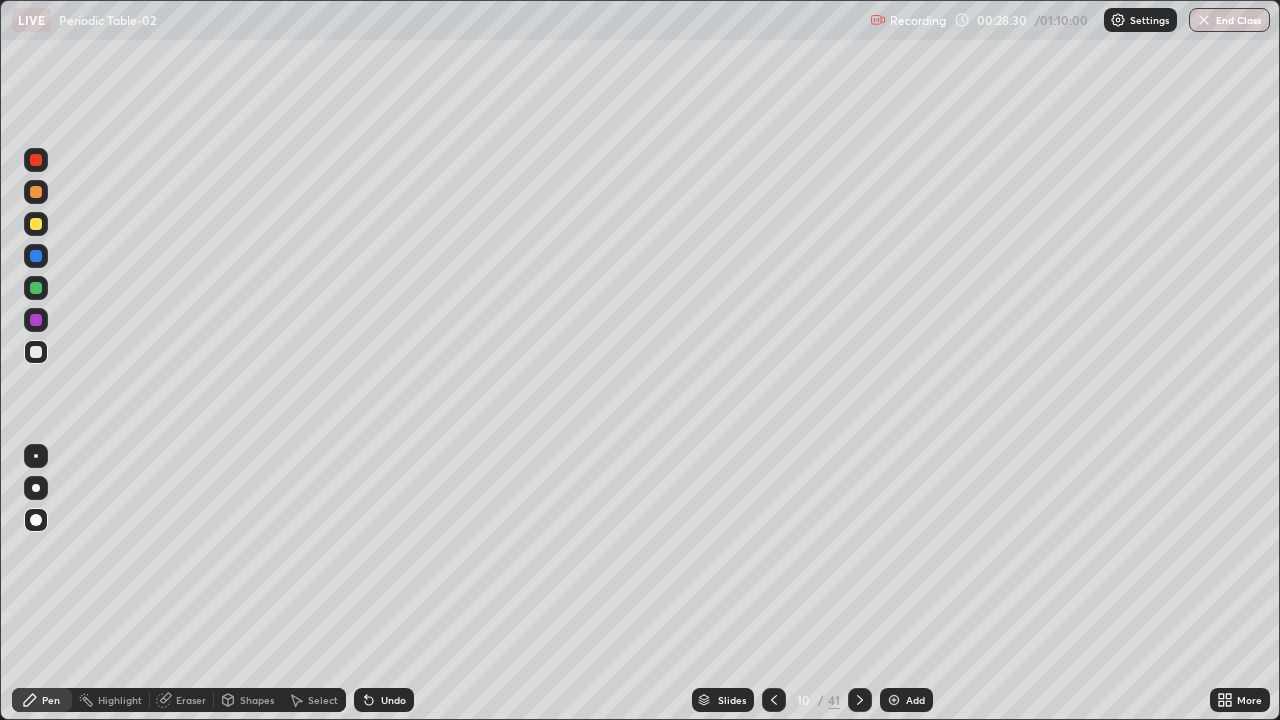 click at bounding box center (36, 224) 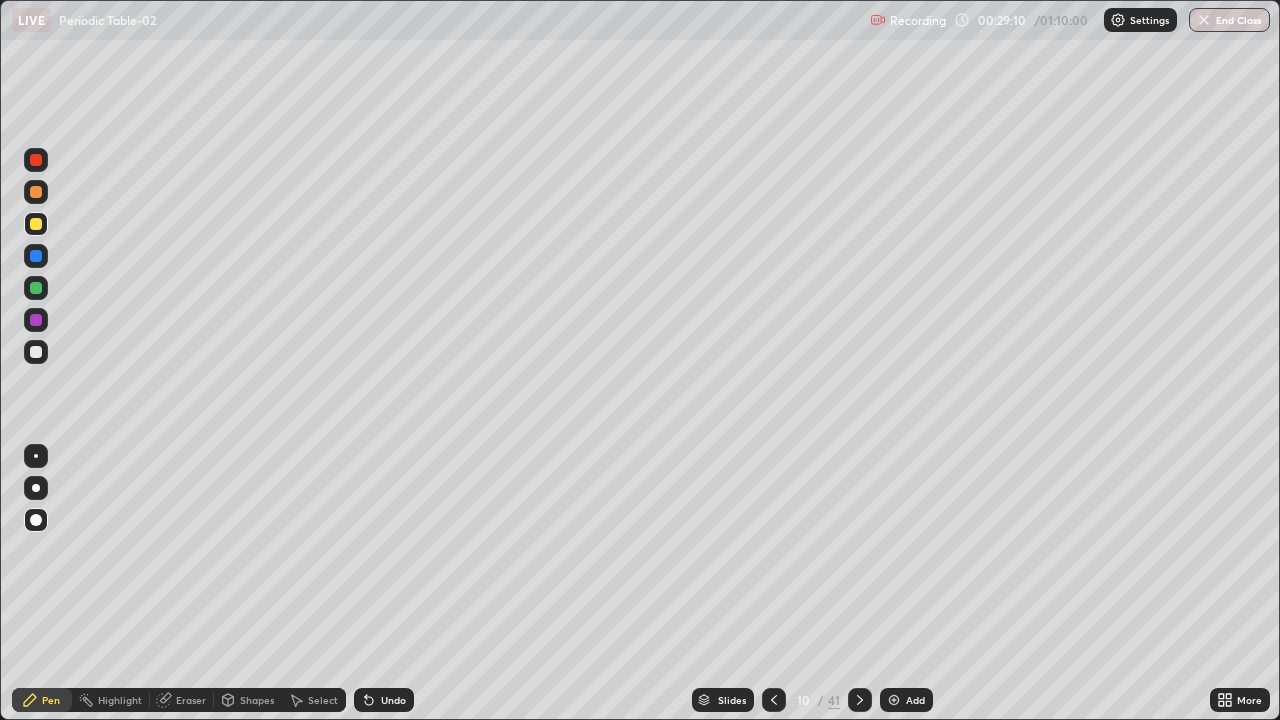 click at bounding box center (36, 256) 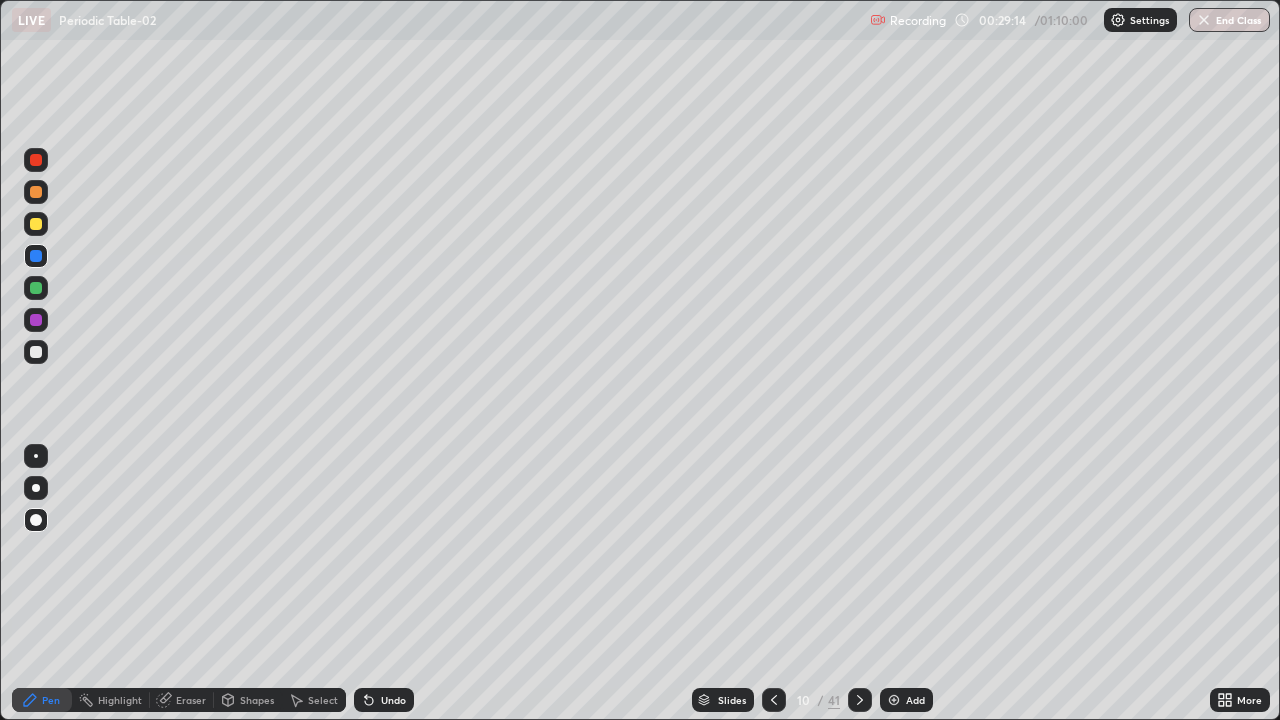 click on "Select" at bounding box center [323, 700] 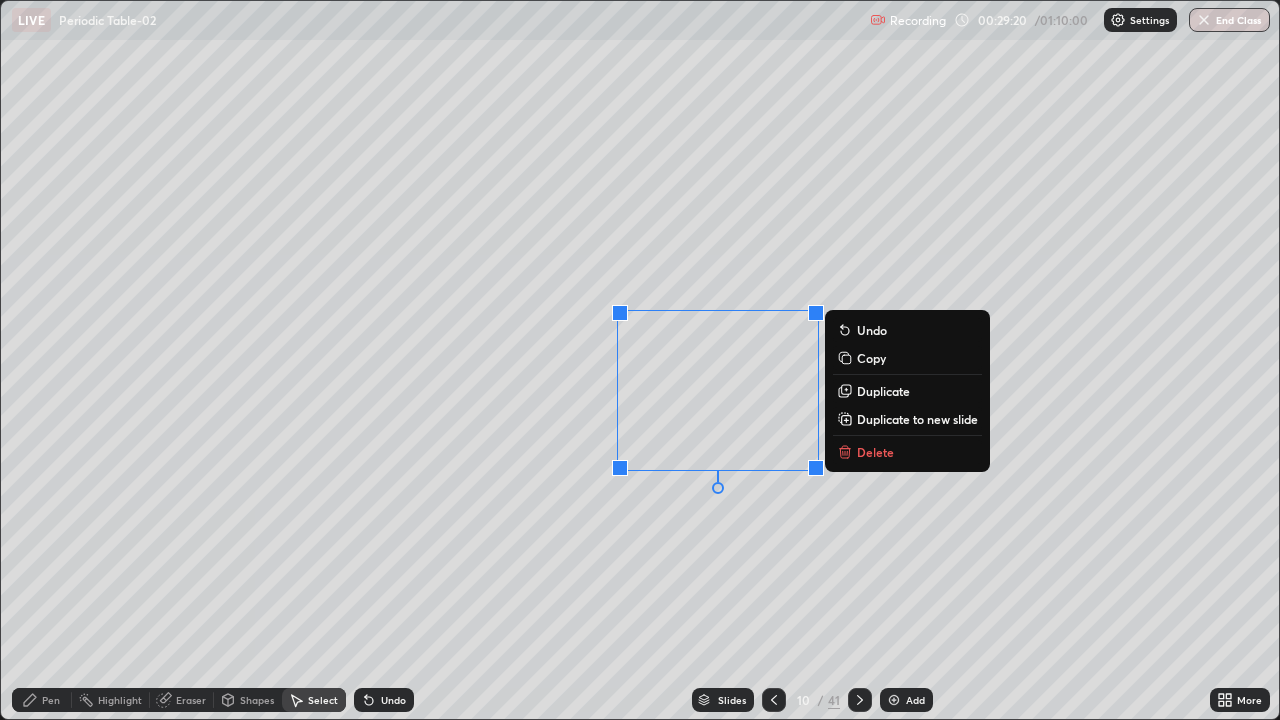 click on "0 ° Undo Copy Duplicate Duplicate to new slide Delete" at bounding box center (640, 360) 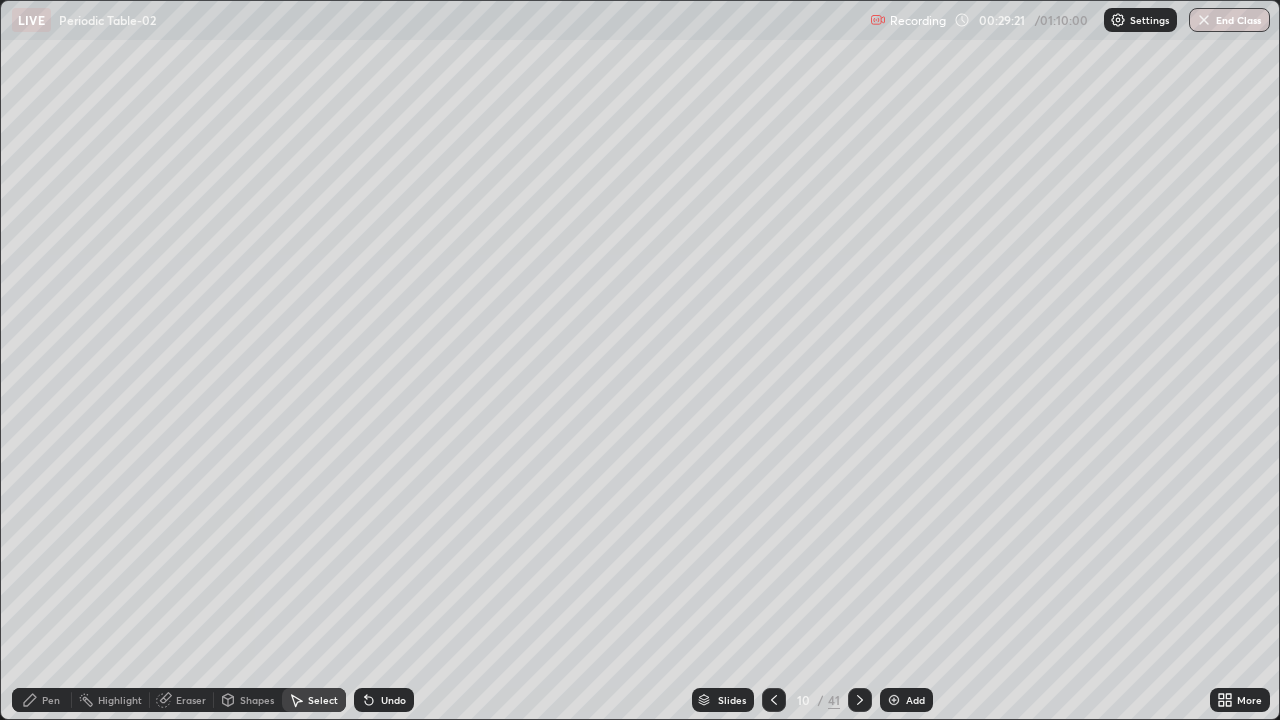click on "Select" at bounding box center (314, 700) 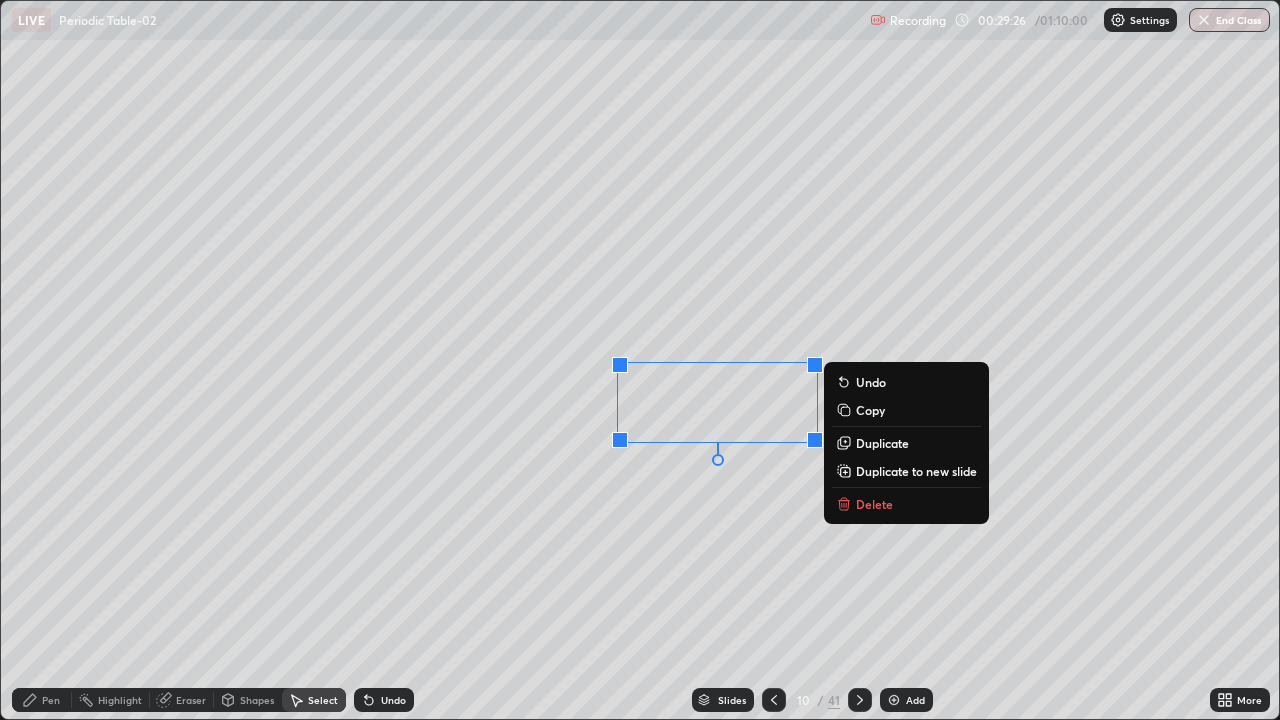 click on "0 ° Undo Copy Duplicate Duplicate to new slide Delete" at bounding box center (640, 360) 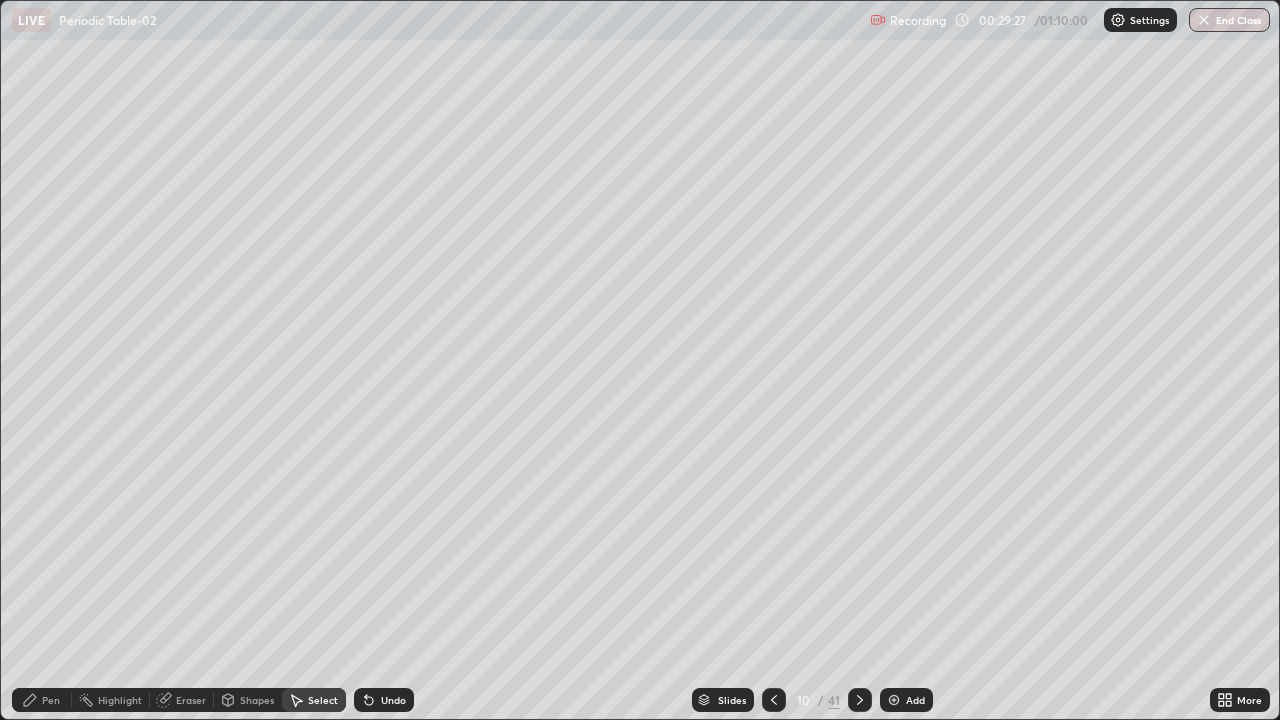 click on "Pen" at bounding box center [51, 700] 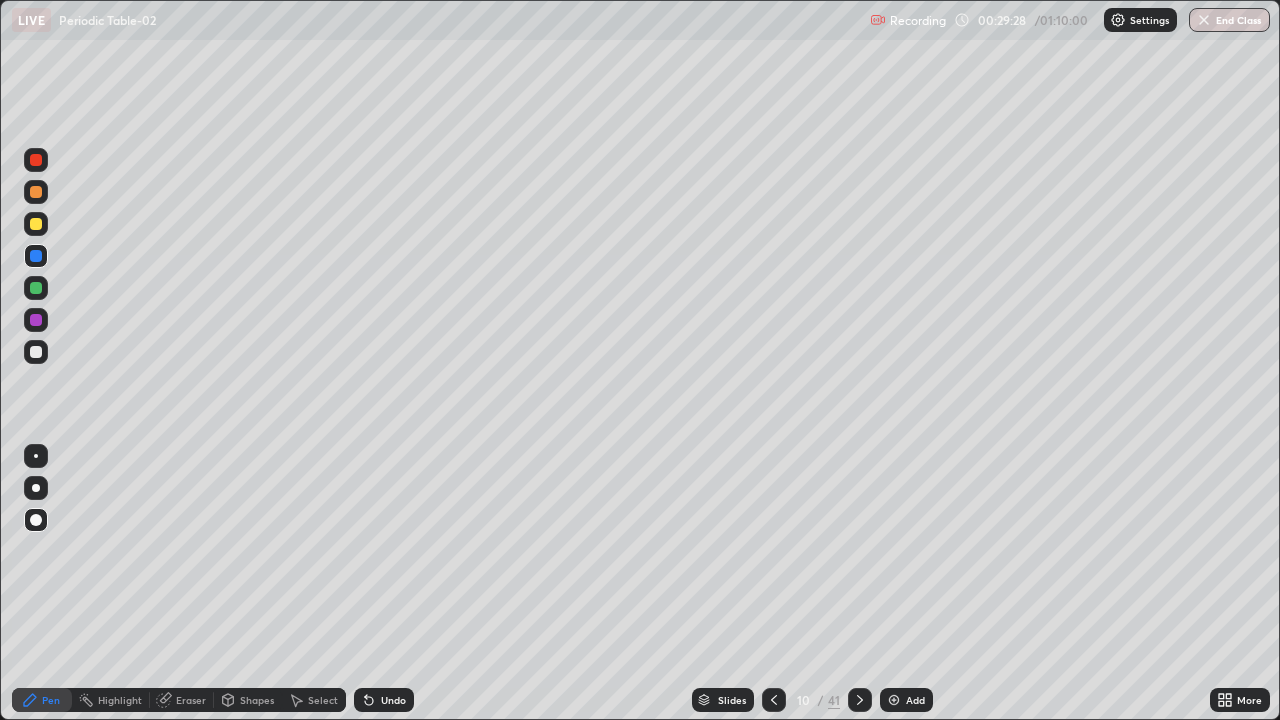 click at bounding box center (36, 352) 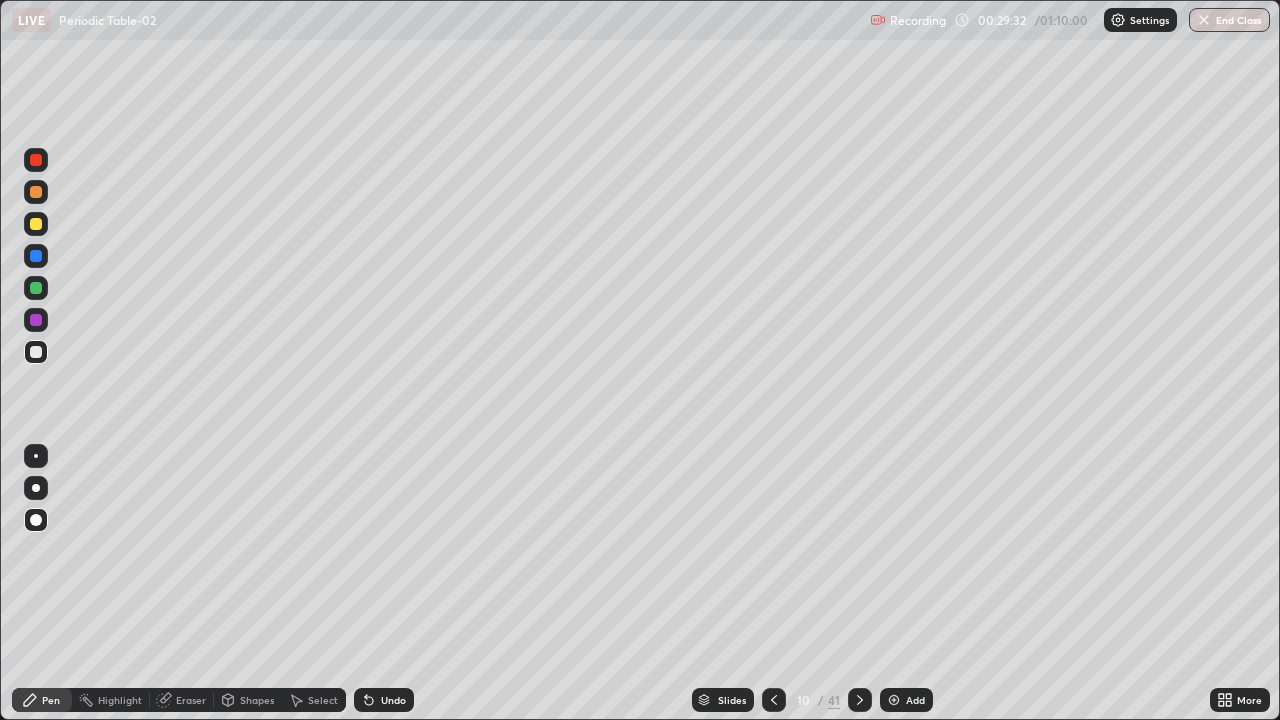 click on "Undo" at bounding box center (384, 700) 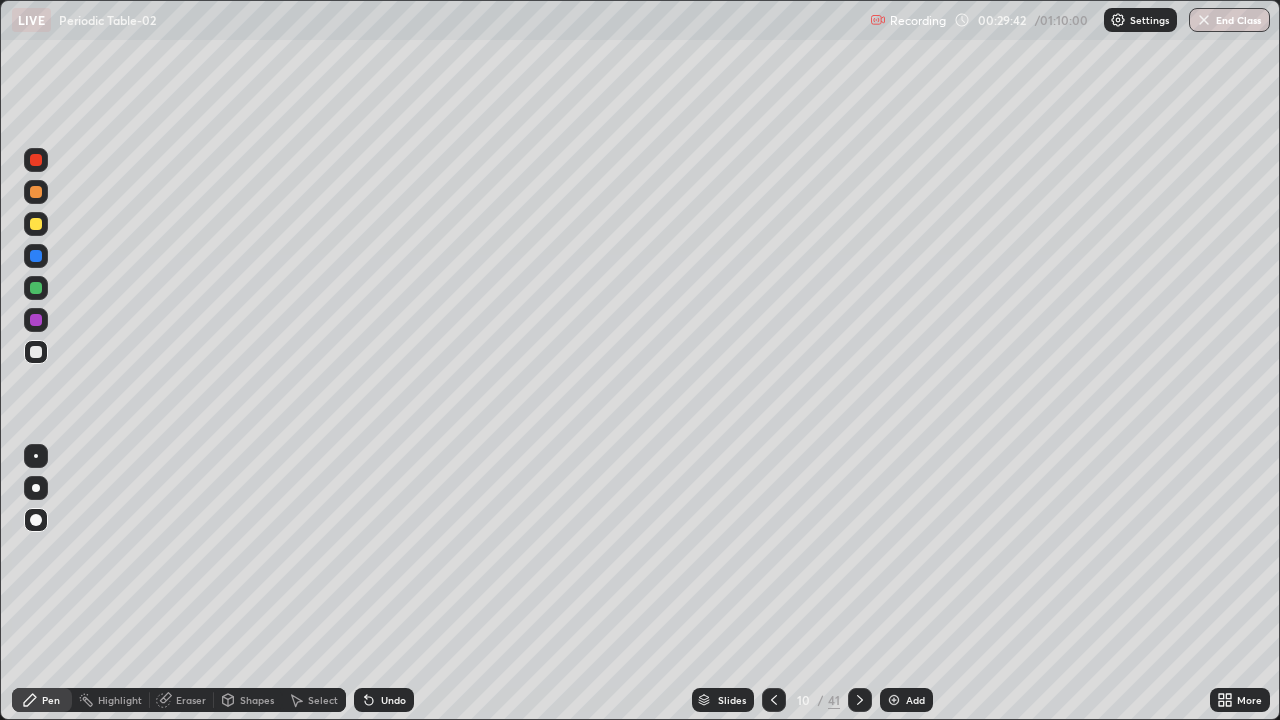 click at bounding box center (36, 288) 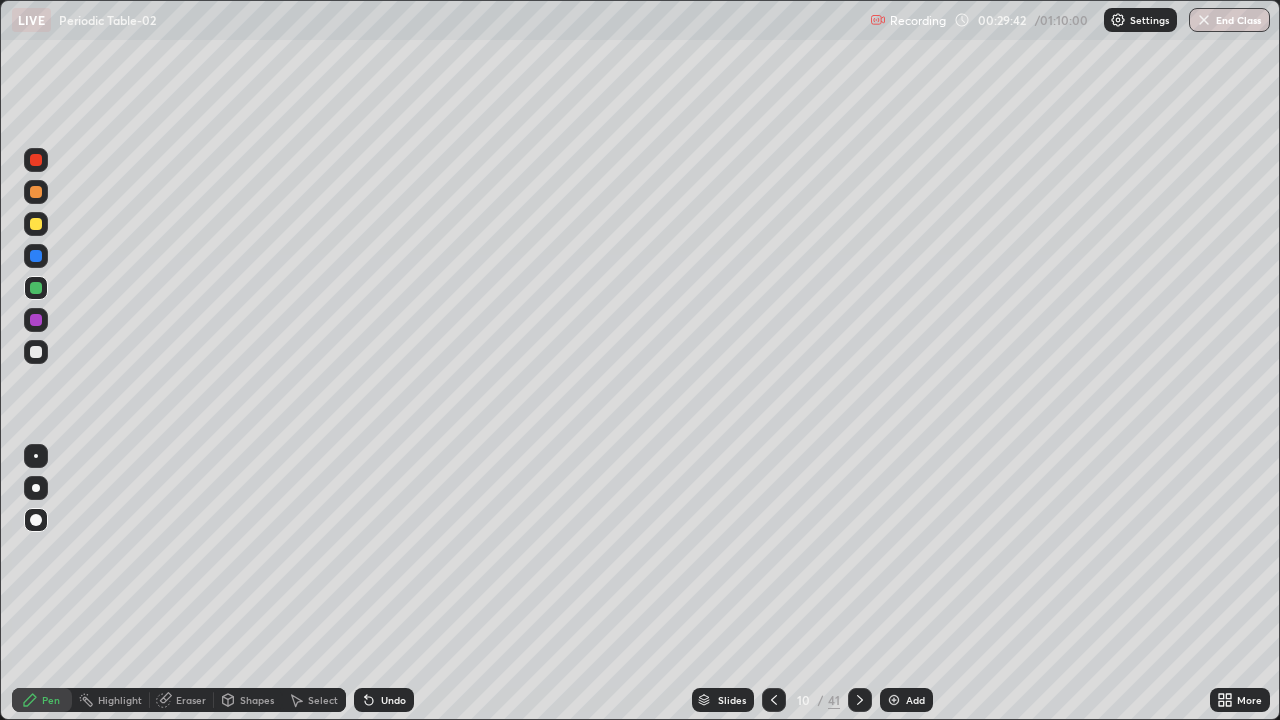 click at bounding box center (36, 256) 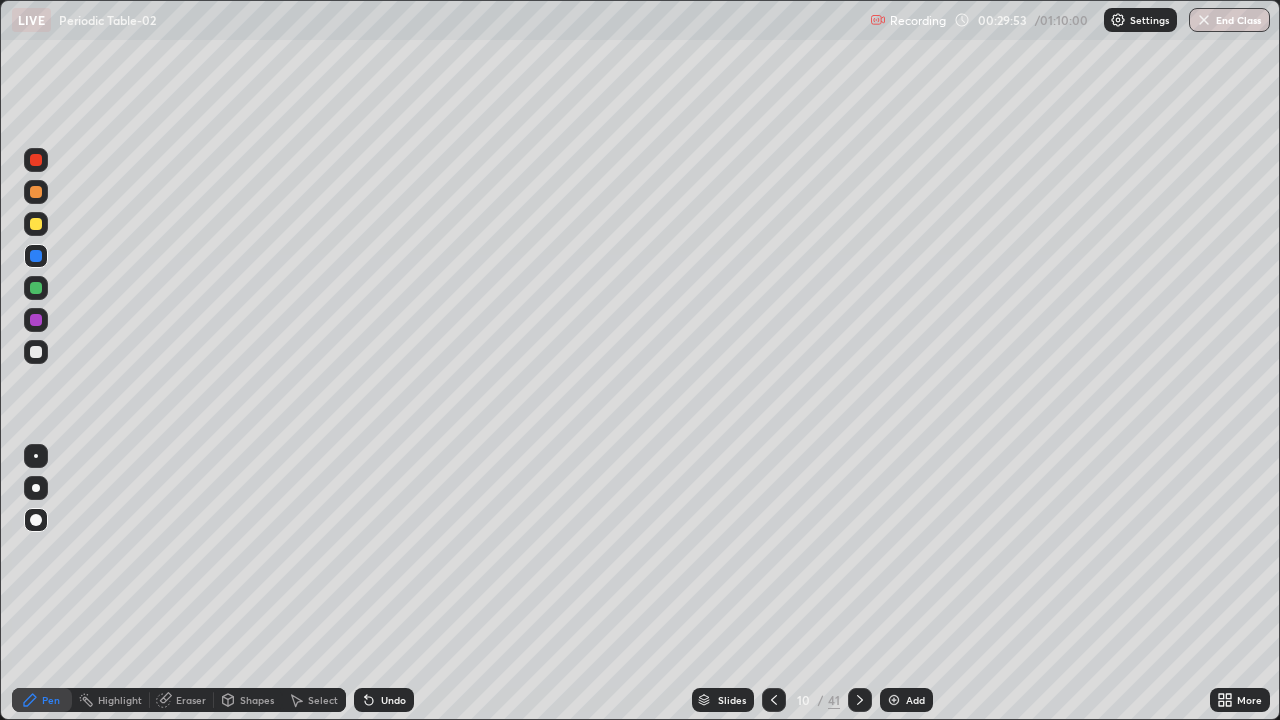 click 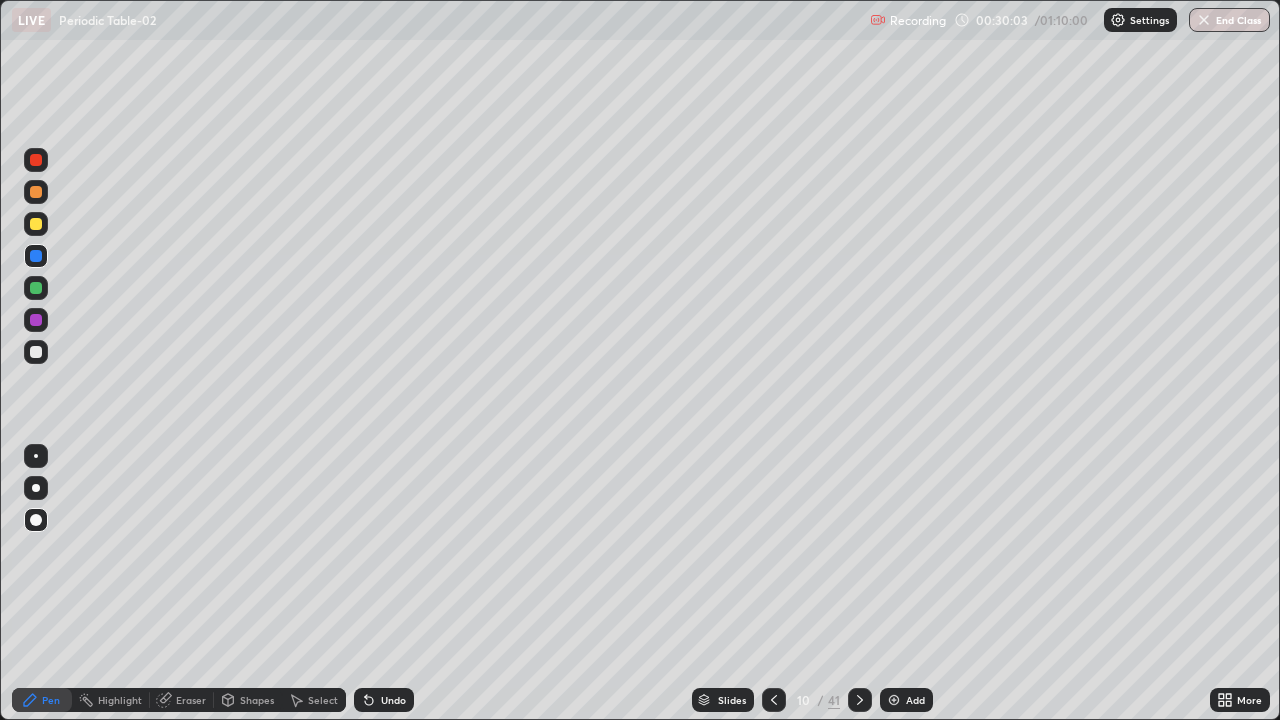 click at bounding box center [36, 224] 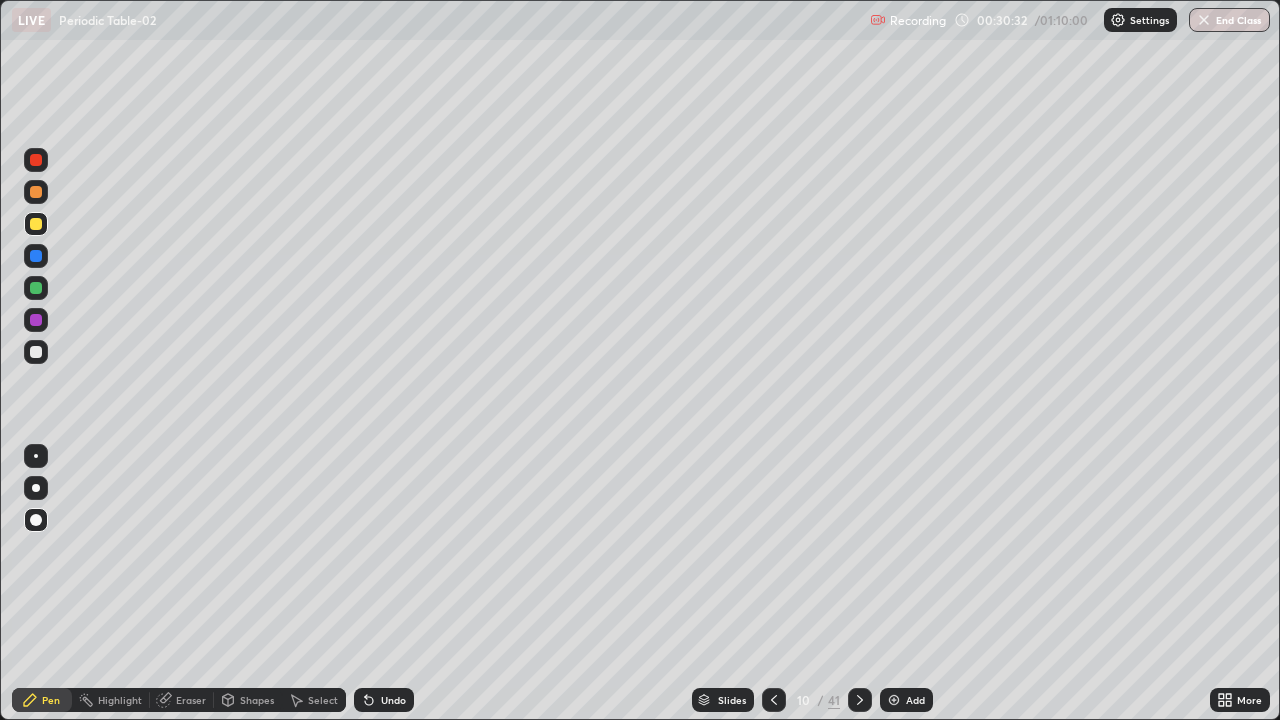 click at bounding box center [36, 352] 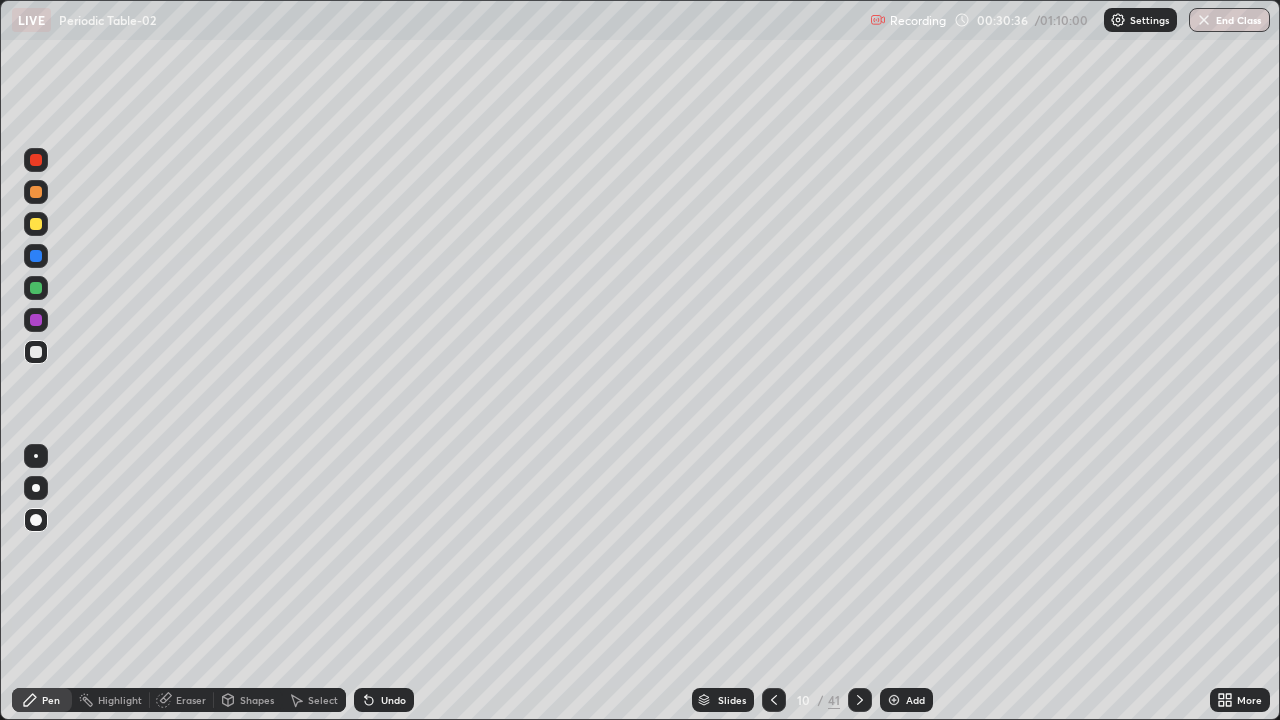 click at bounding box center [36, 224] 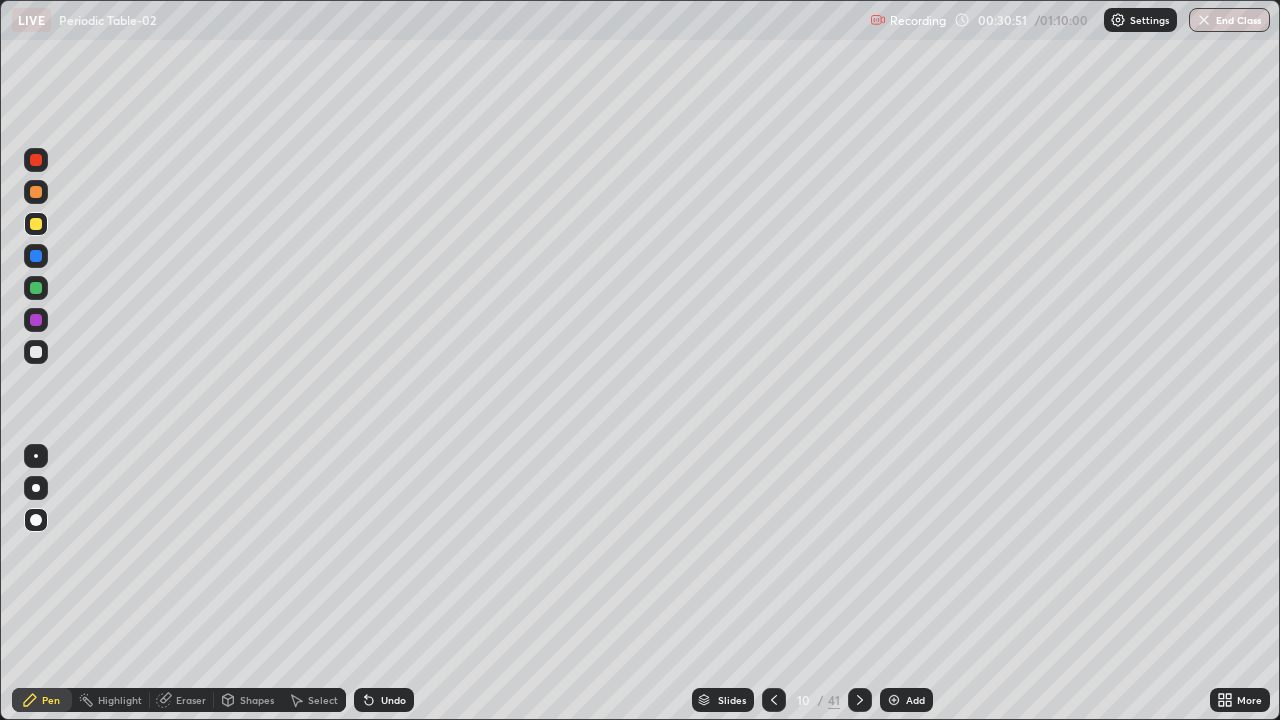 click at bounding box center (36, 256) 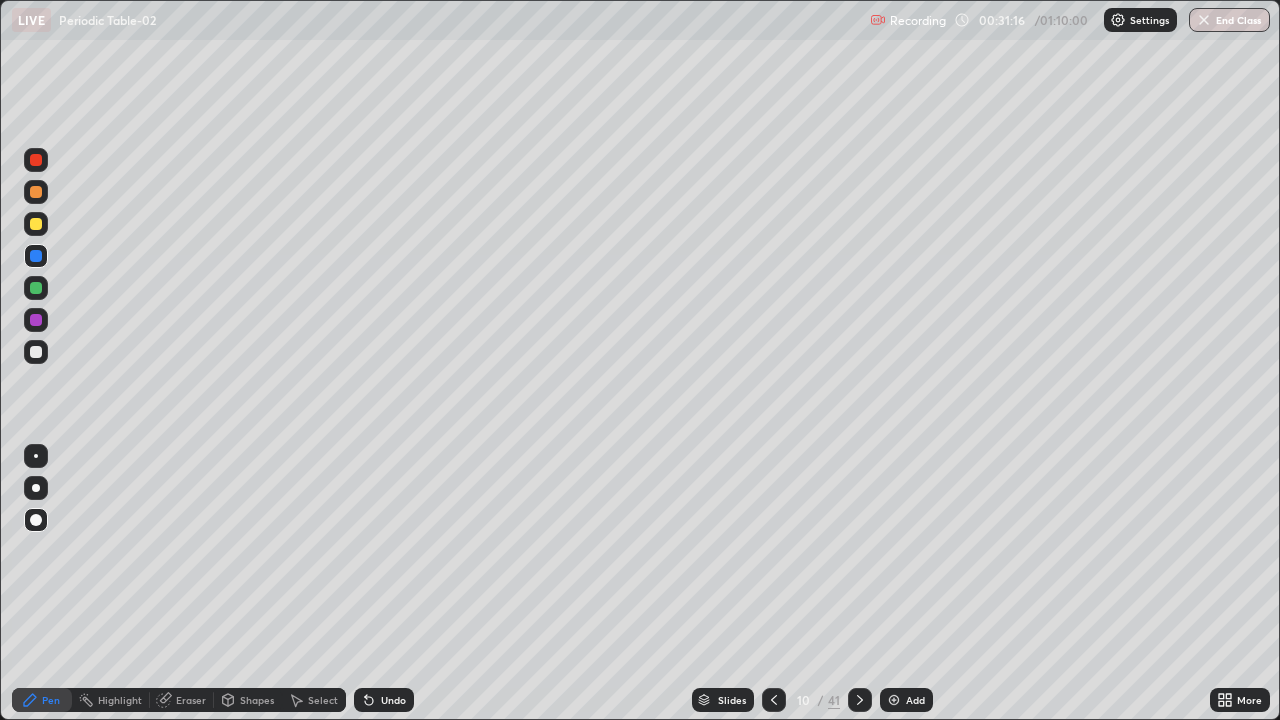 click at bounding box center (36, 352) 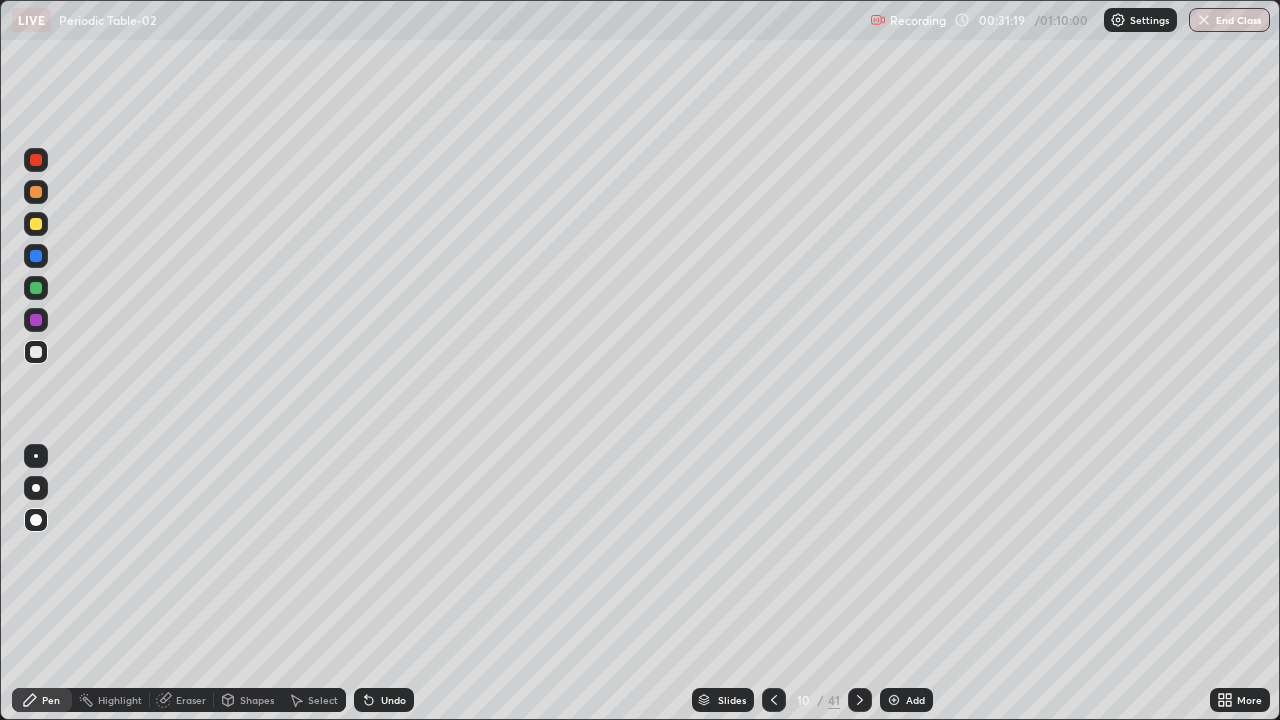 click at bounding box center (36, 224) 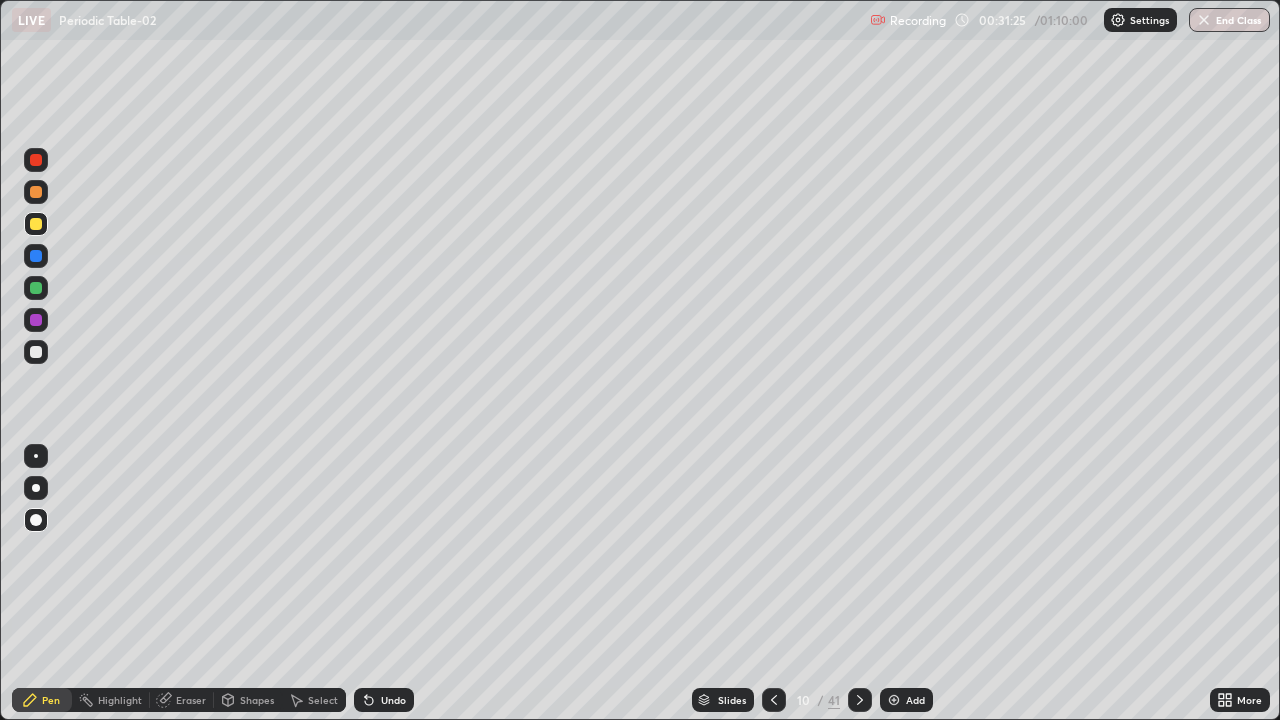 click on "Undo" at bounding box center (393, 700) 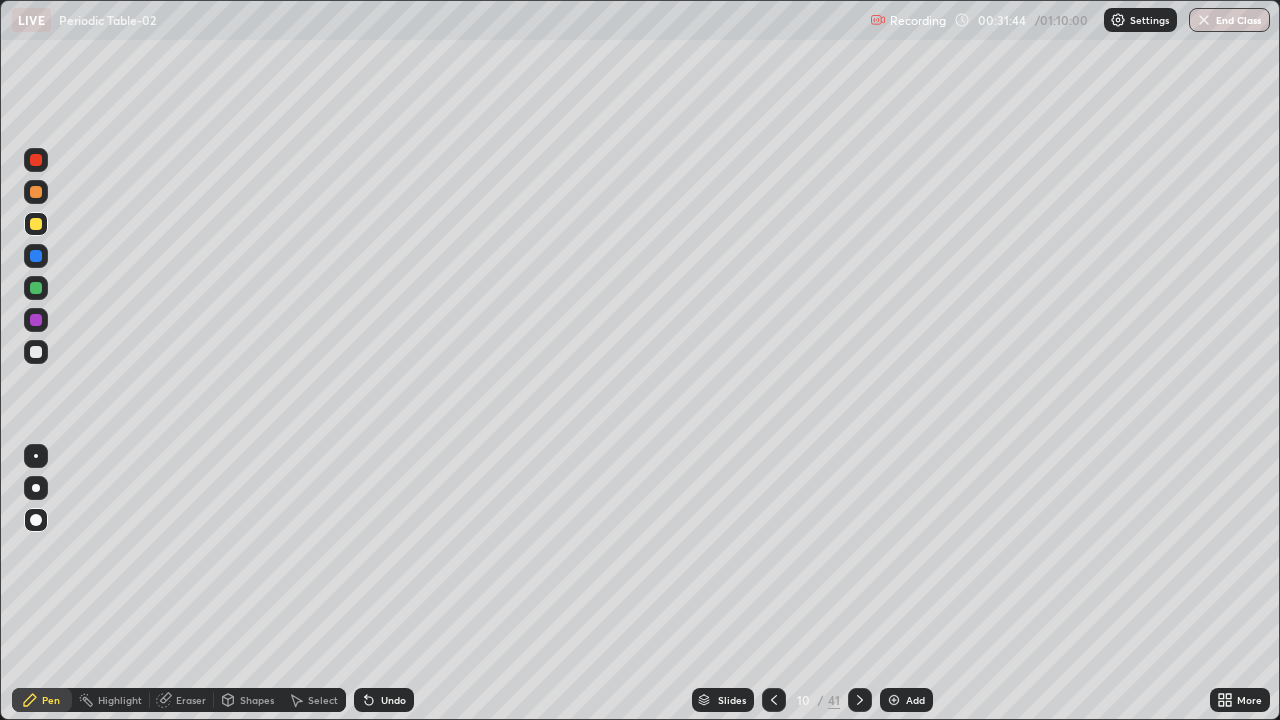 click on "Eraser" at bounding box center [191, 700] 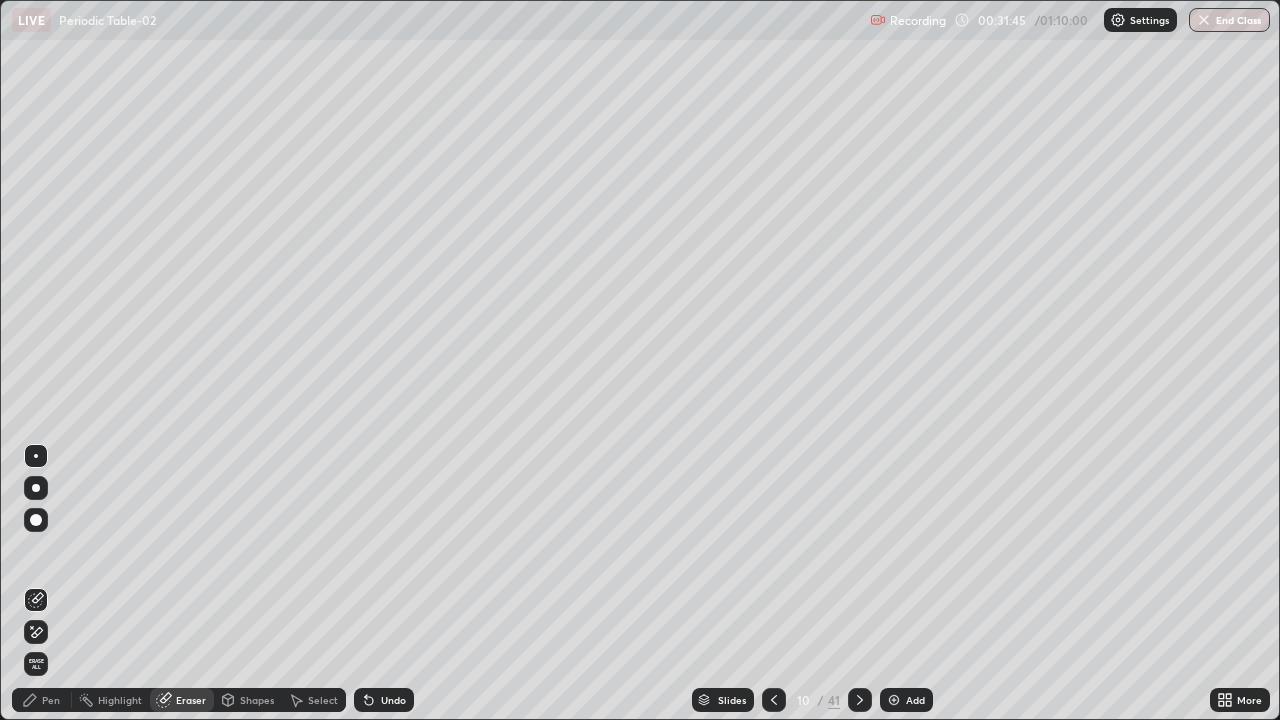 click 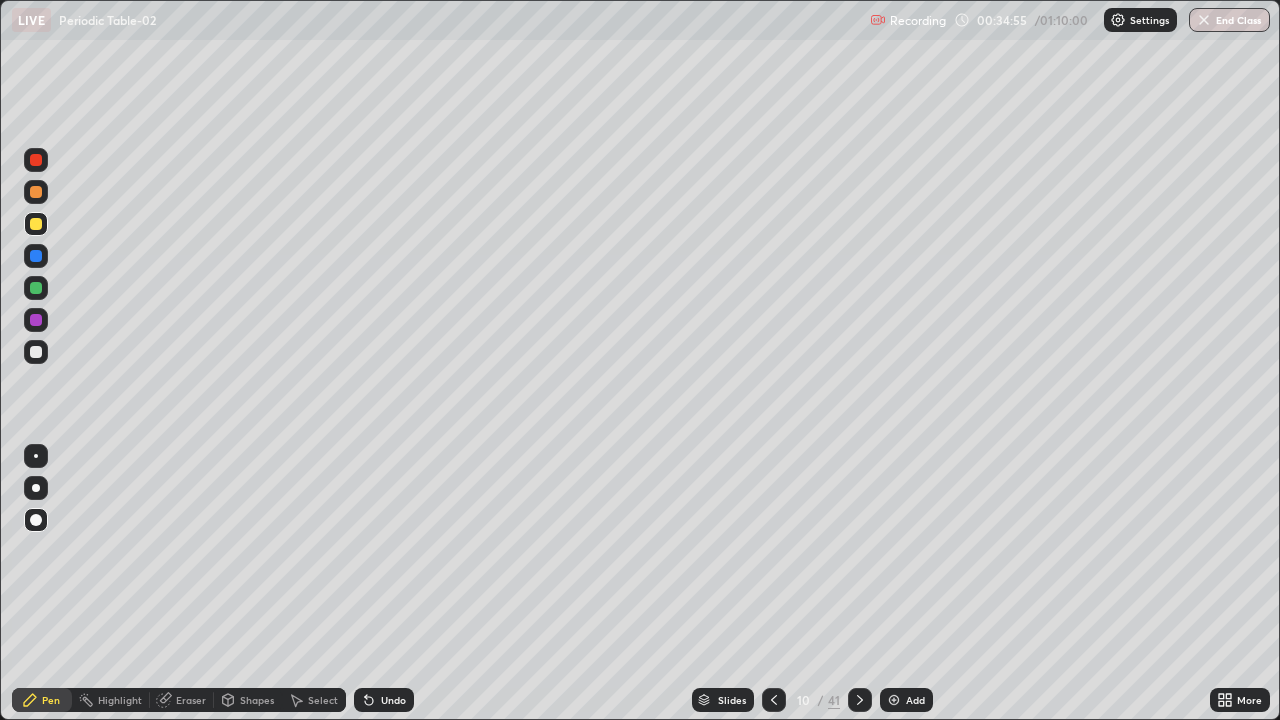 click 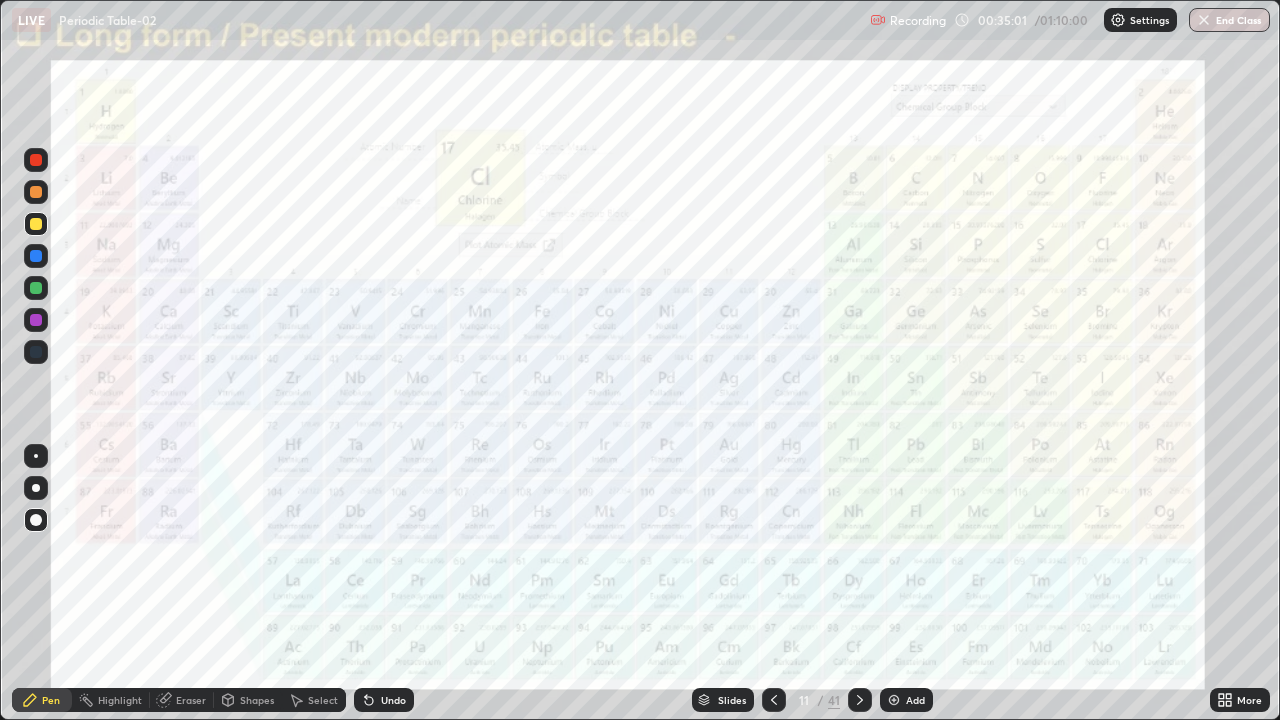 click at bounding box center (860, 700) 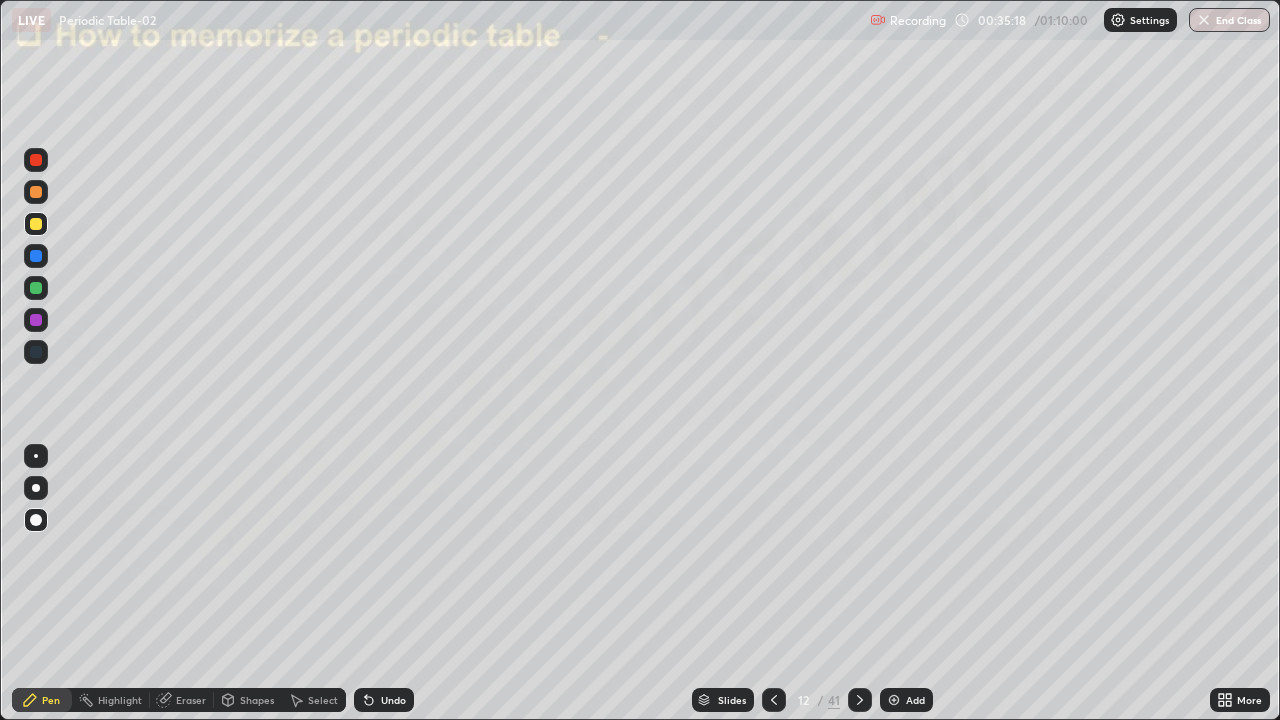 click 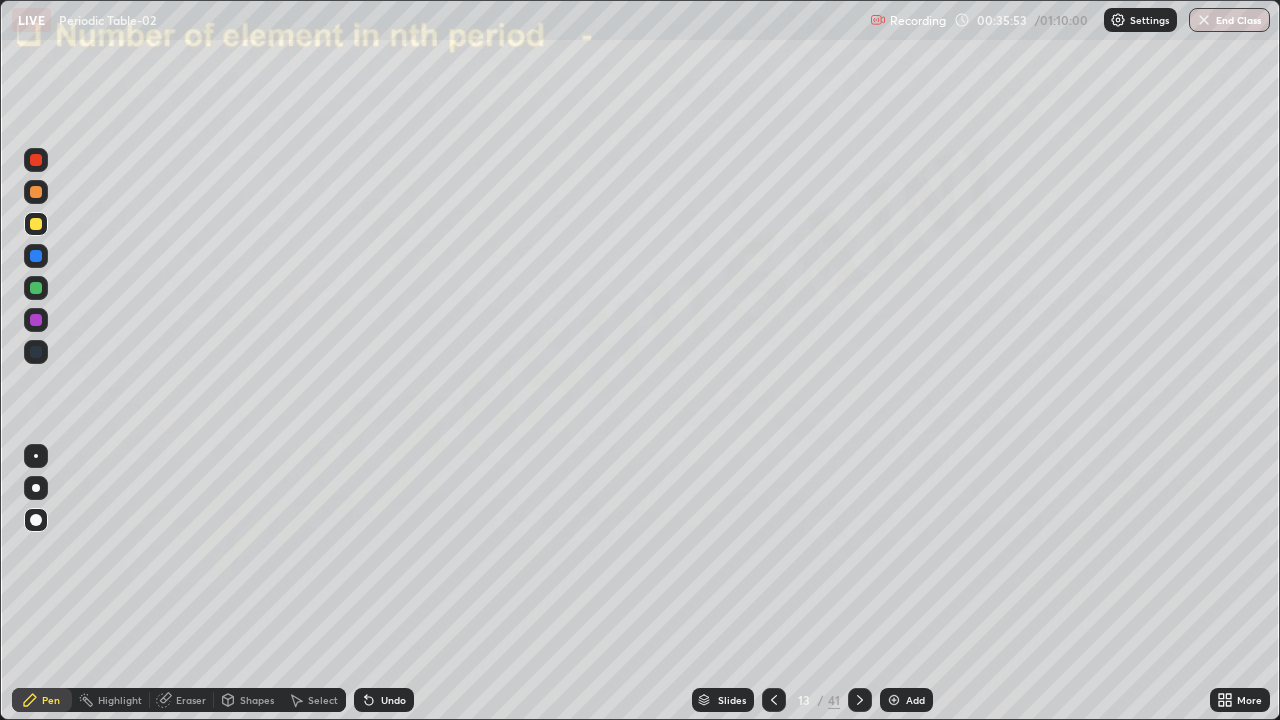 click on "Slides" at bounding box center (723, 700) 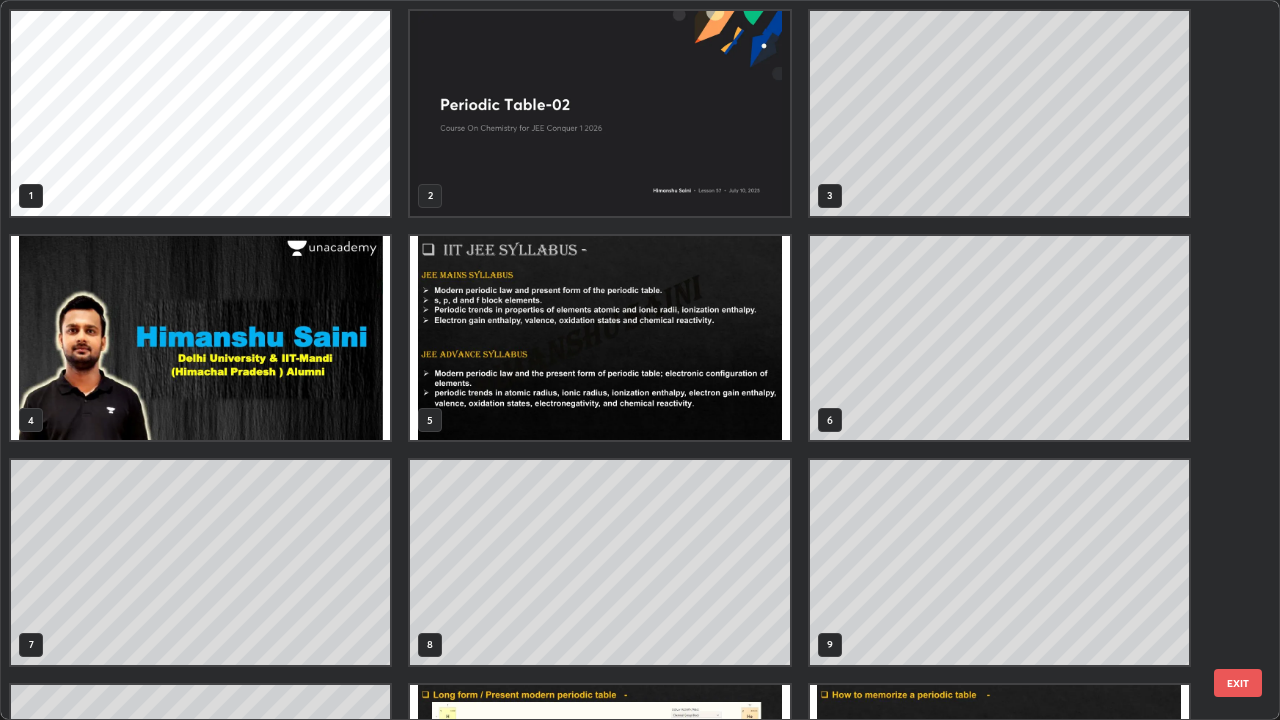 scroll, scrollTop: 405, scrollLeft: 0, axis: vertical 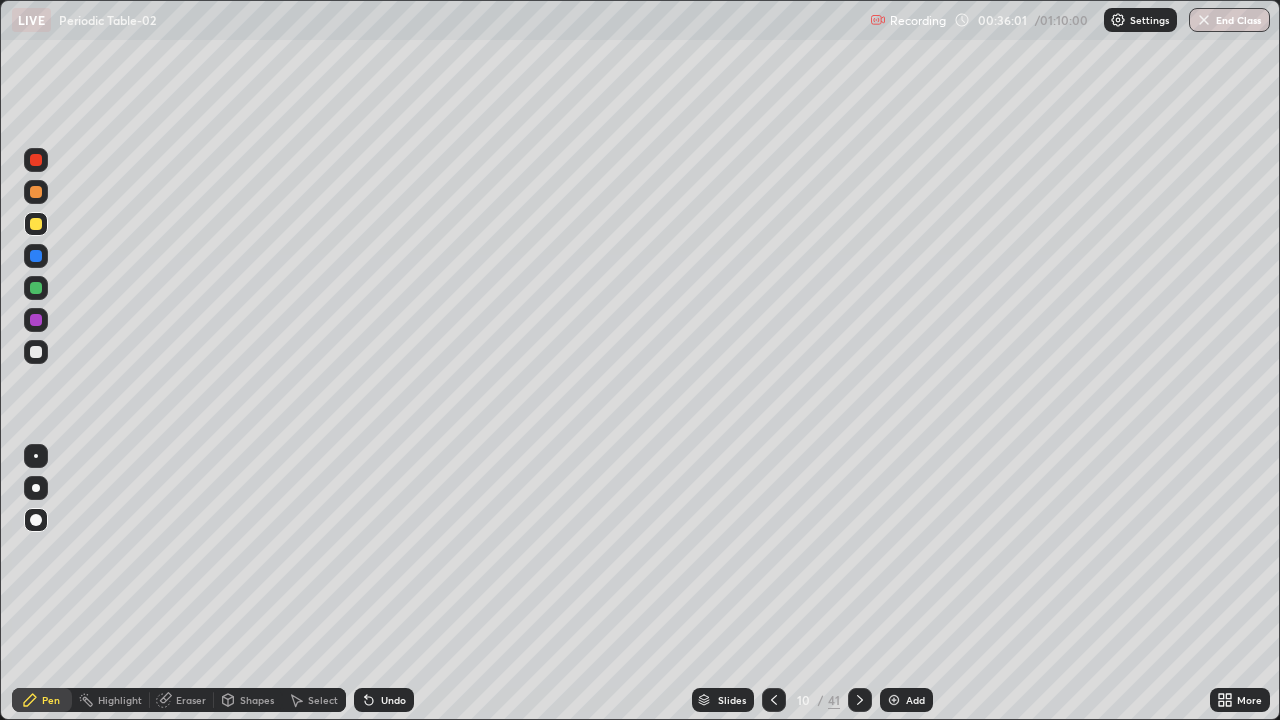 click on "Slides" at bounding box center [723, 700] 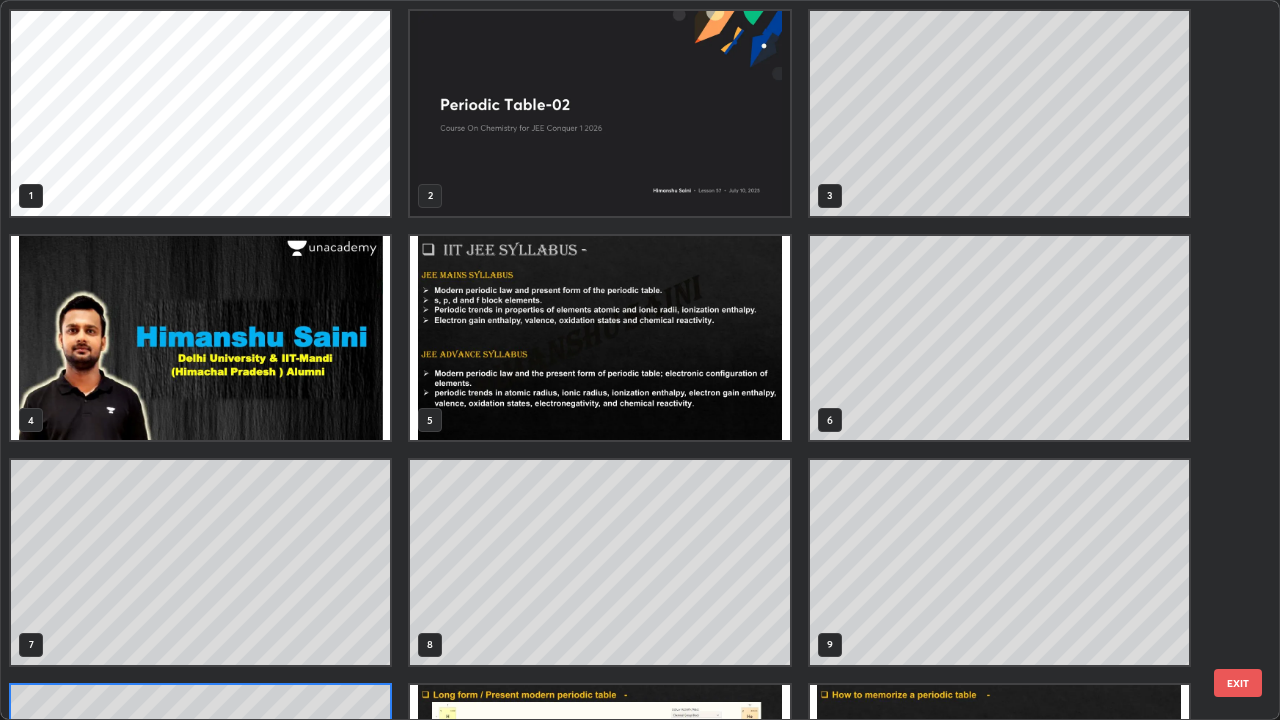scroll, scrollTop: 180, scrollLeft: 0, axis: vertical 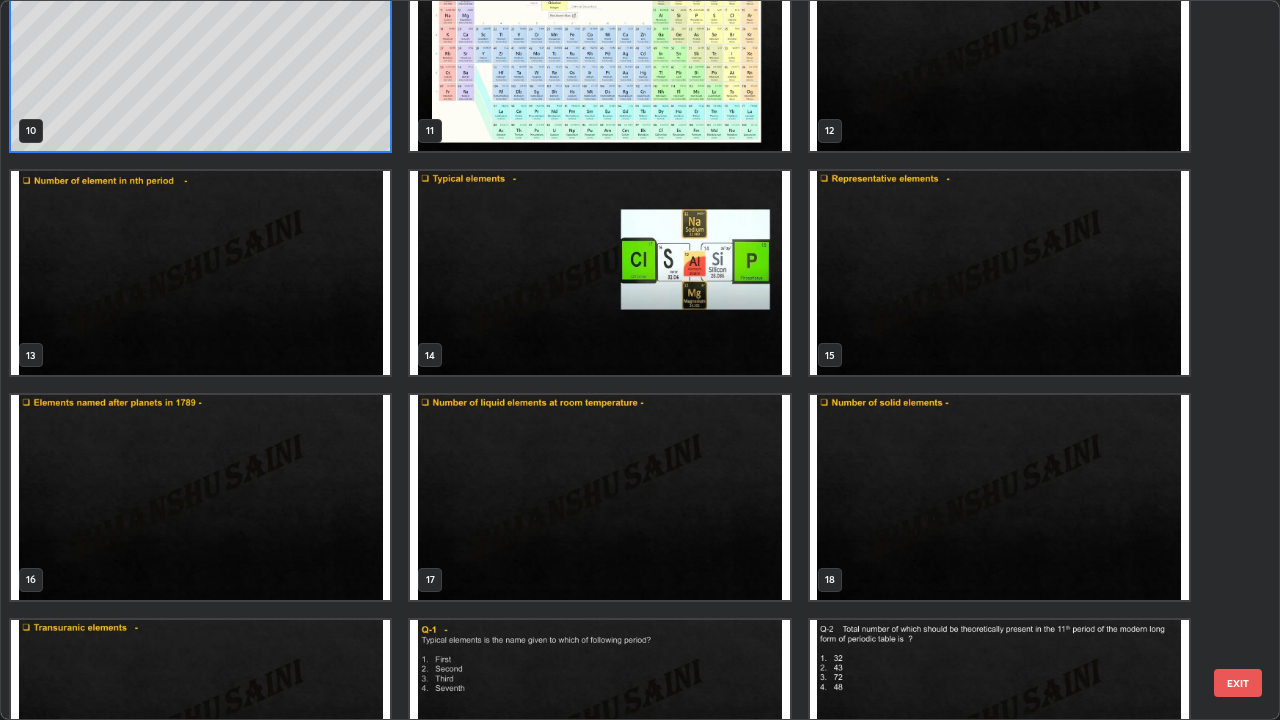 click at bounding box center (599, 273) 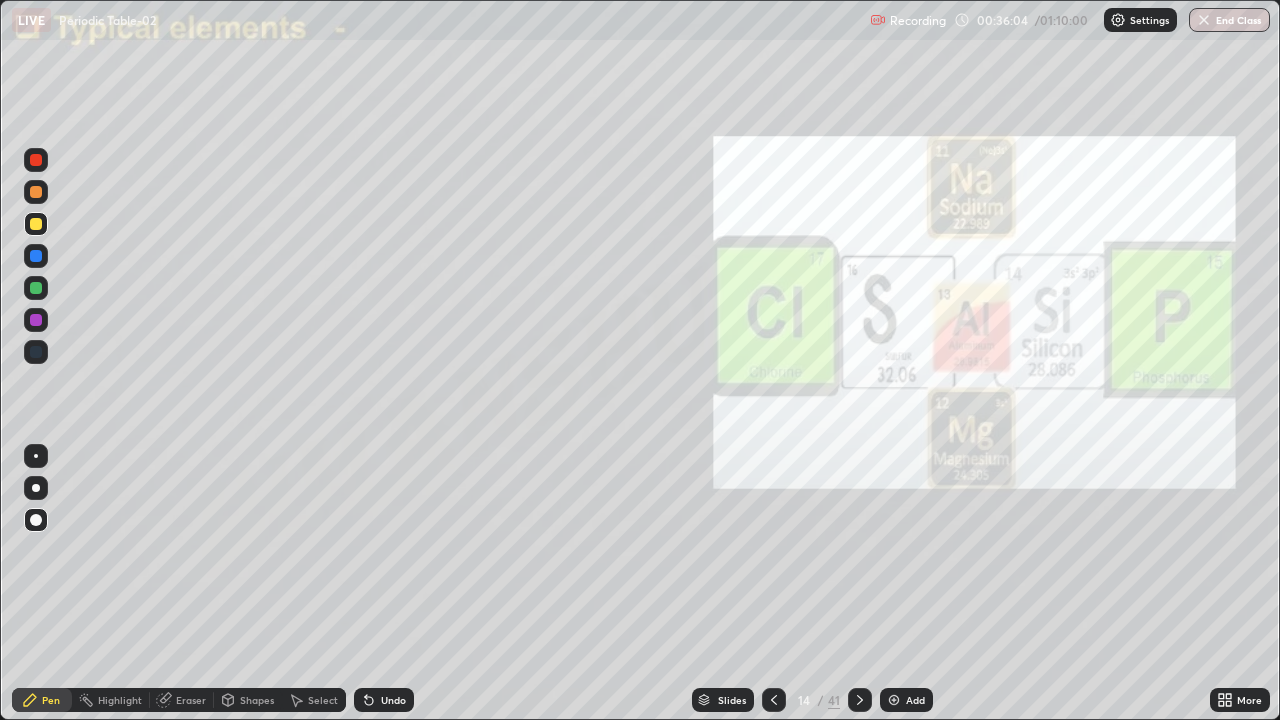 click at bounding box center [599, 273] 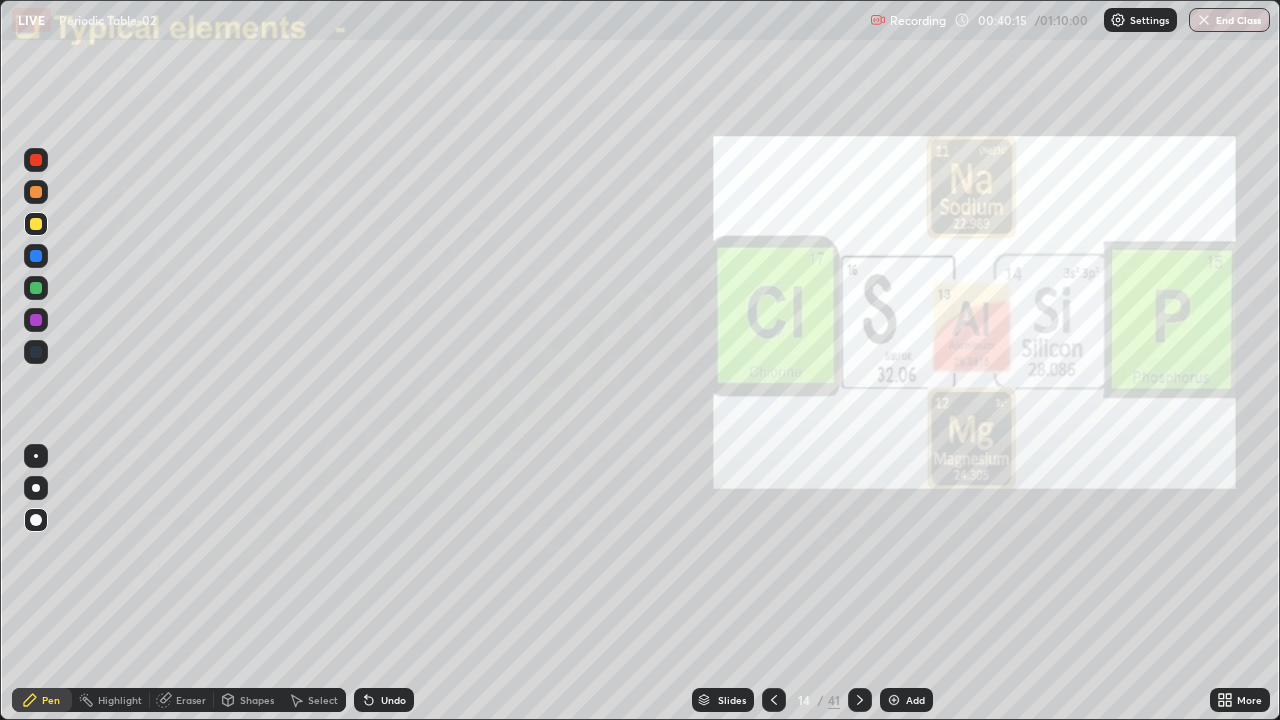 click at bounding box center (36, 192) 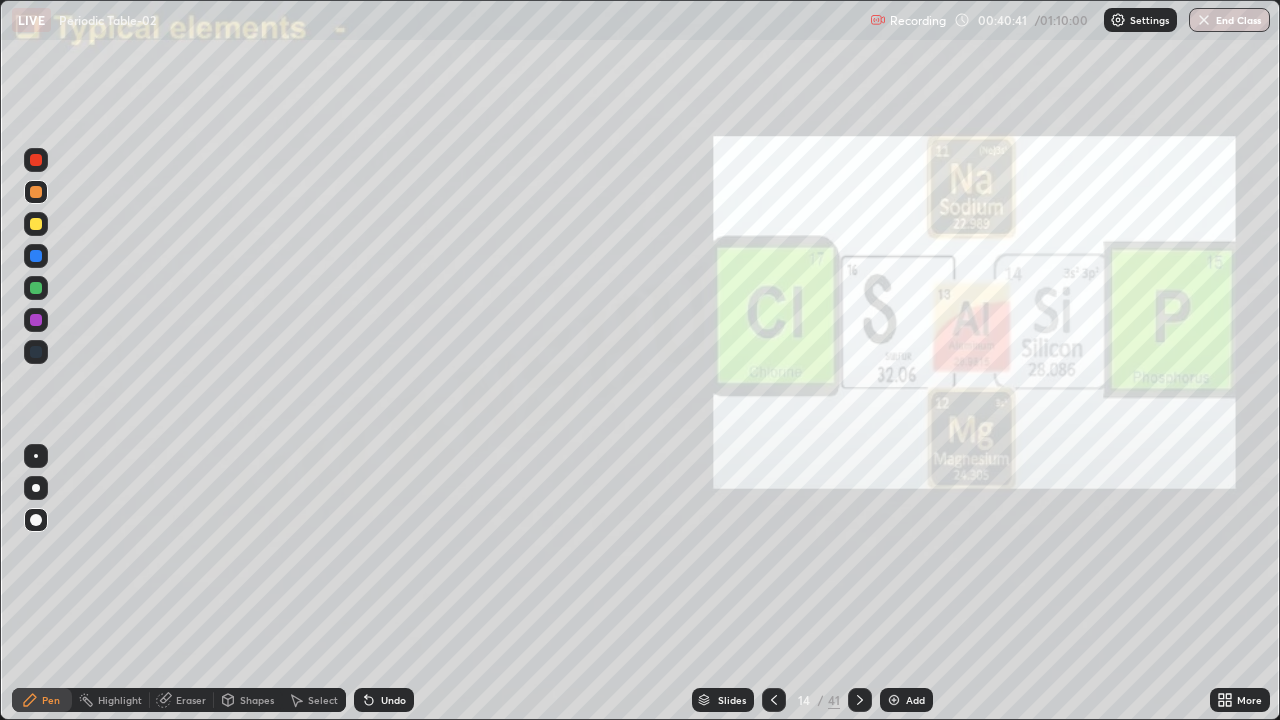 click 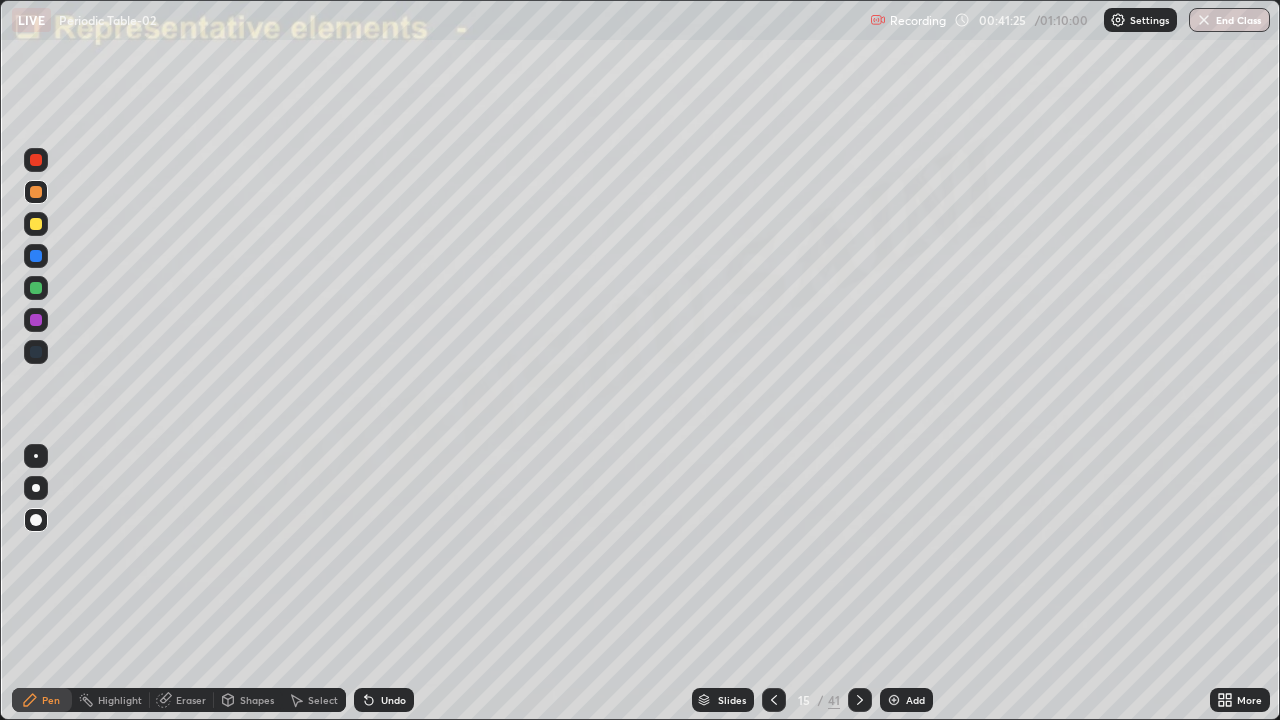 click at bounding box center [36, 224] 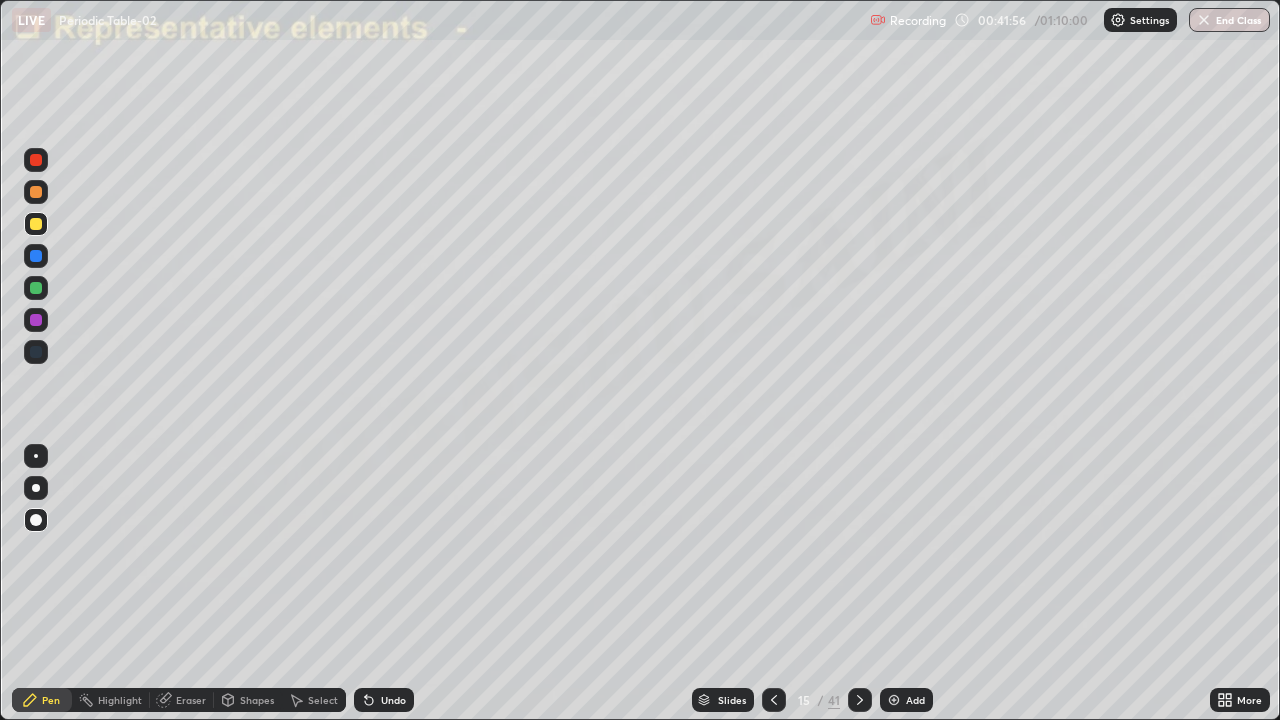 click 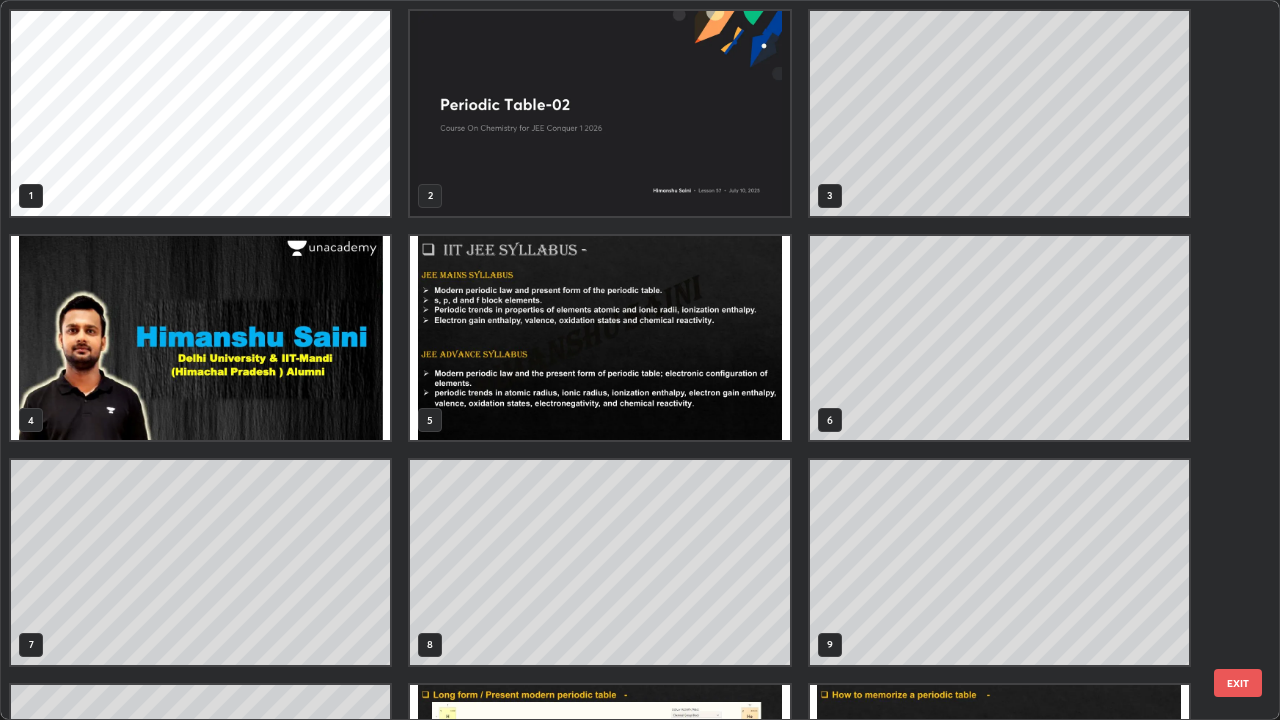 scroll, scrollTop: 405, scrollLeft: 0, axis: vertical 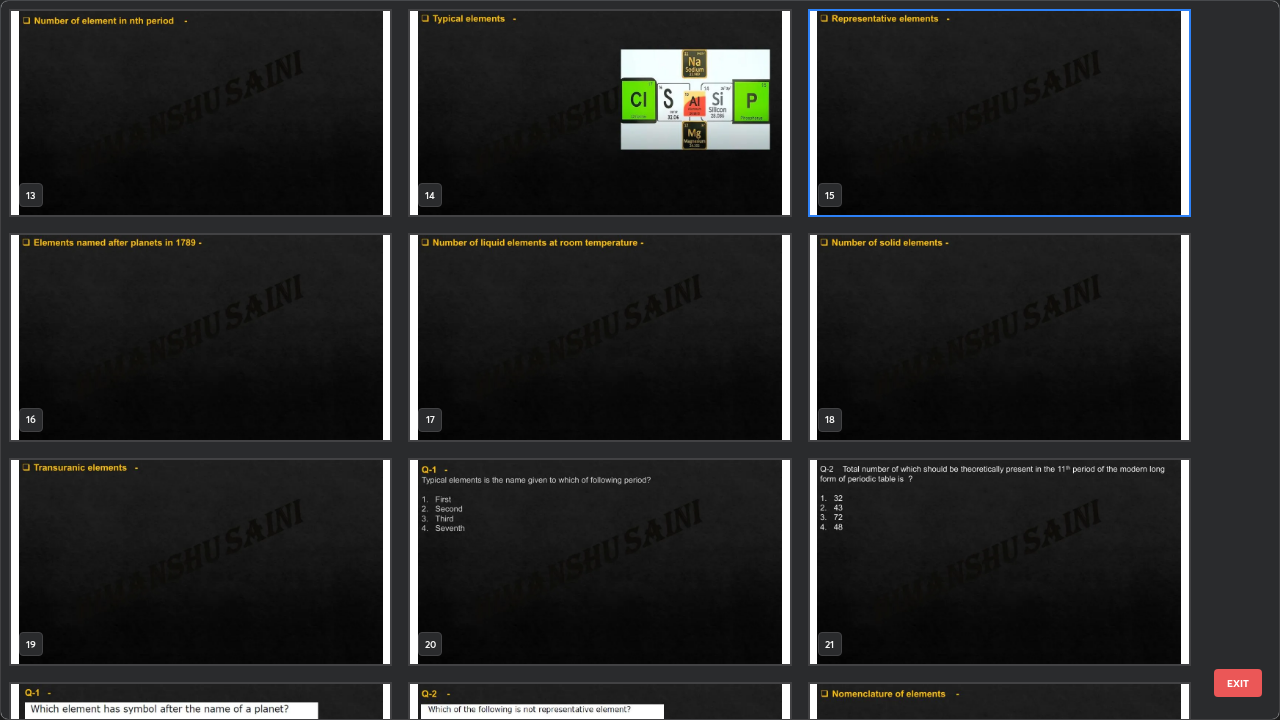 click at bounding box center [599, 562] 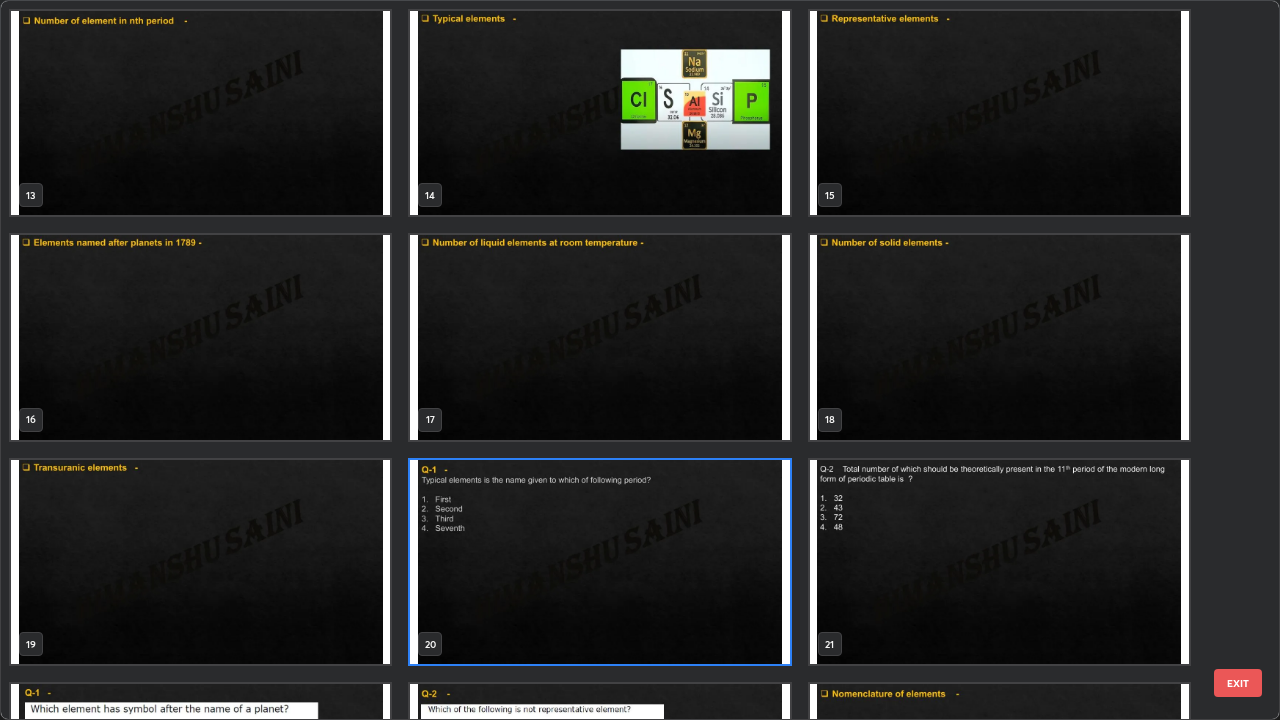 click at bounding box center [599, 562] 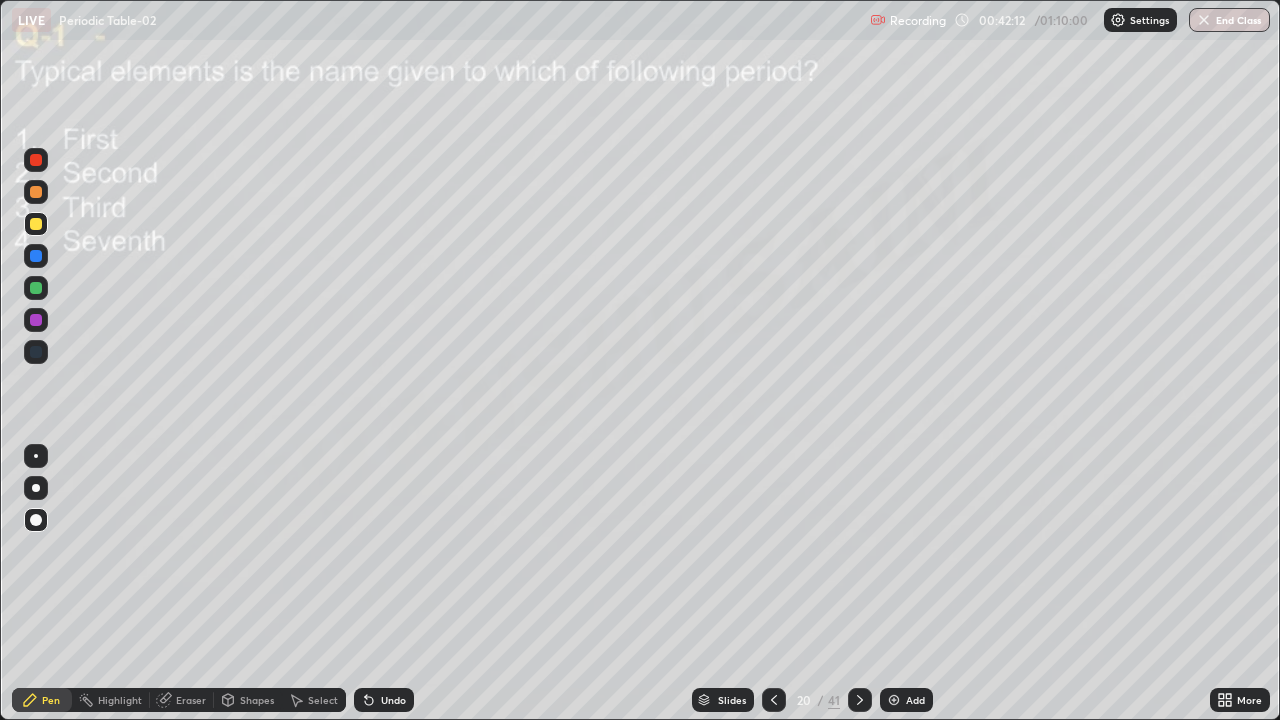 click on "Slides" at bounding box center (732, 700) 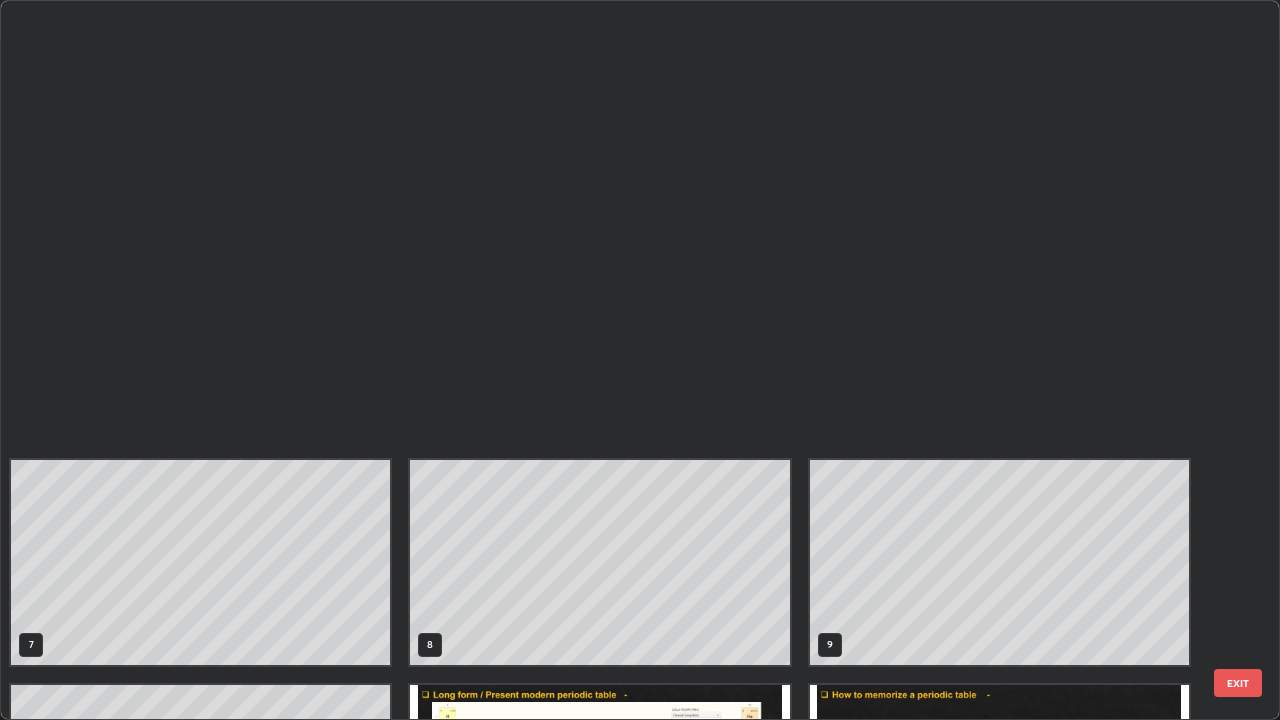 scroll, scrollTop: 854, scrollLeft: 0, axis: vertical 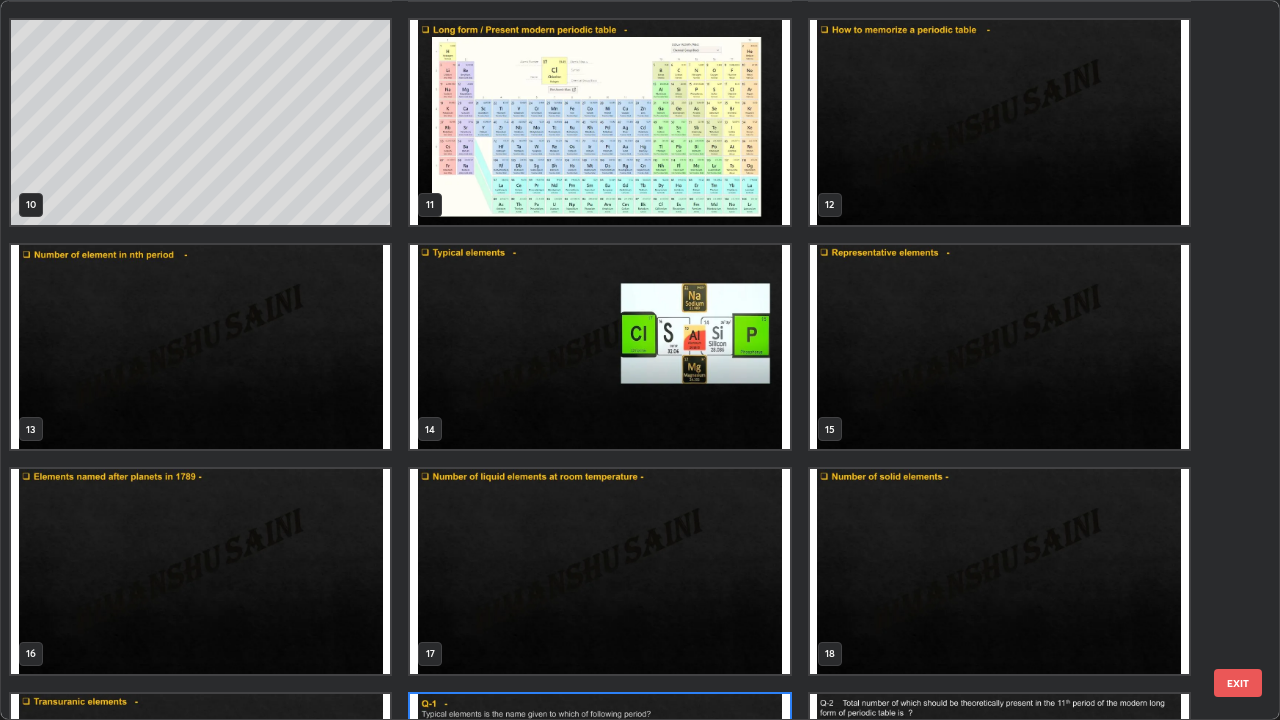 click at bounding box center [999, 347] 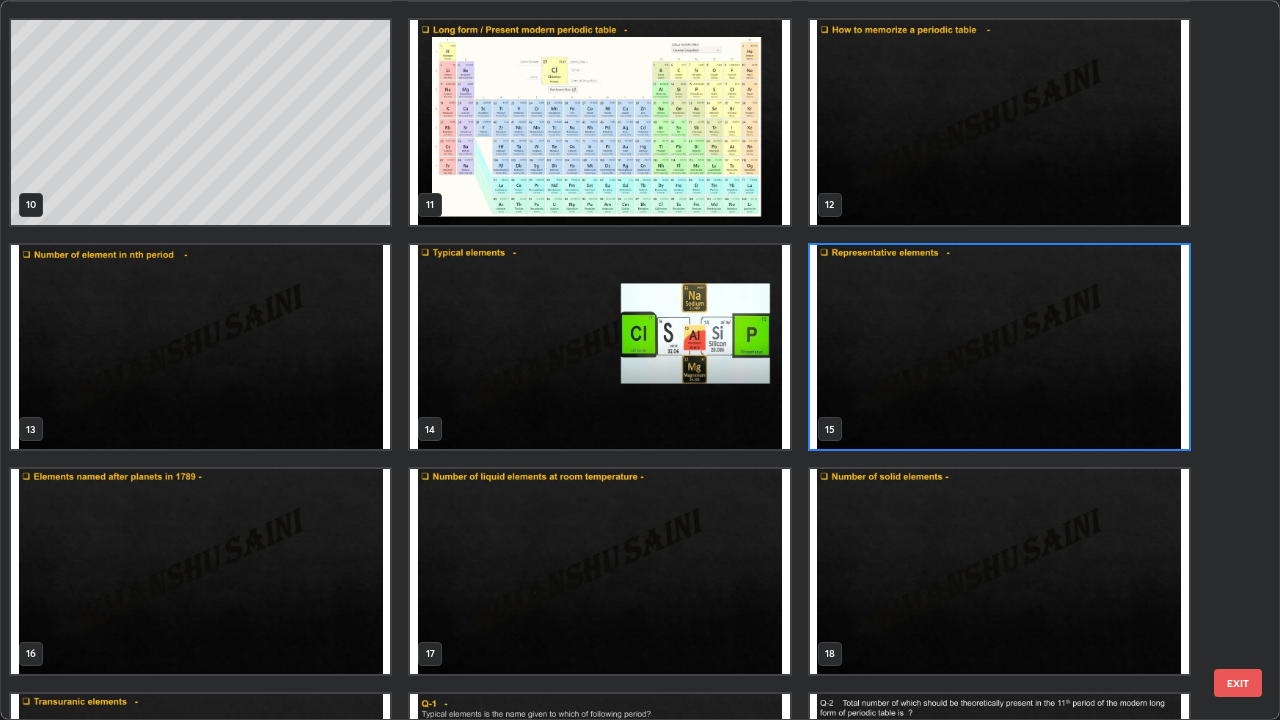 click at bounding box center [999, 347] 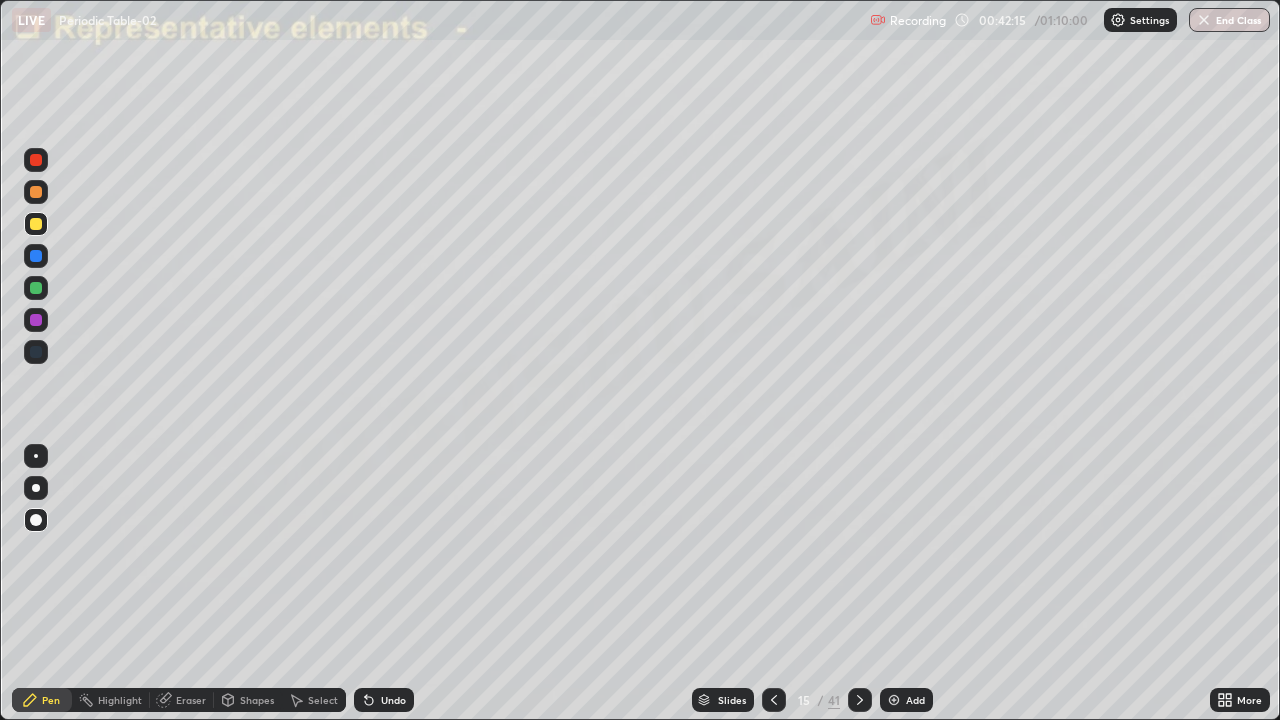 click at bounding box center (860, 700) 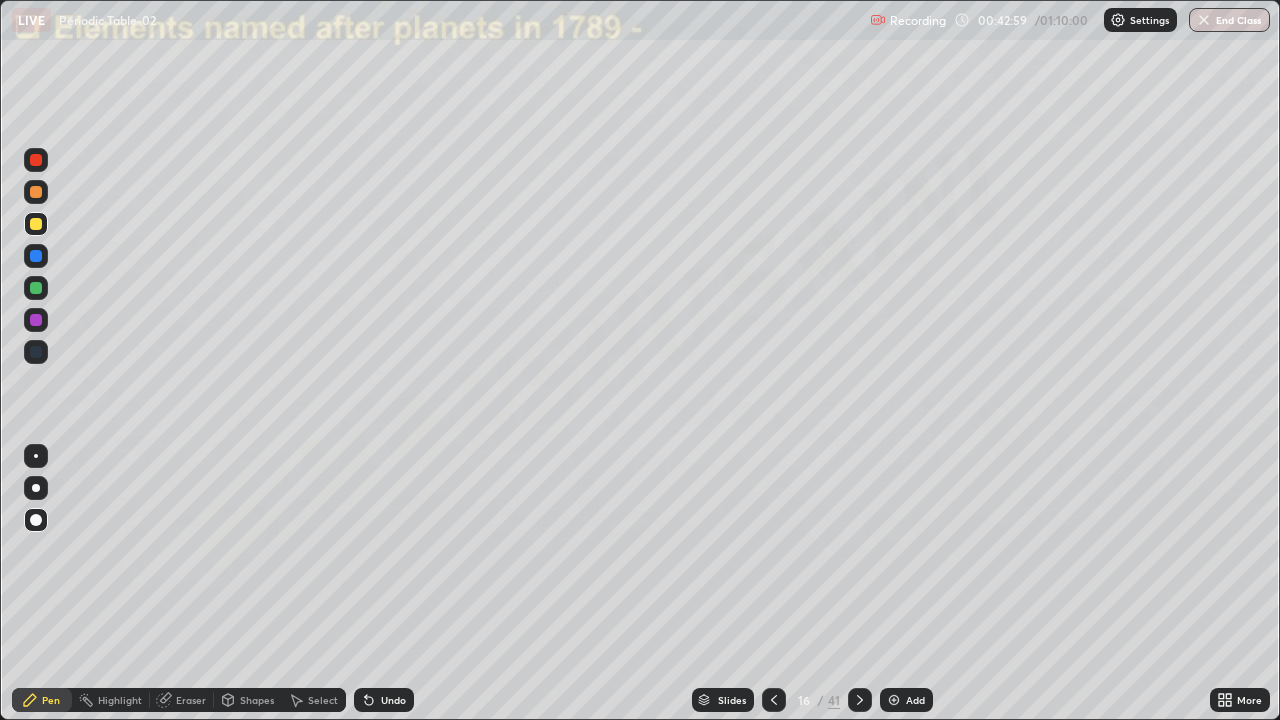 click at bounding box center (36, 192) 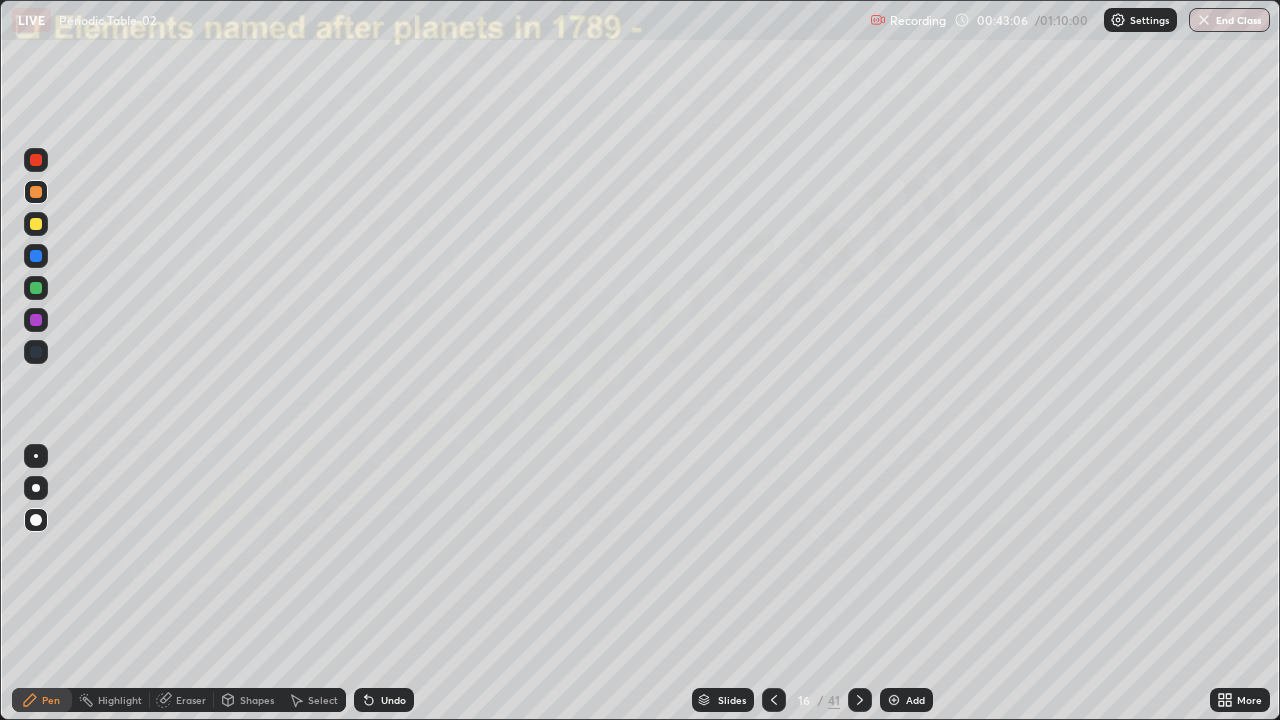 click at bounding box center (36, 224) 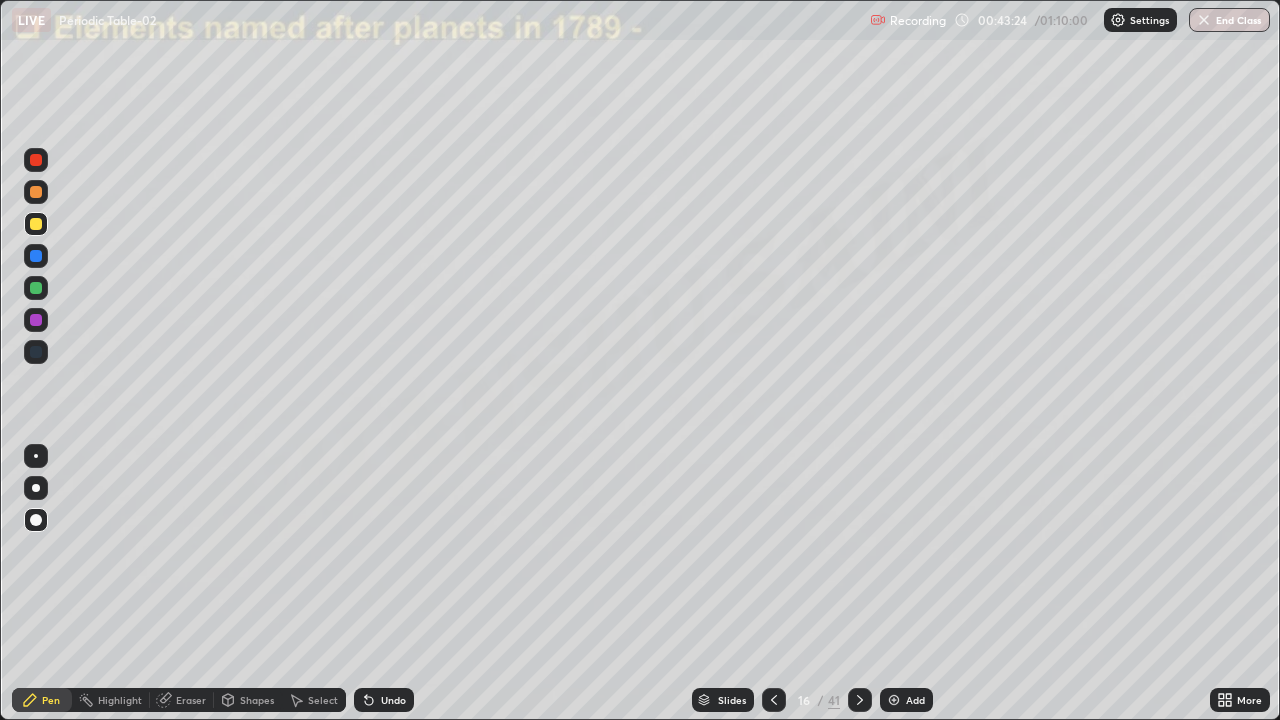 click at bounding box center [36, 256] 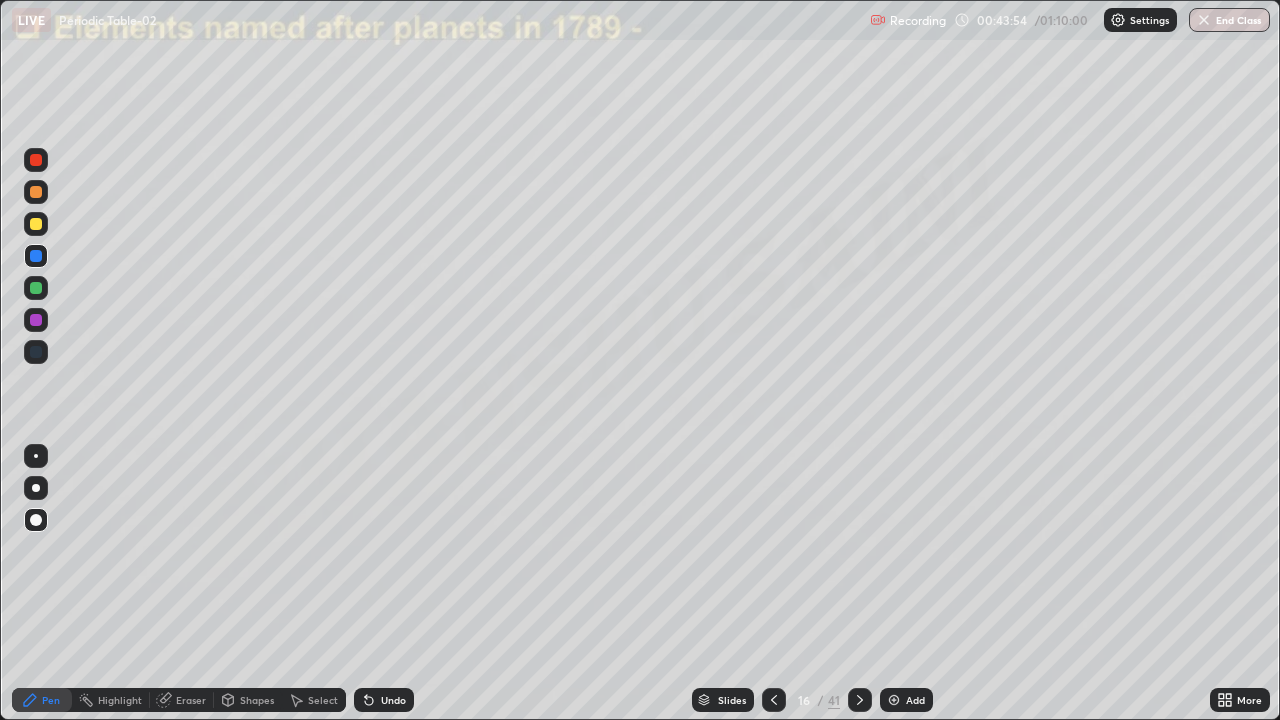 click at bounding box center [36, 224] 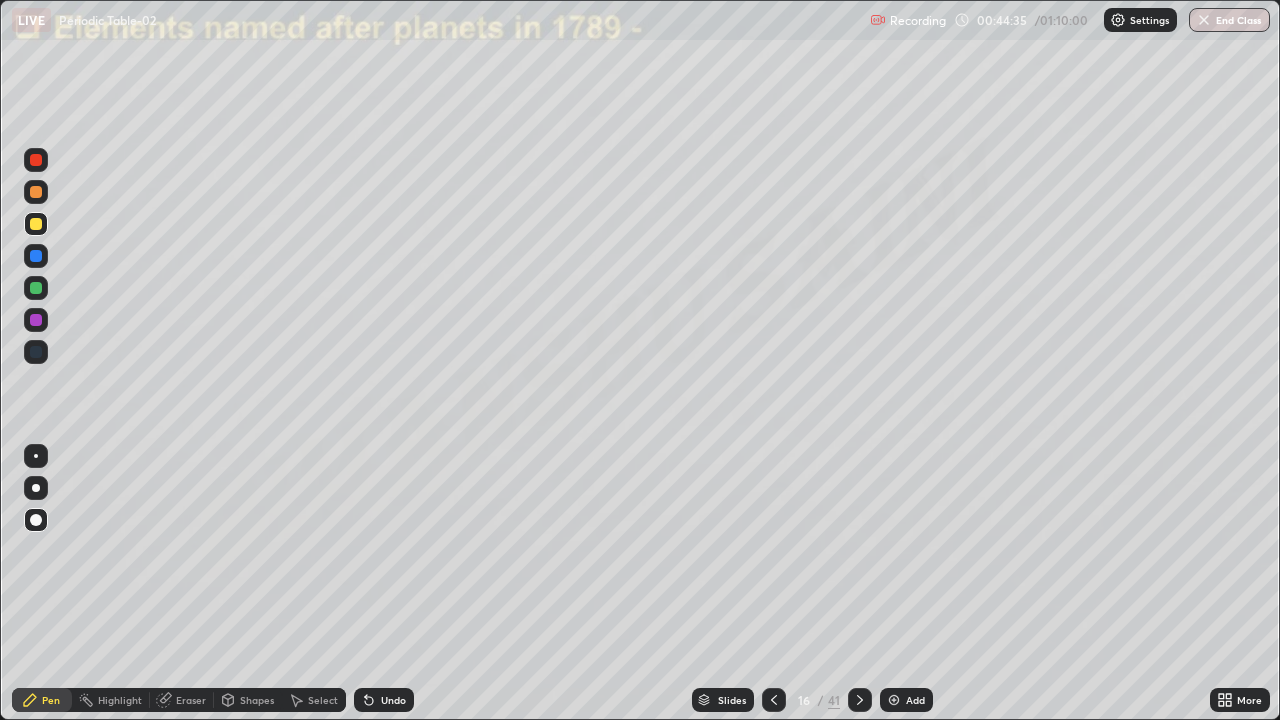 click at bounding box center [36, 320] 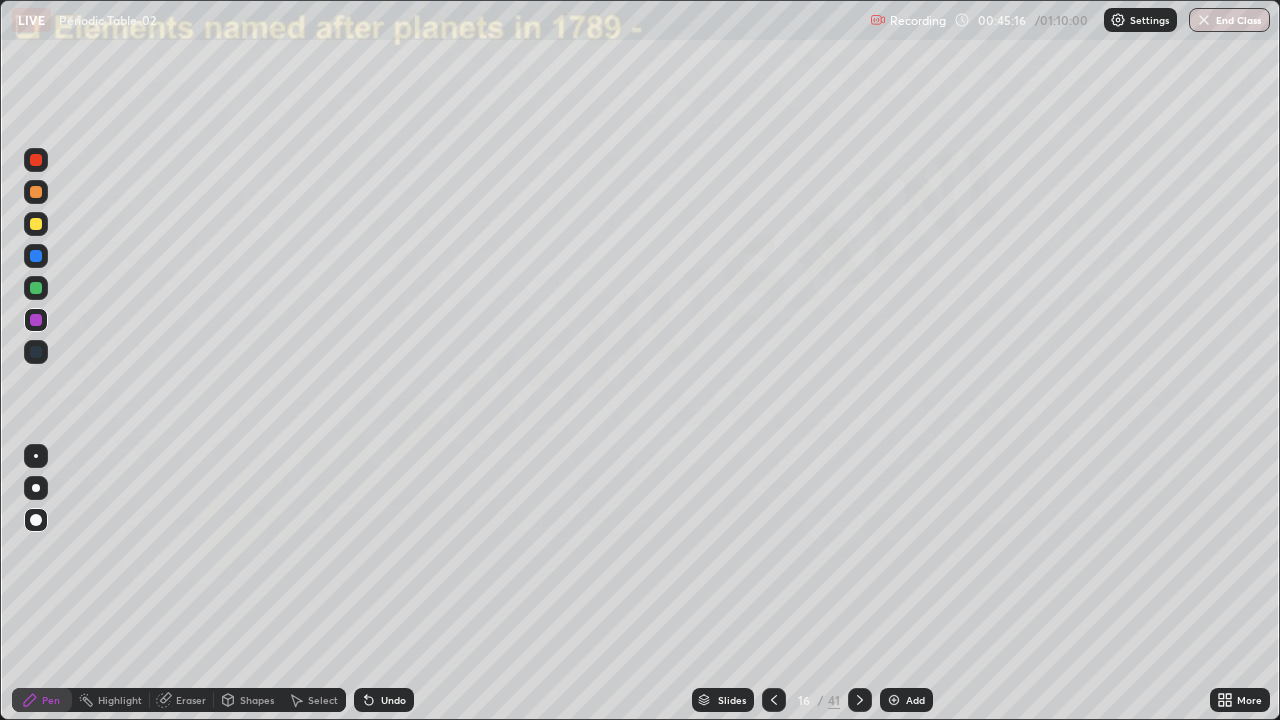 click on "Eraser" at bounding box center [191, 700] 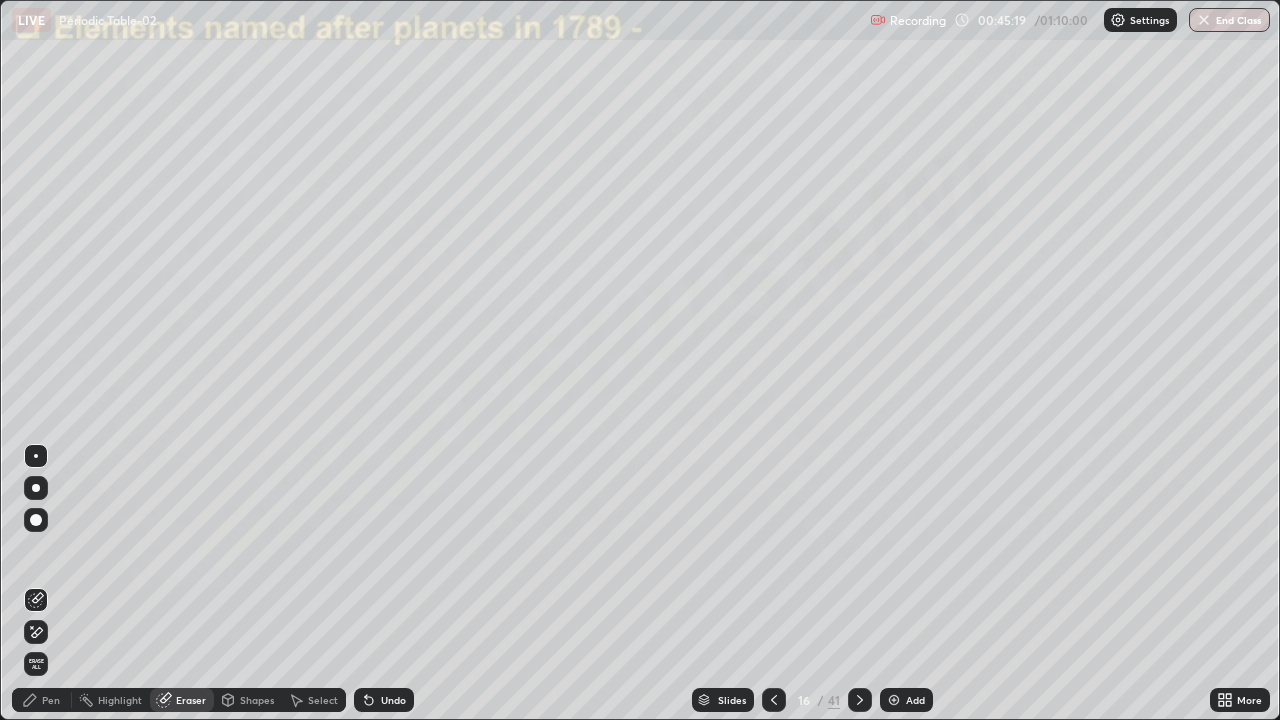 click on "Pen" at bounding box center (51, 700) 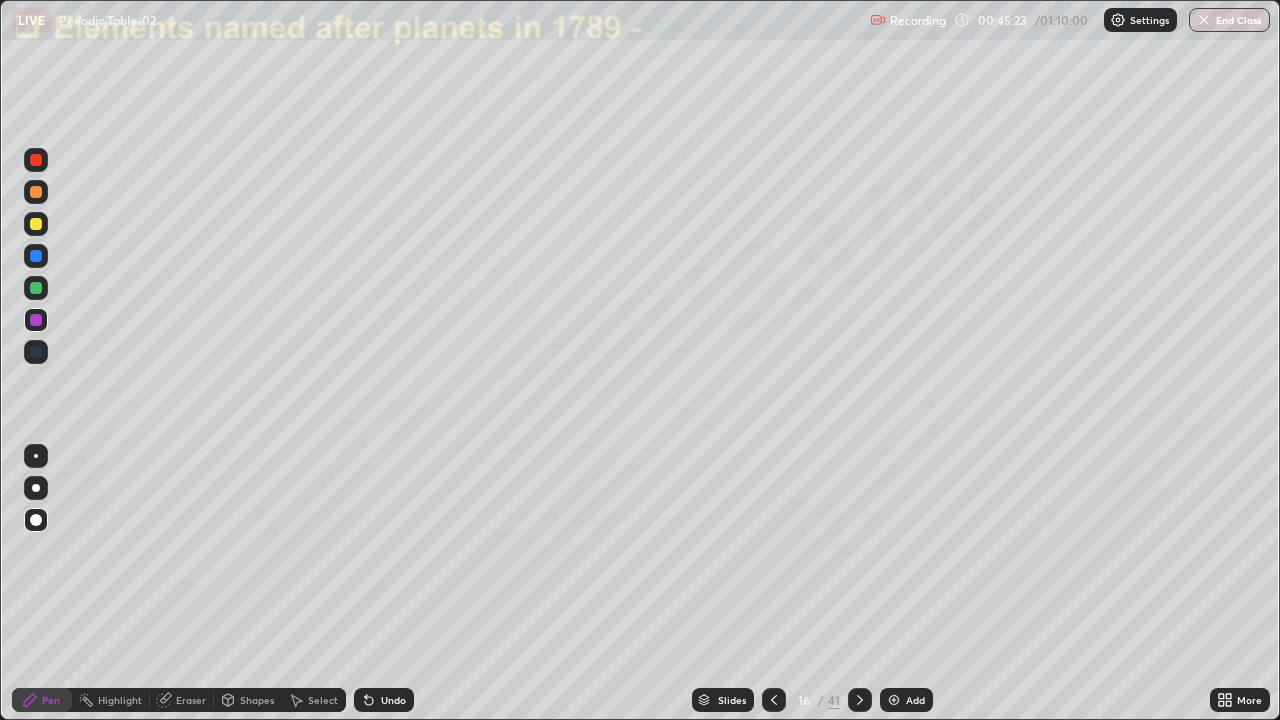 click 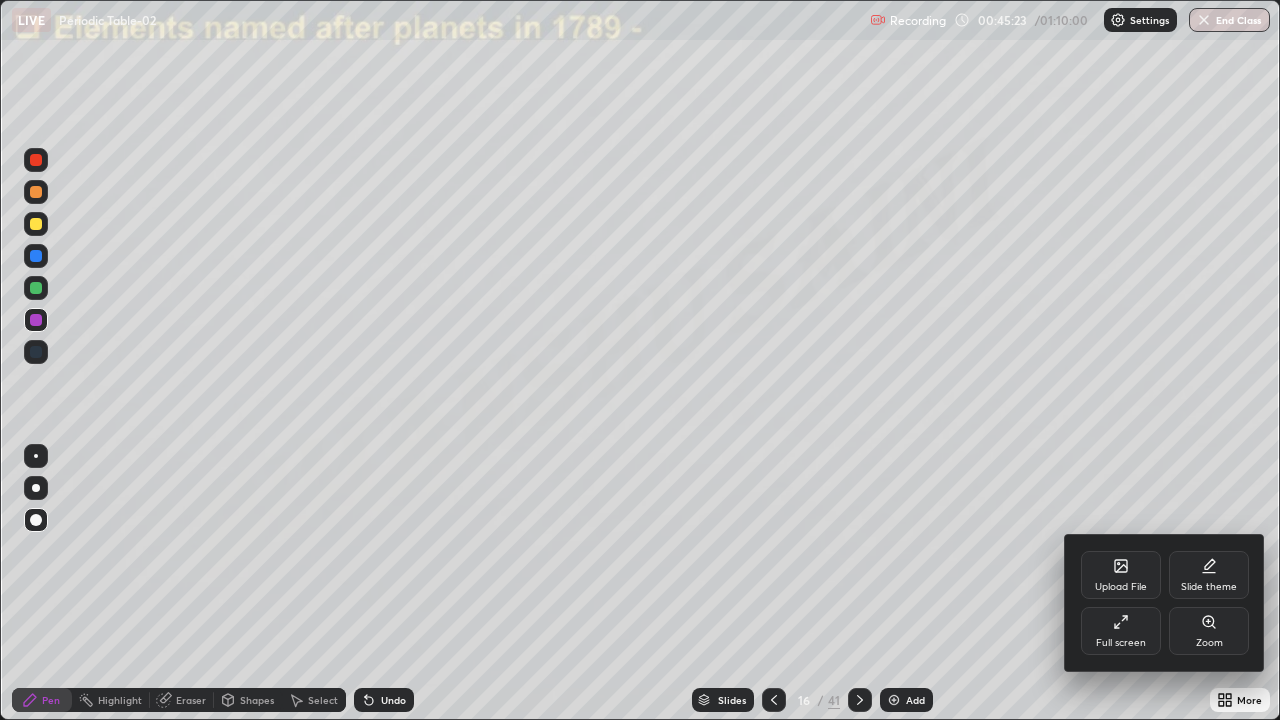 click on "Upload File" at bounding box center [1121, 587] 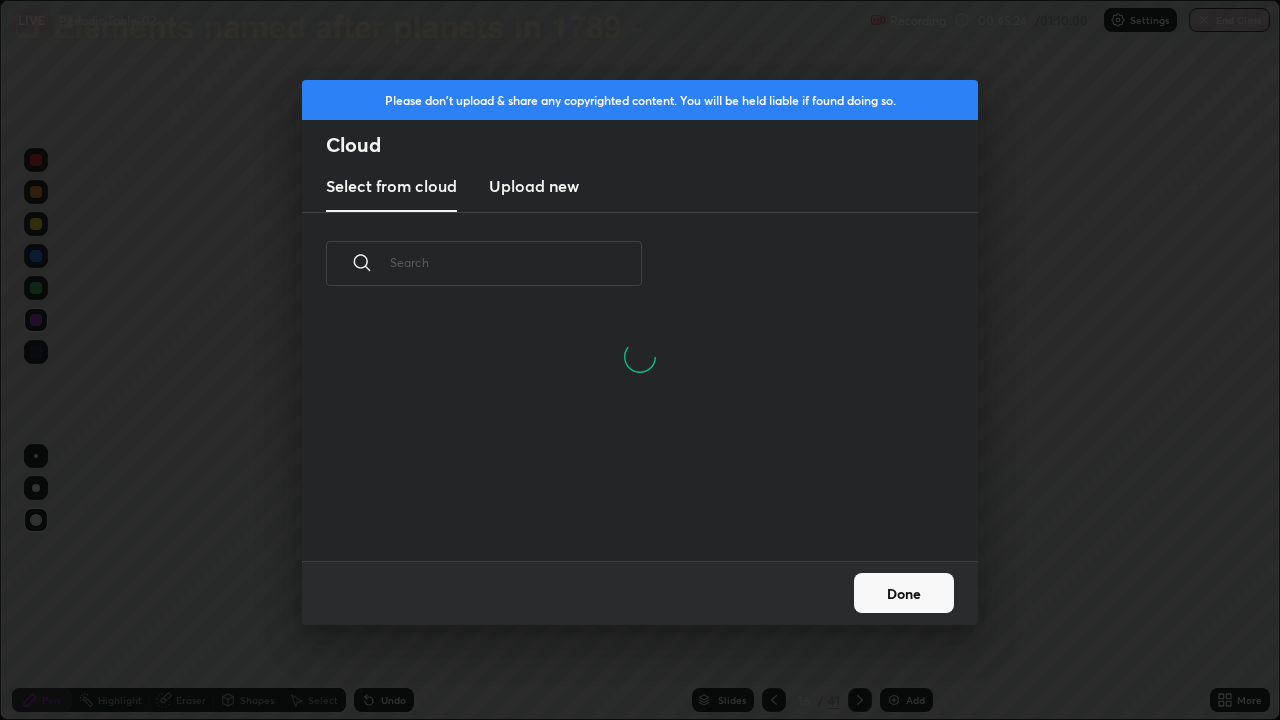 scroll, scrollTop: 7, scrollLeft: 11, axis: both 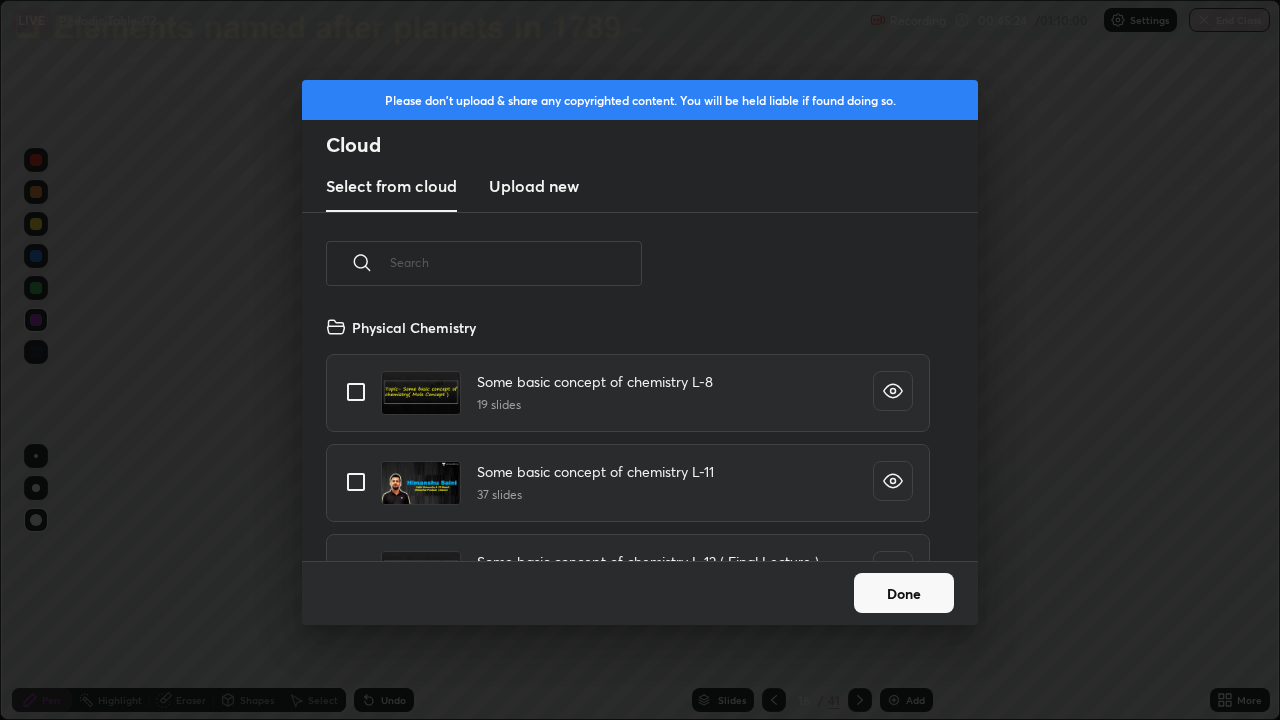 click on "Please don't upload & share any copyrighted content. You will be held liable if found doing so. Cloud Select from cloud Upload new ​ Physical Chemistry Some basic concept of chemistry L-8 19 slides Some basic concept of chemistry L-11 37 slides Some basic concept of chemistry L-12 ( Final Lecture ) 29 slides Chemical Kinetics -L-1 93 slides Atomic Structure - L-1 24 slides Atomic Structure - L-2 23 slides Atomic Structure - L-3 30 slides Chemical Kinetics -L-2 16 slides Done" at bounding box center [640, 360] 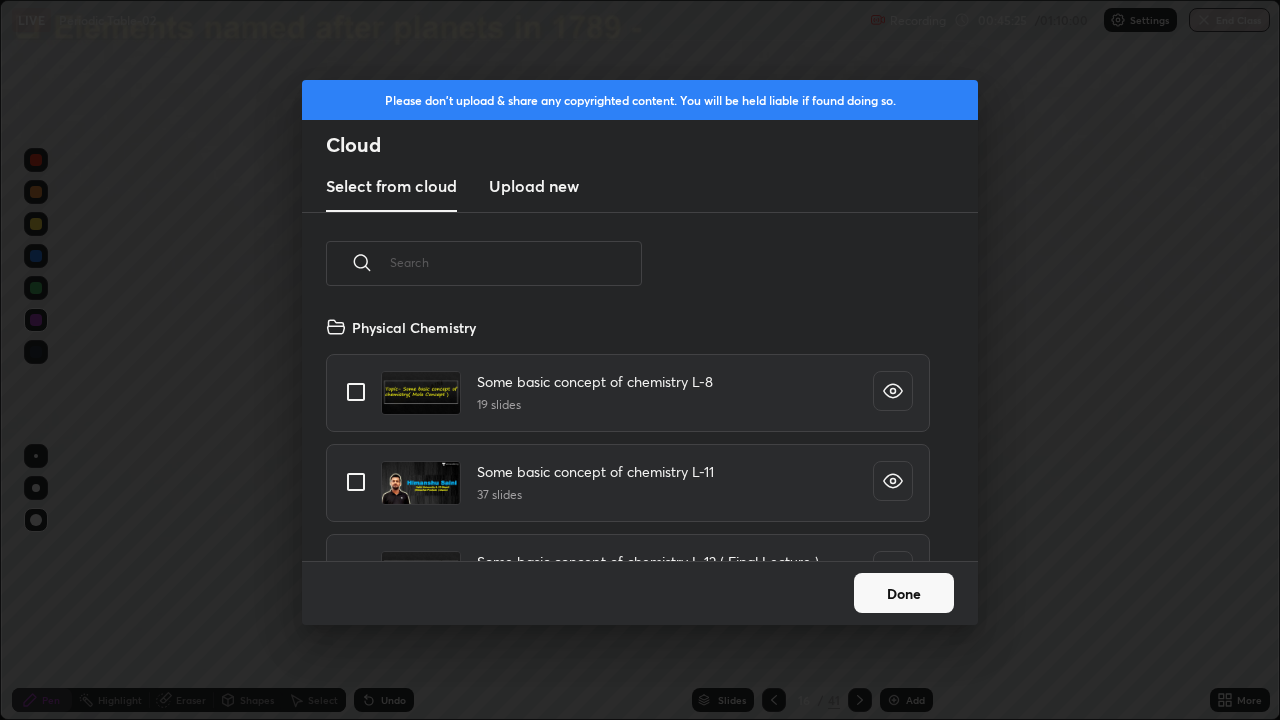 click on "Done" at bounding box center (904, 593) 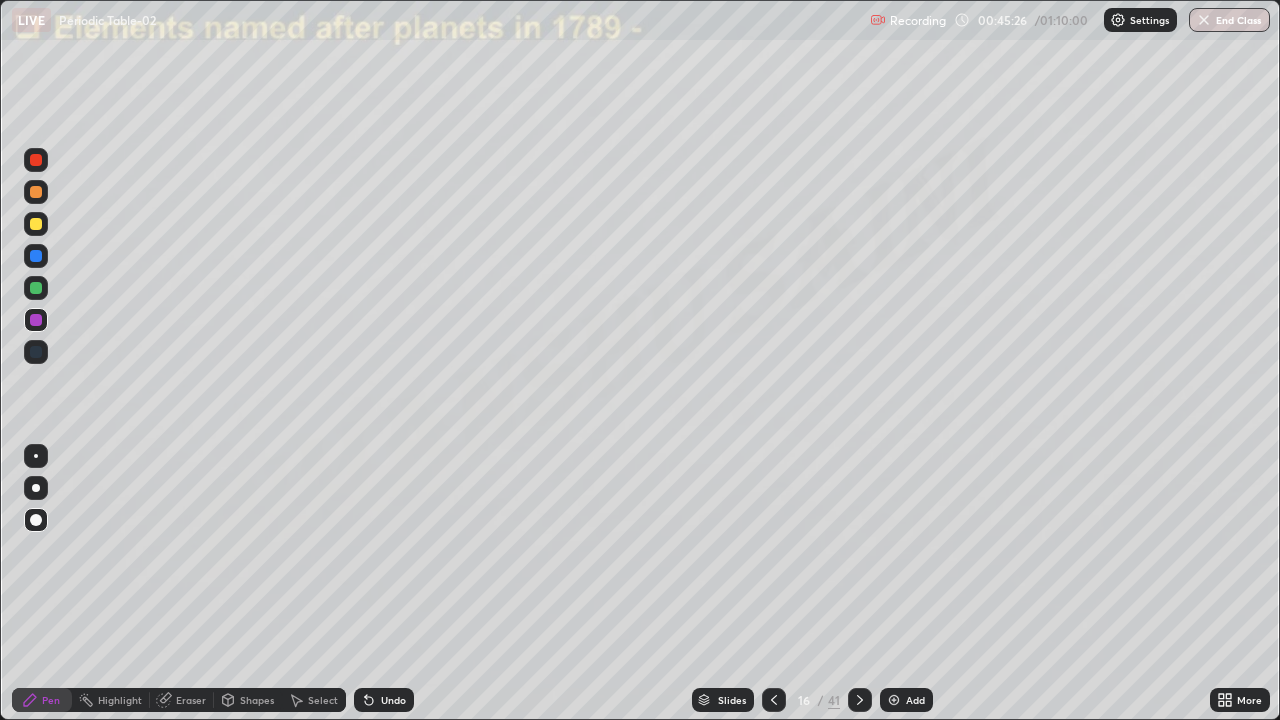 click 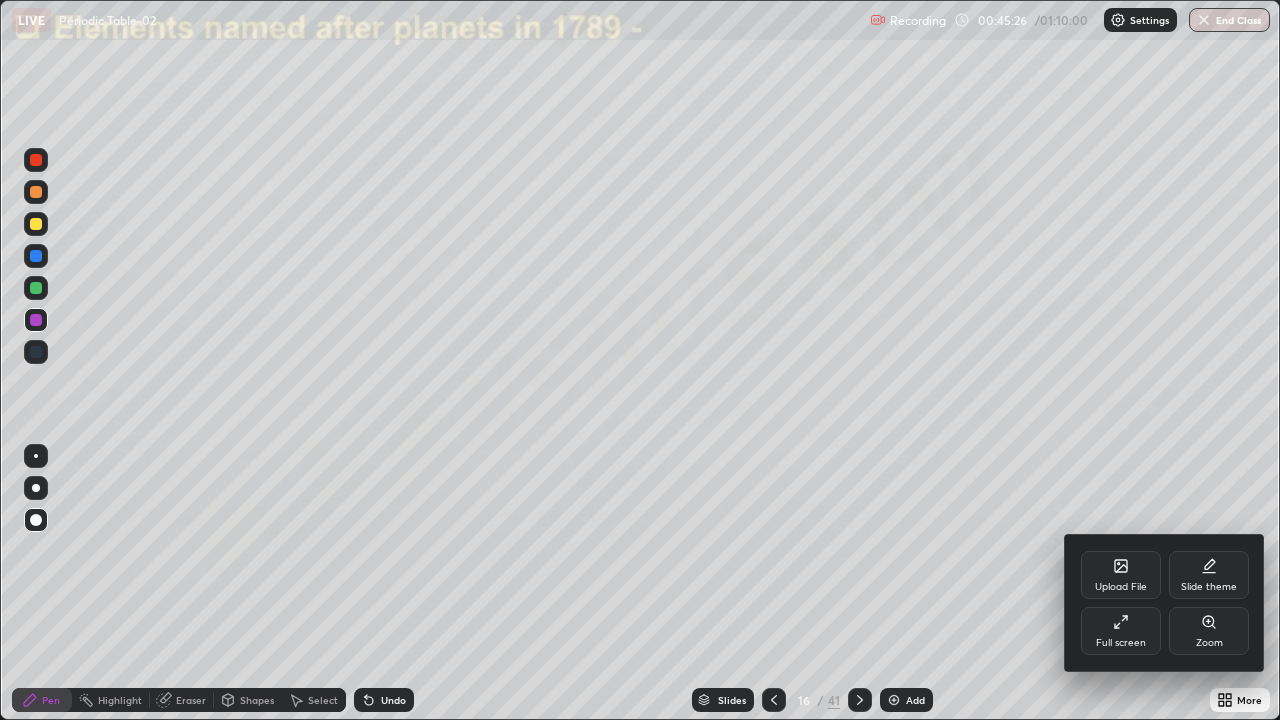 click 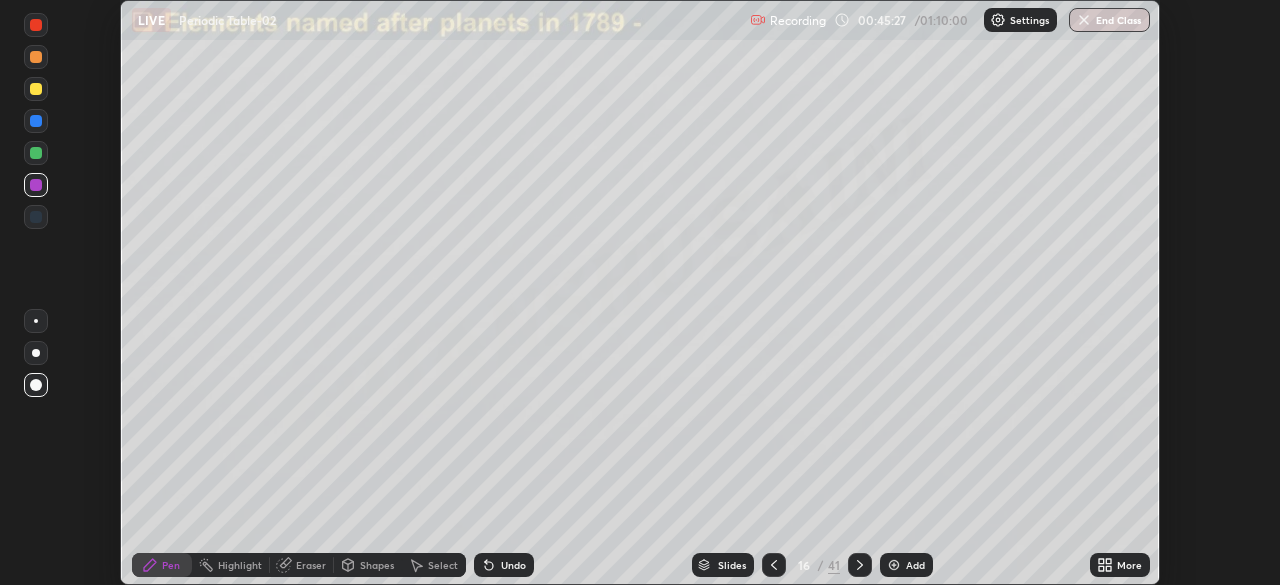 scroll, scrollTop: 585, scrollLeft: 1280, axis: both 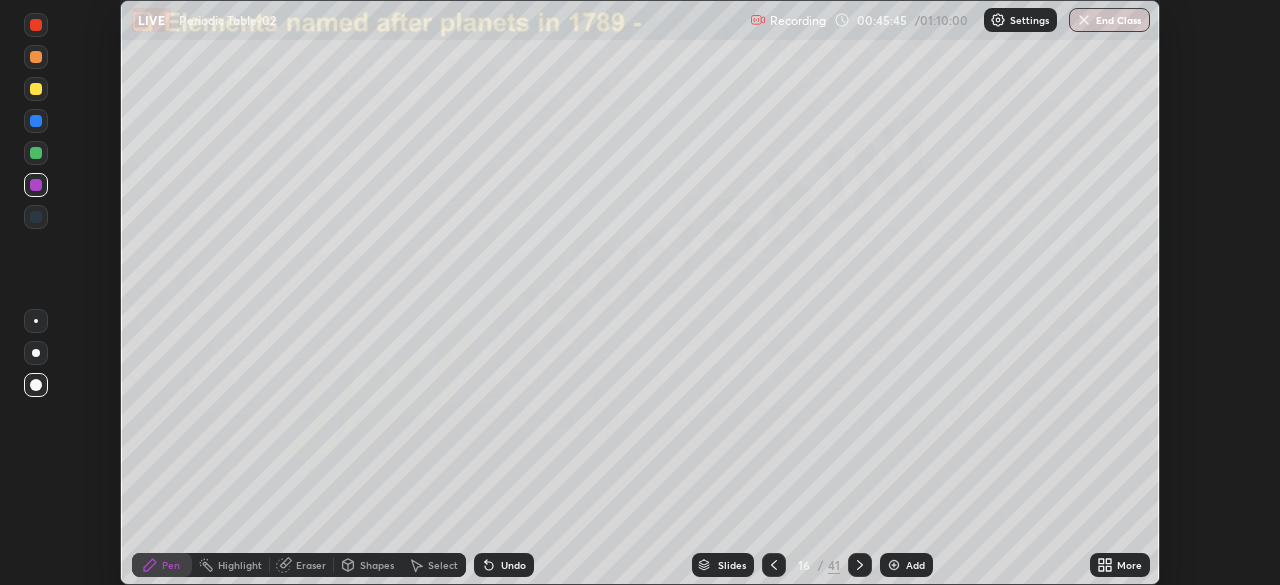 click on "More" at bounding box center (1129, 565) 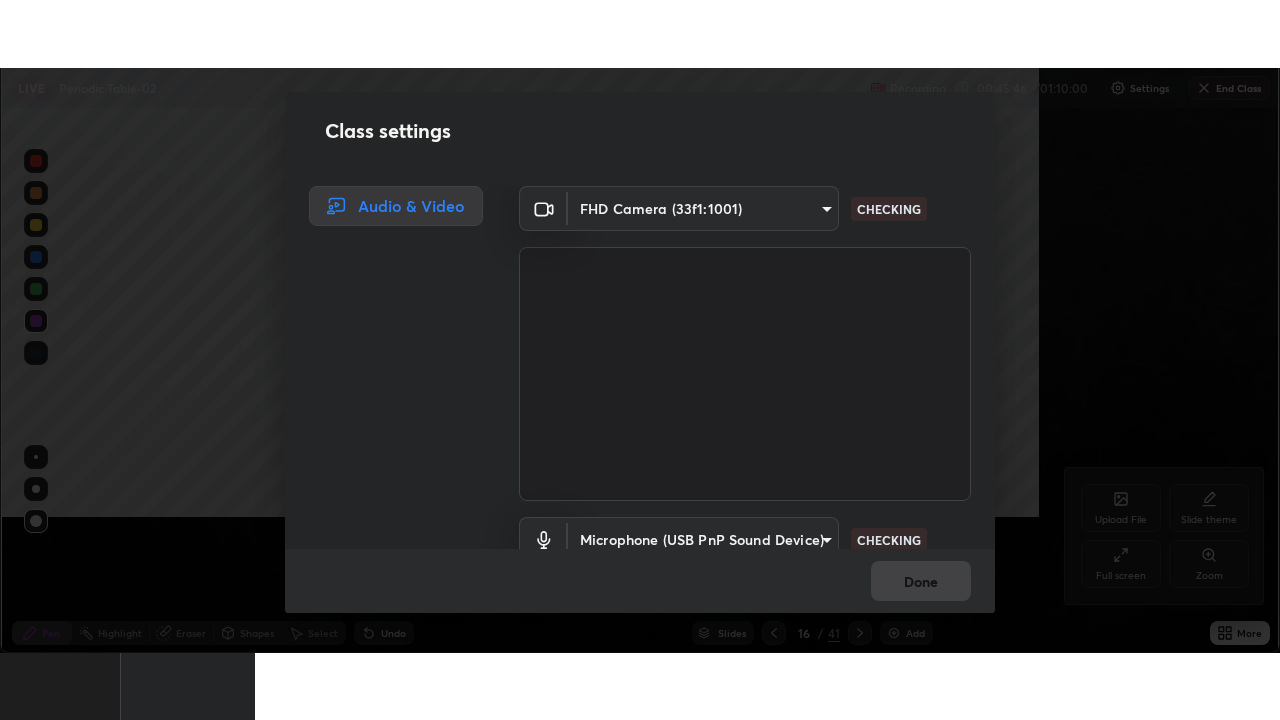 scroll, scrollTop: 99280, scrollLeft: 98720, axis: both 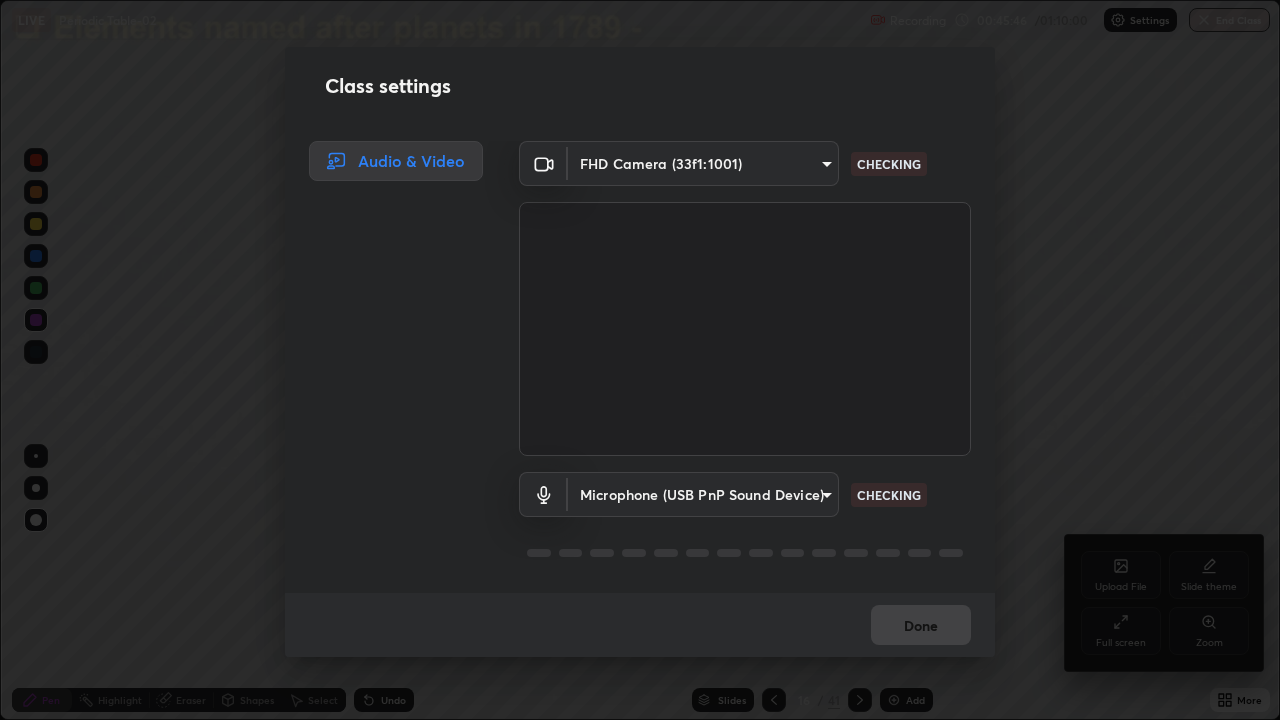 click on "Class settings Audio & Video FHD Camera (33f1:1001) 69bdd8a02e5ed36429e3a7f37b7ba890afabce5b55555b302807d75542c6646f CHECKING Microphone (USB PnP Sound Device) 9ee57d3ba7e883763f511777087a9462a091faba37d88fa5dc9ec98e3dd9c8d0 CHECKING Done" at bounding box center (640, 360) 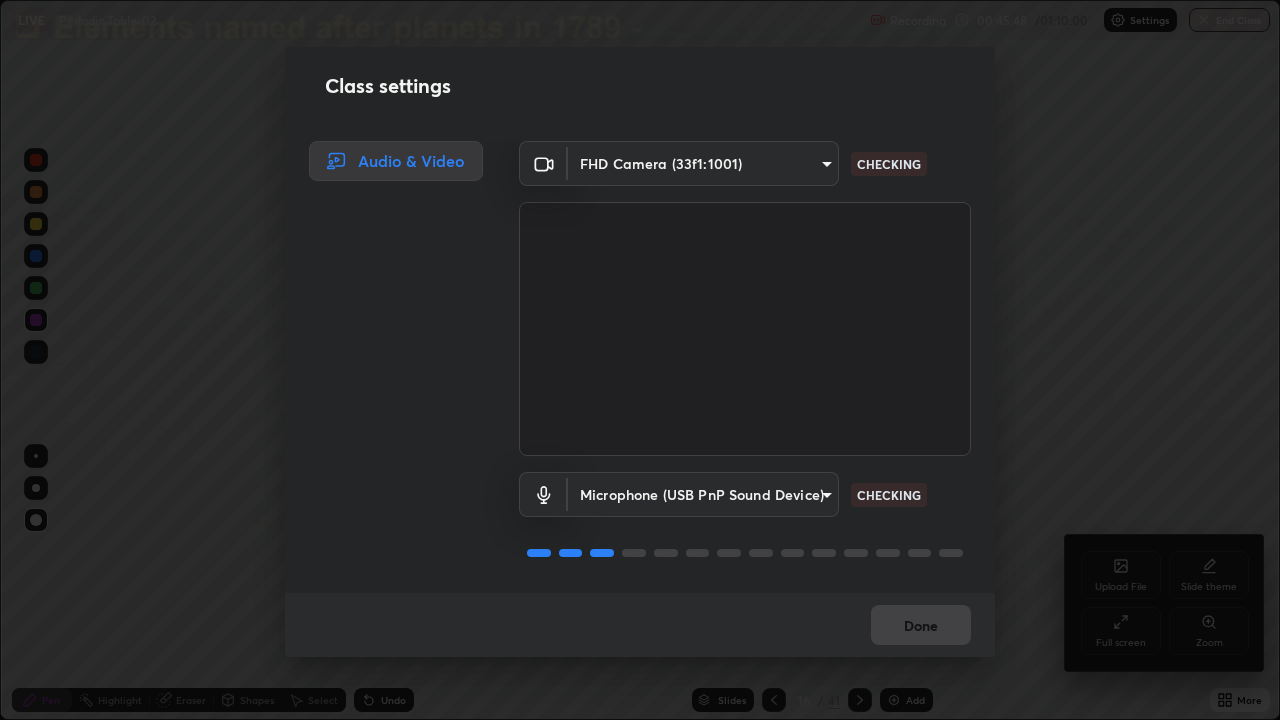 scroll, scrollTop: 2, scrollLeft: 0, axis: vertical 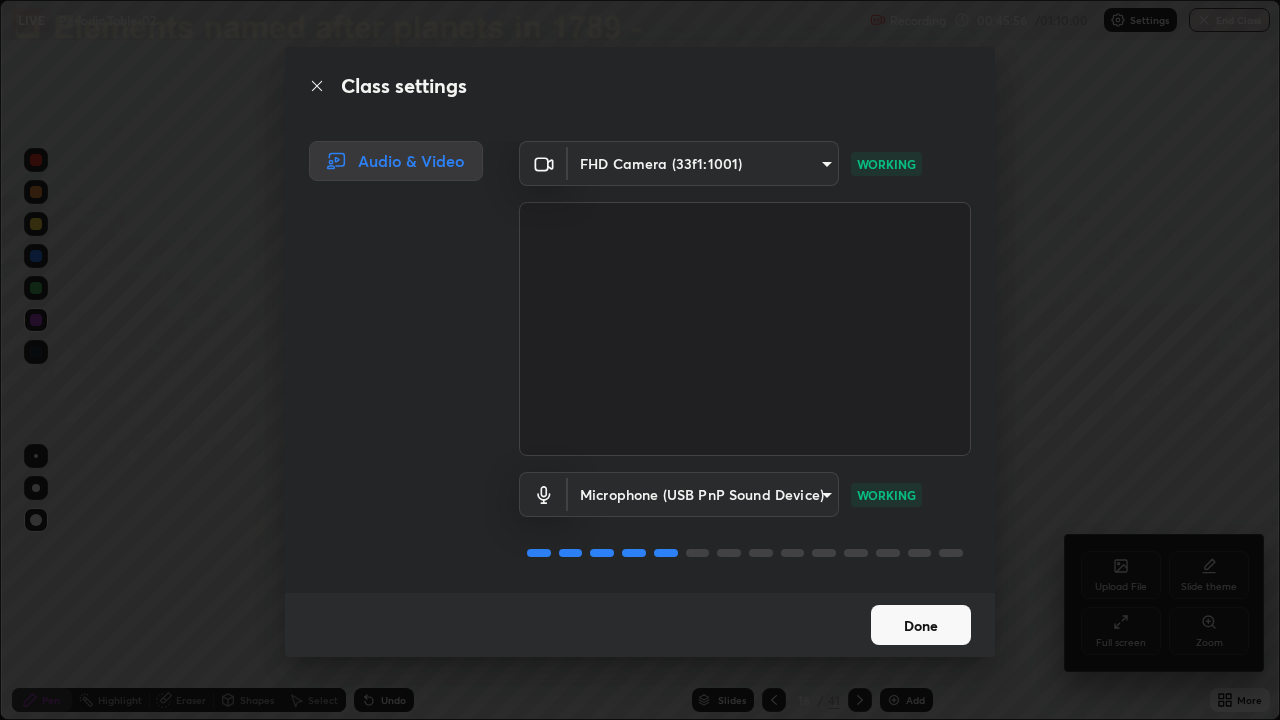 click on "Done" at bounding box center (921, 625) 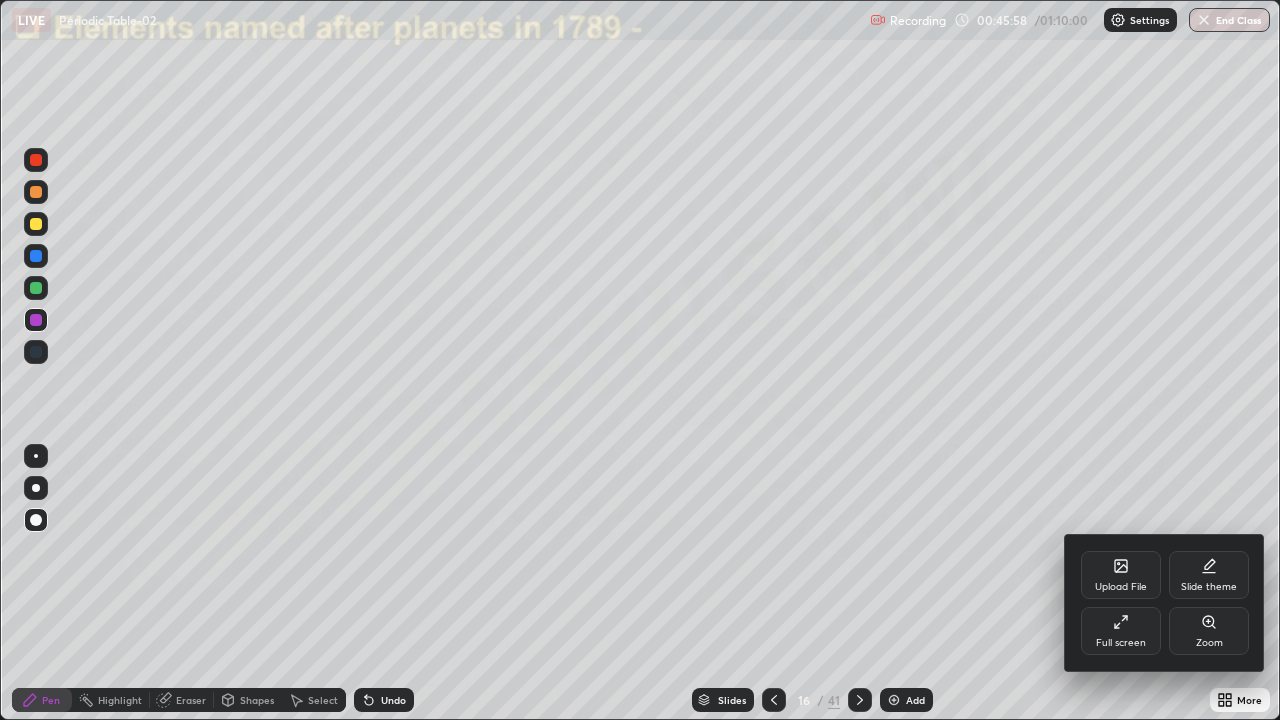 click at bounding box center (640, 360) 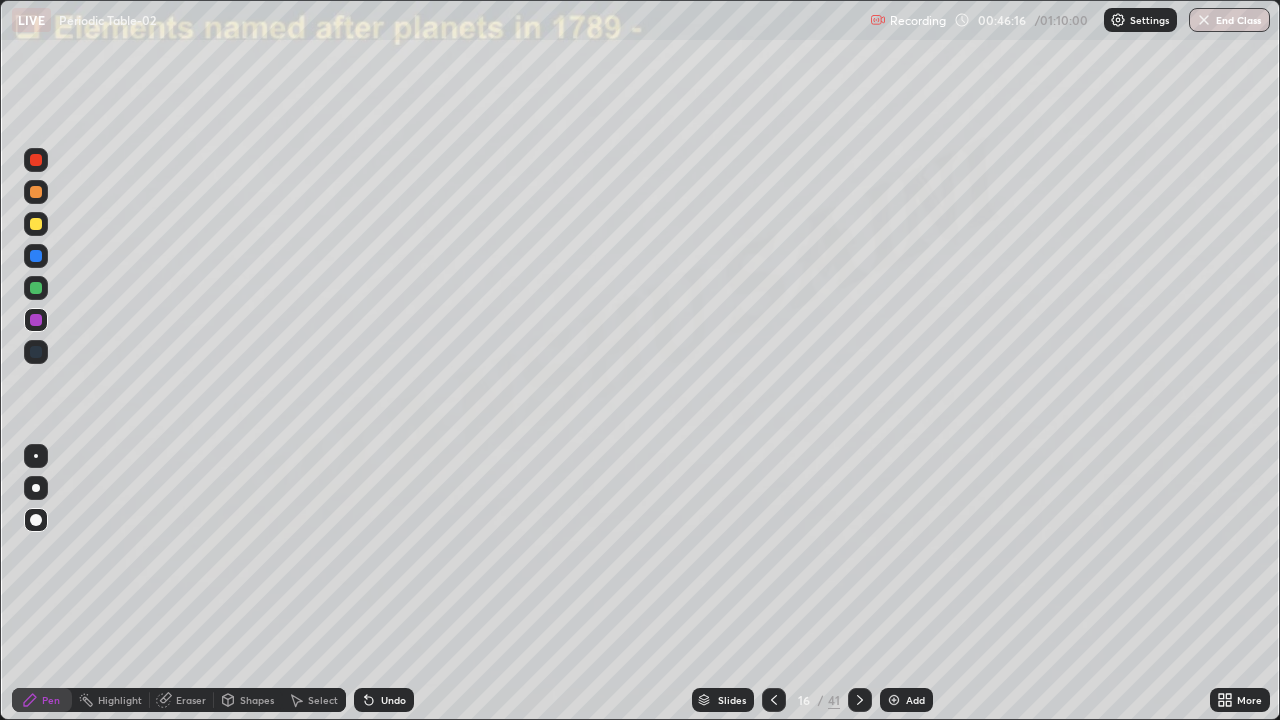 click 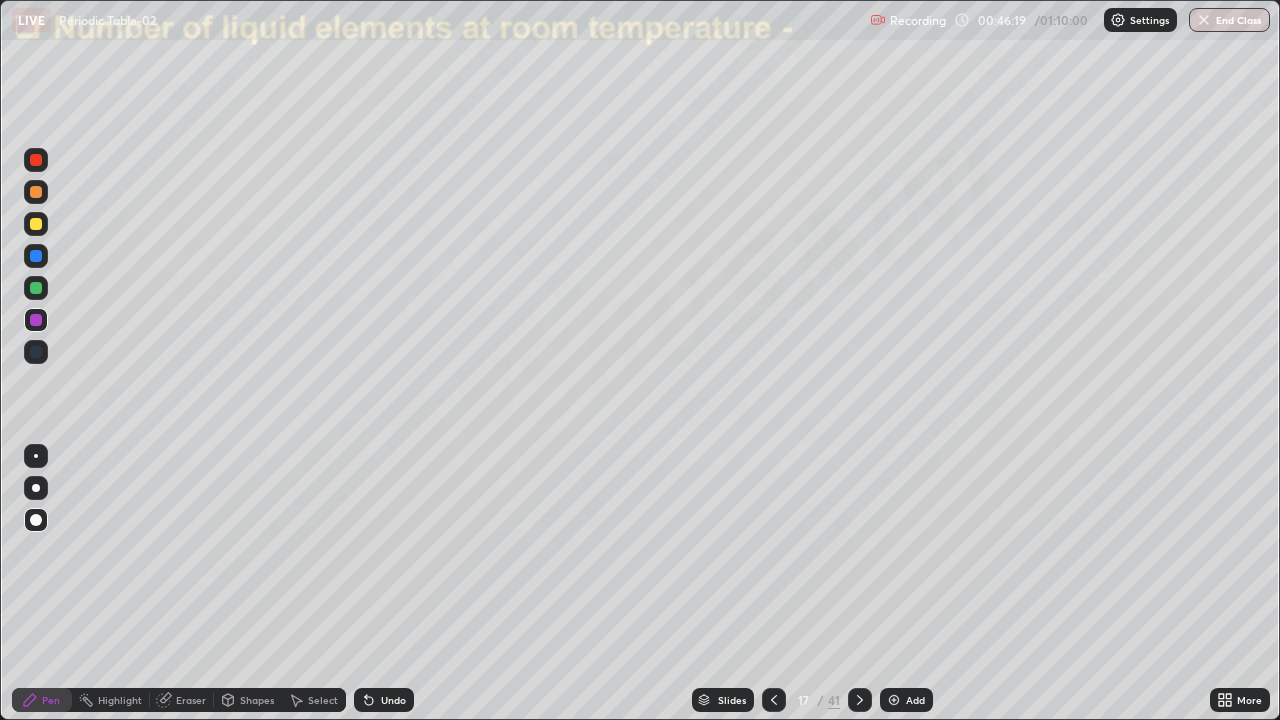 click at bounding box center (36, 224) 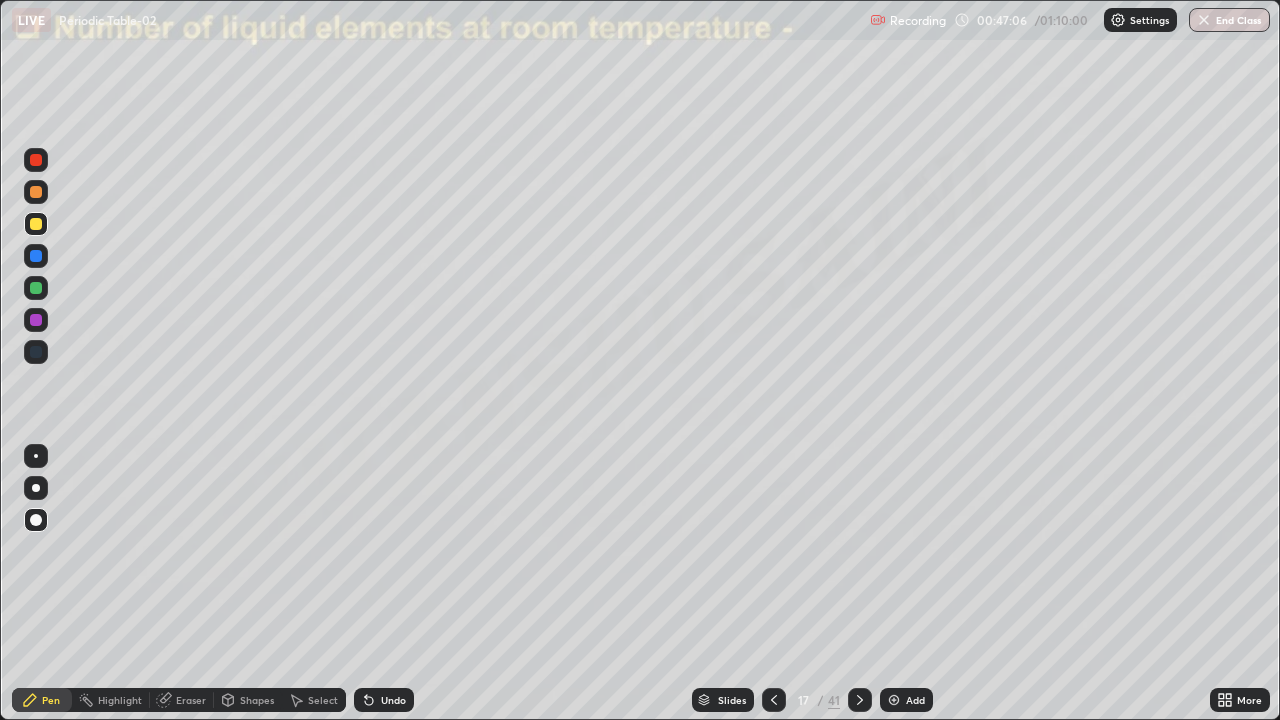 click at bounding box center (36, 256) 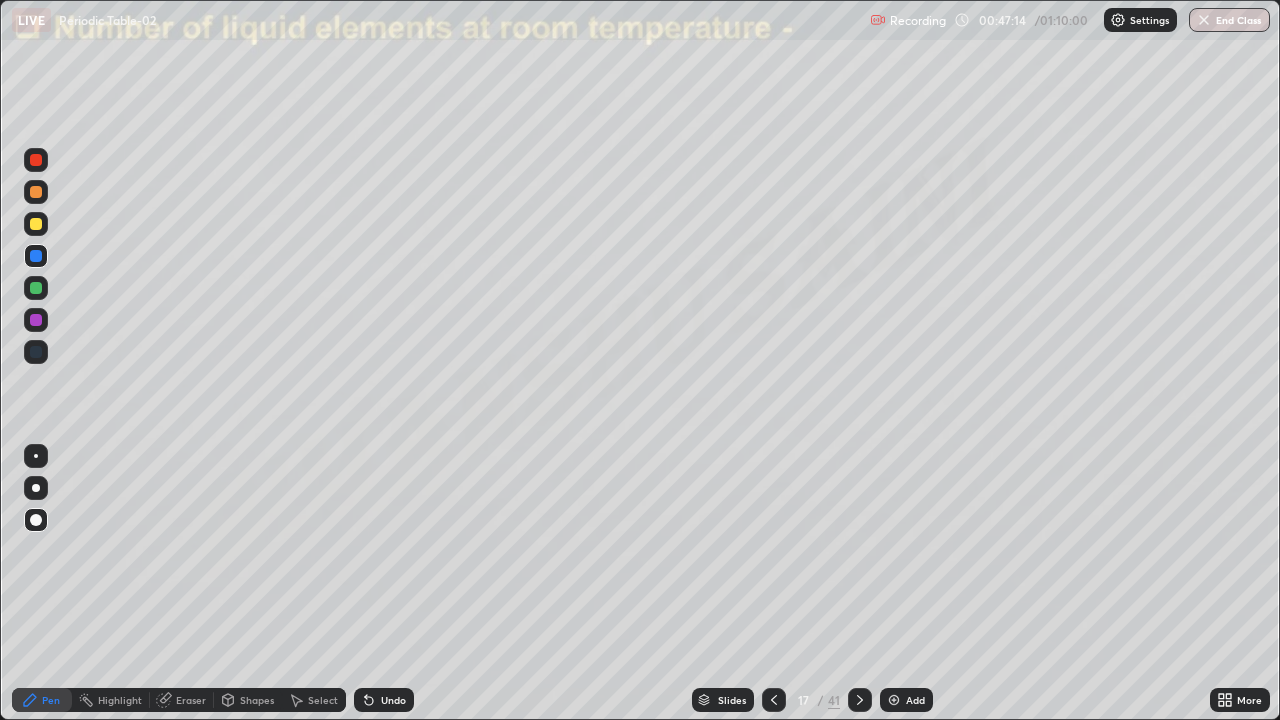 click on "Undo" at bounding box center [393, 700] 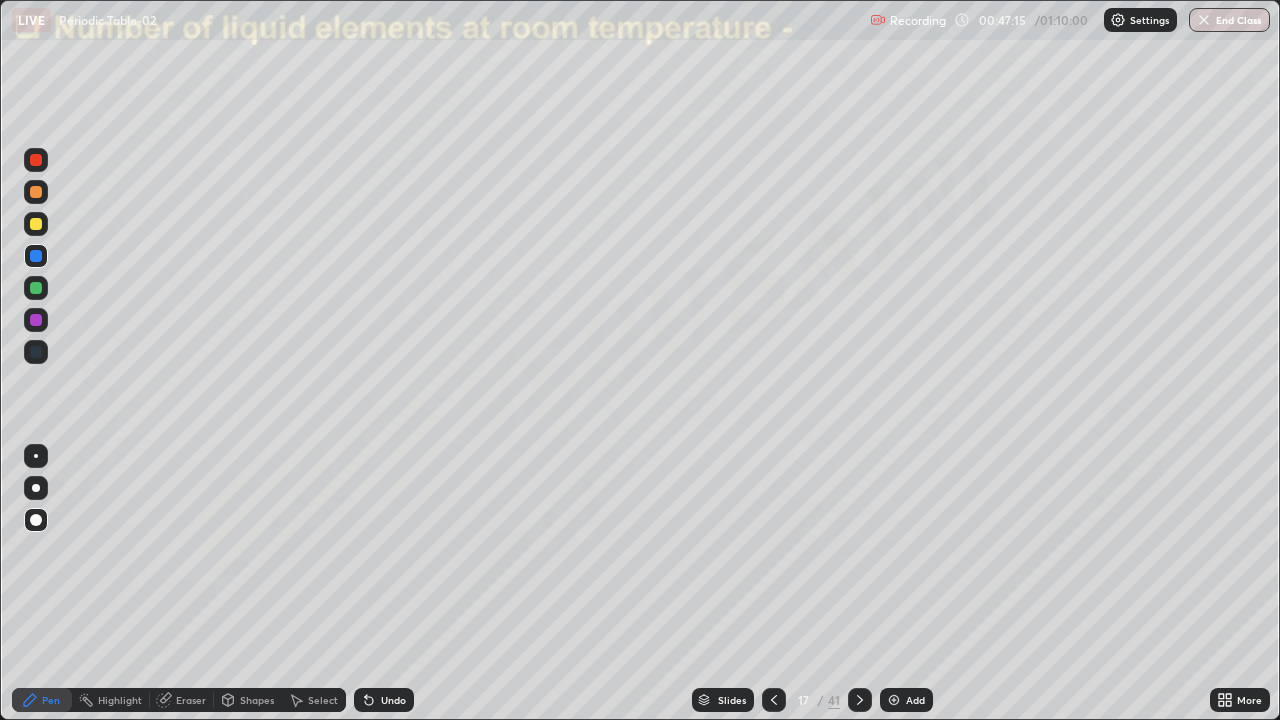 click on "Undo" at bounding box center (384, 700) 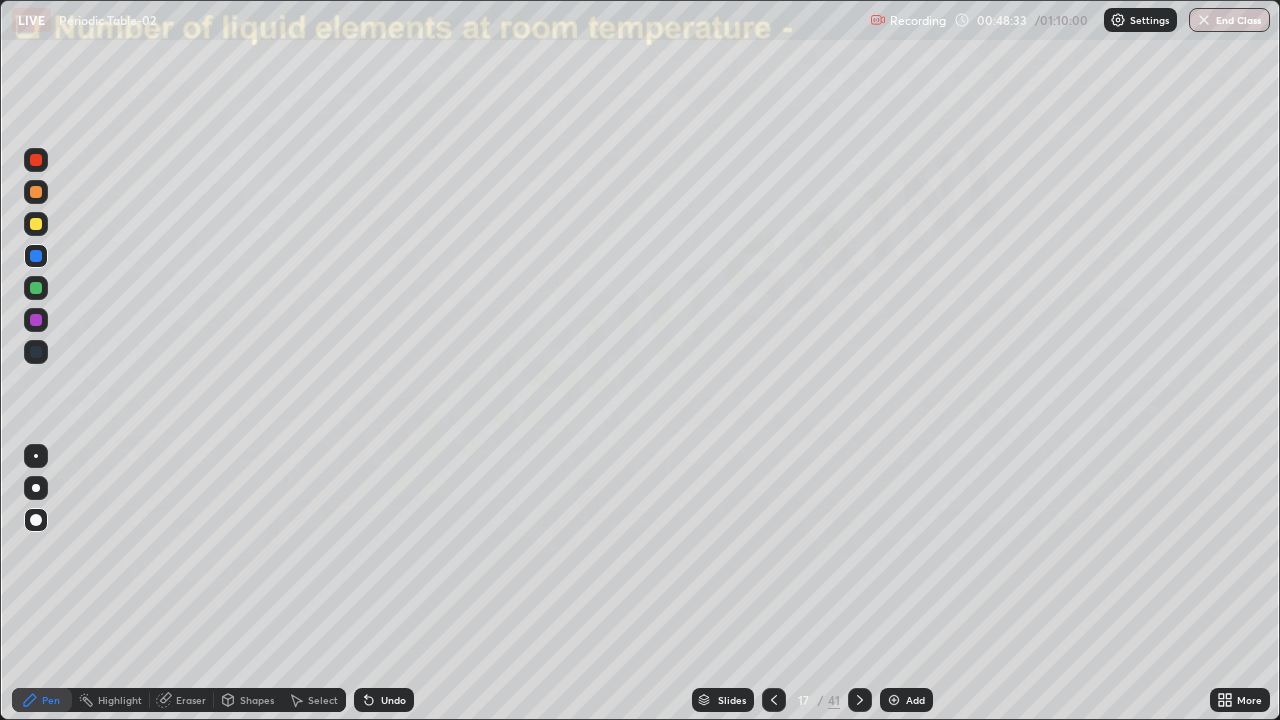 click at bounding box center [36, 320] 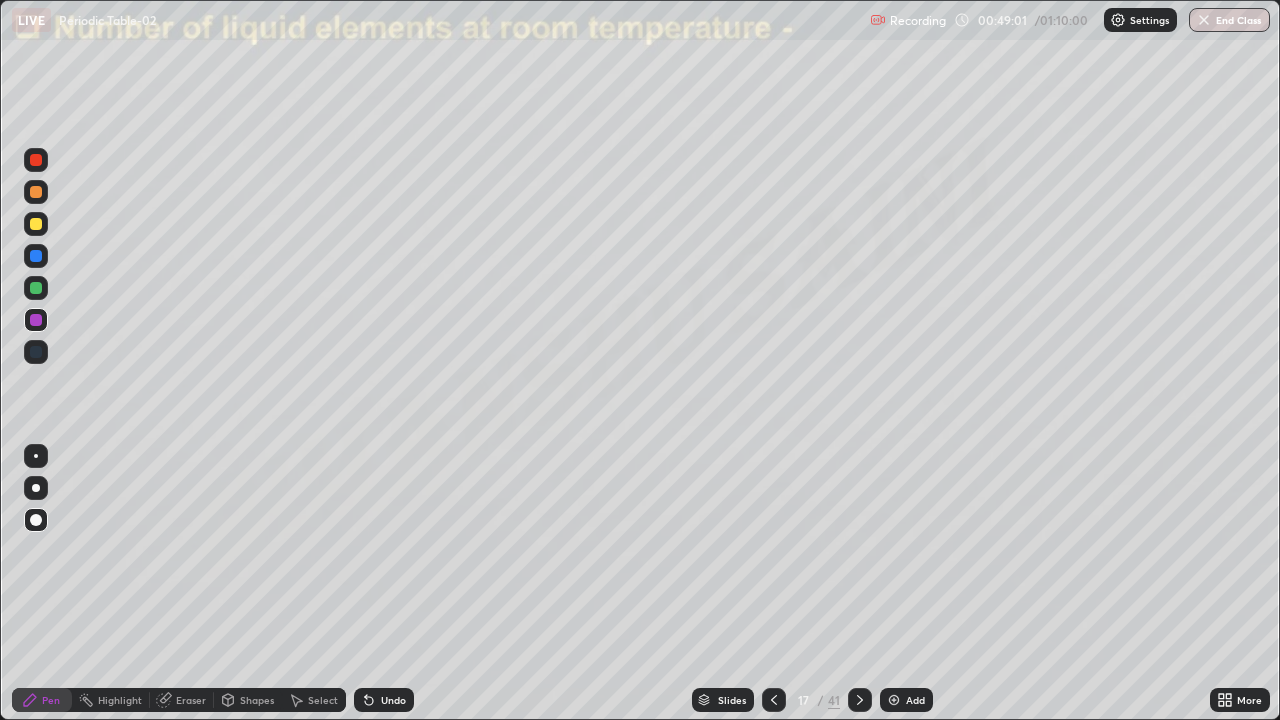 click 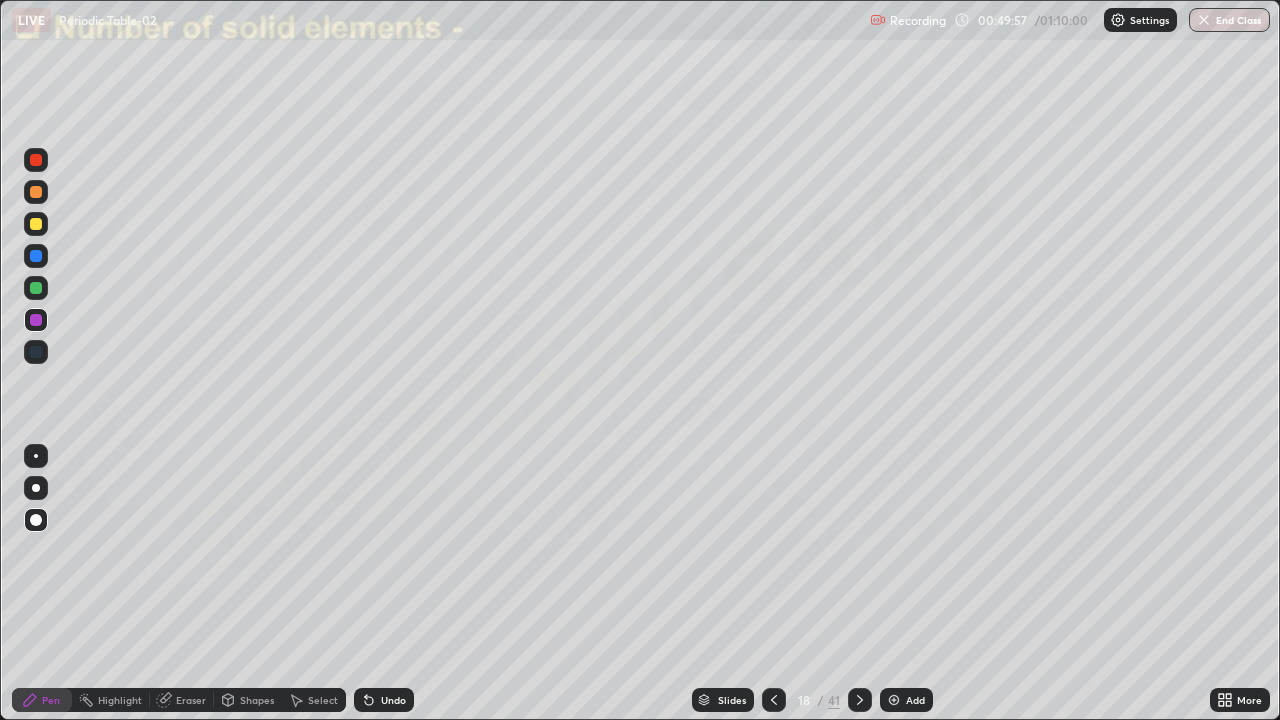 click 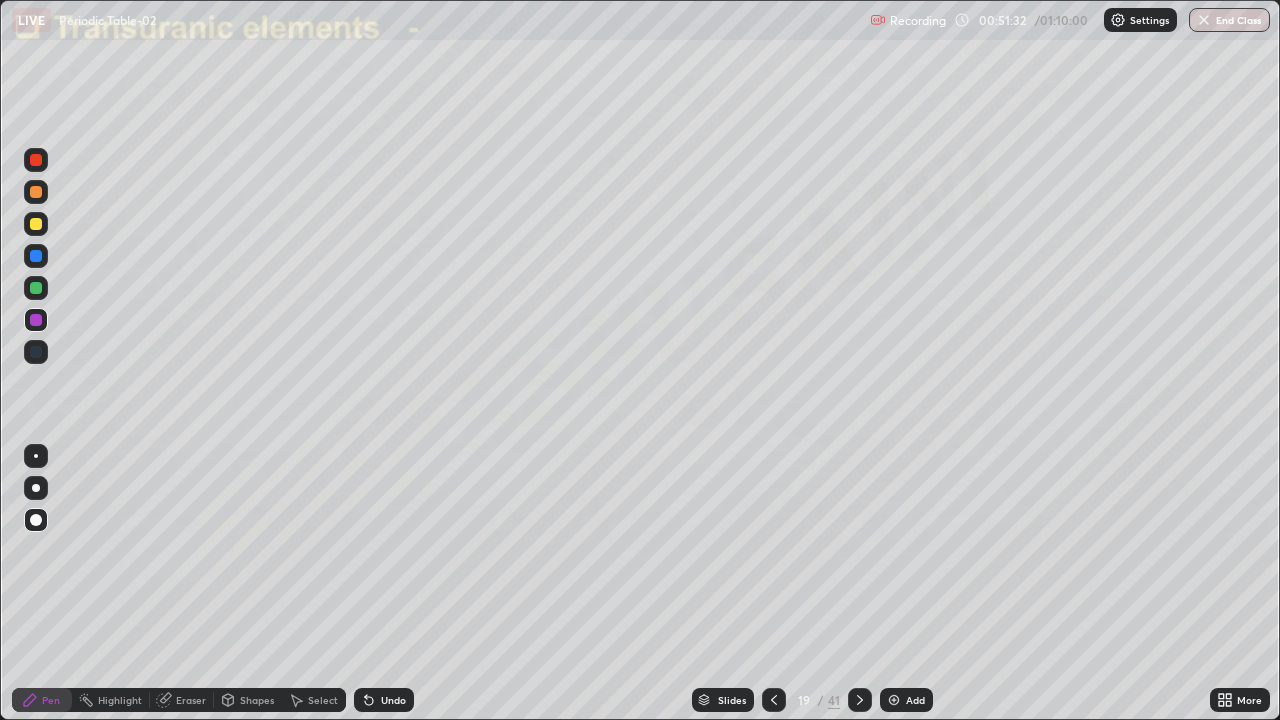 click at bounding box center (36, 224) 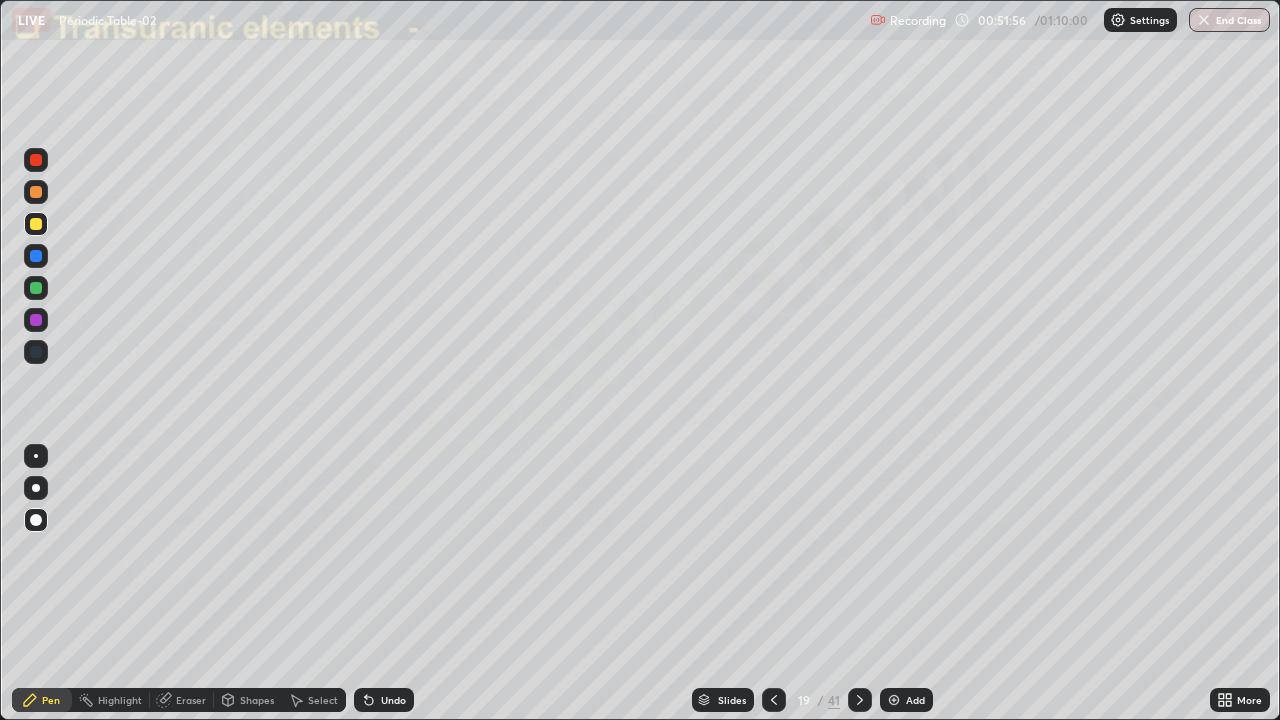 click at bounding box center [36, 256] 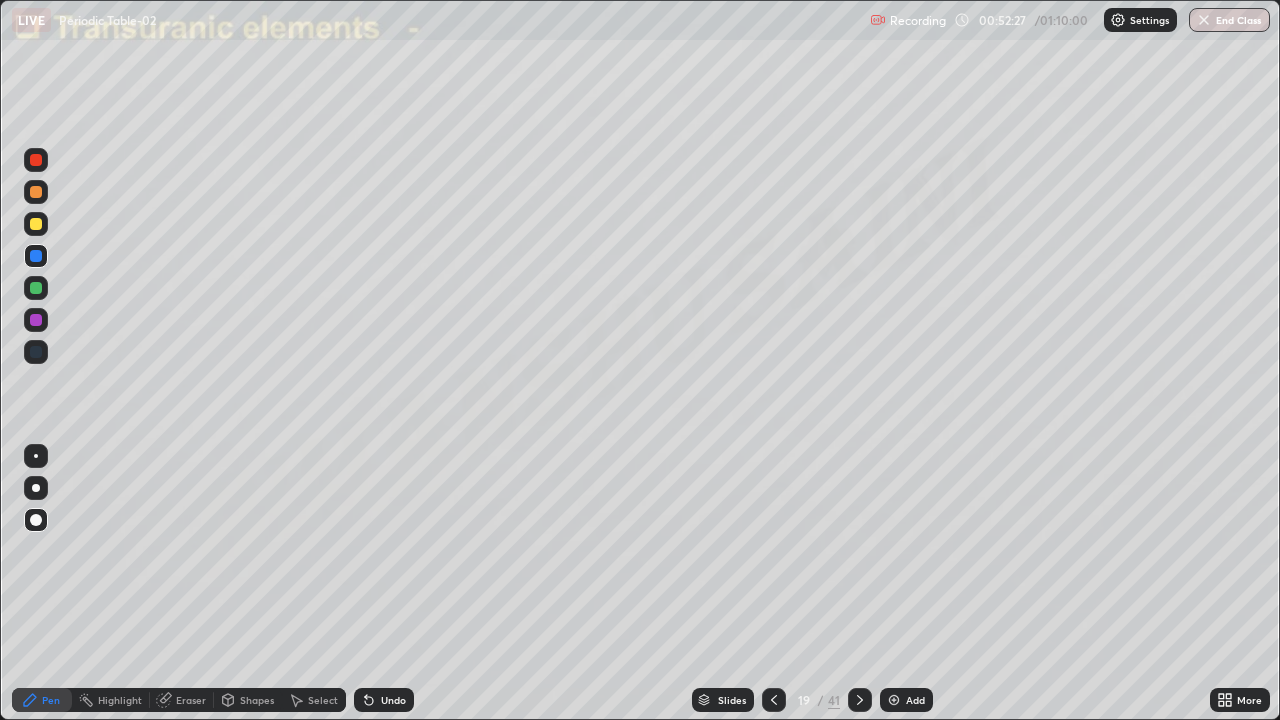 click on "Undo" at bounding box center (393, 700) 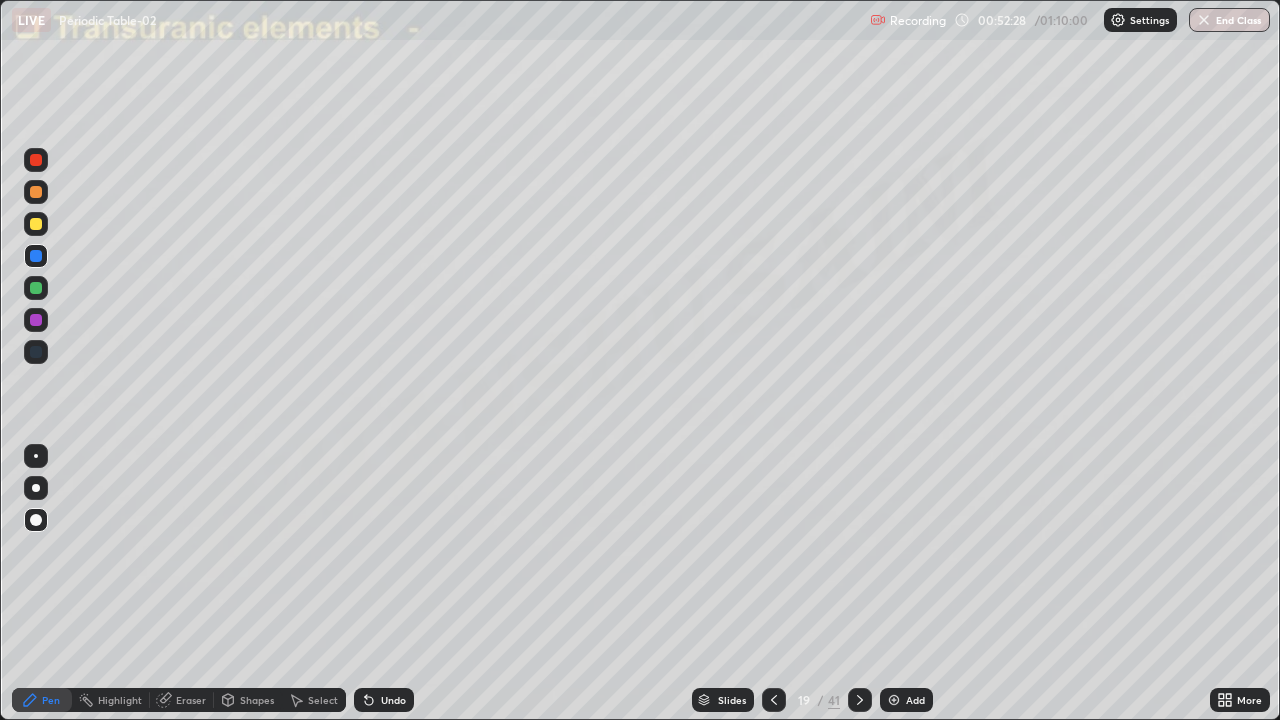 click on "Undo" at bounding box center (393, 700) 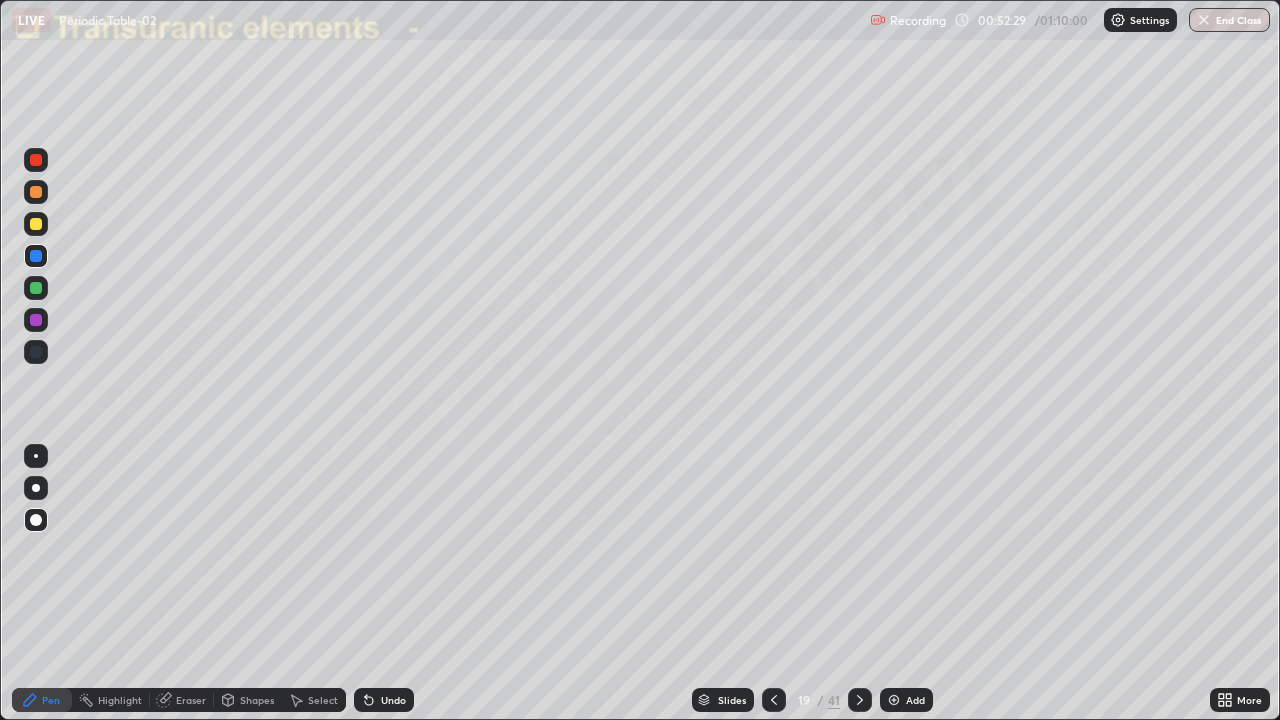 click on "Undo" at bounding box center [393, 700] 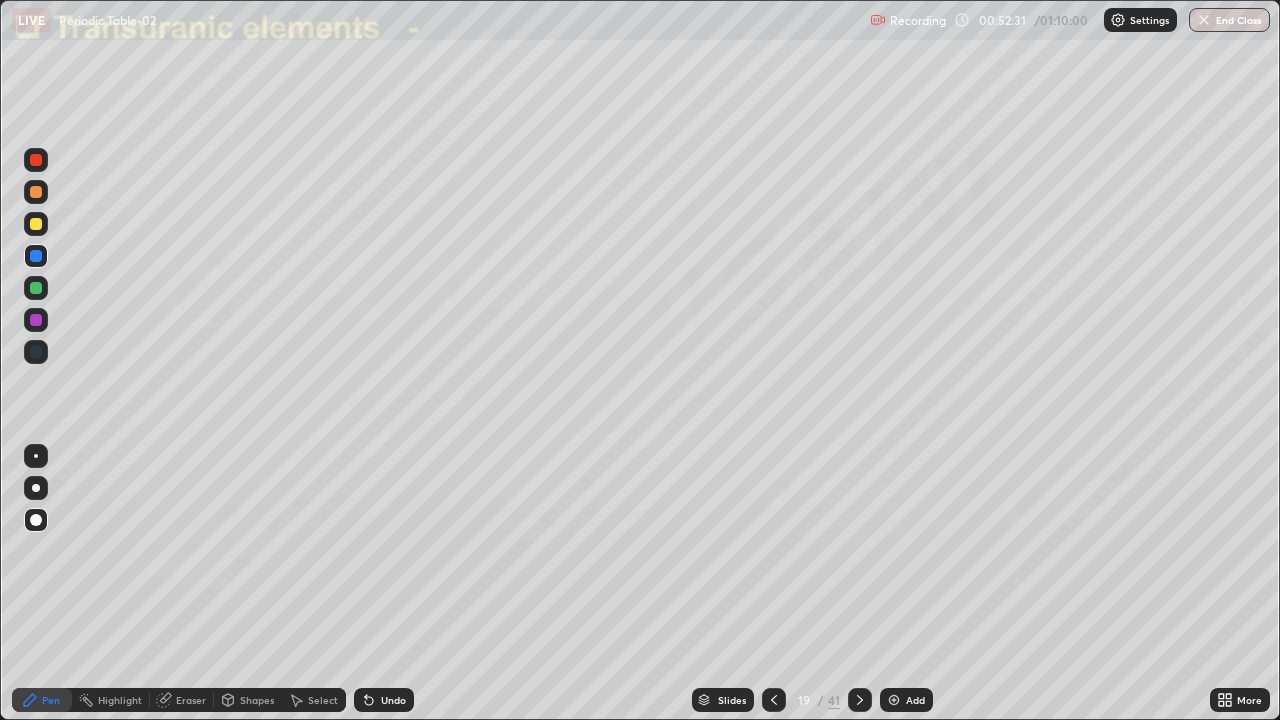 click on "Undo" at bounding box center [384, 700] 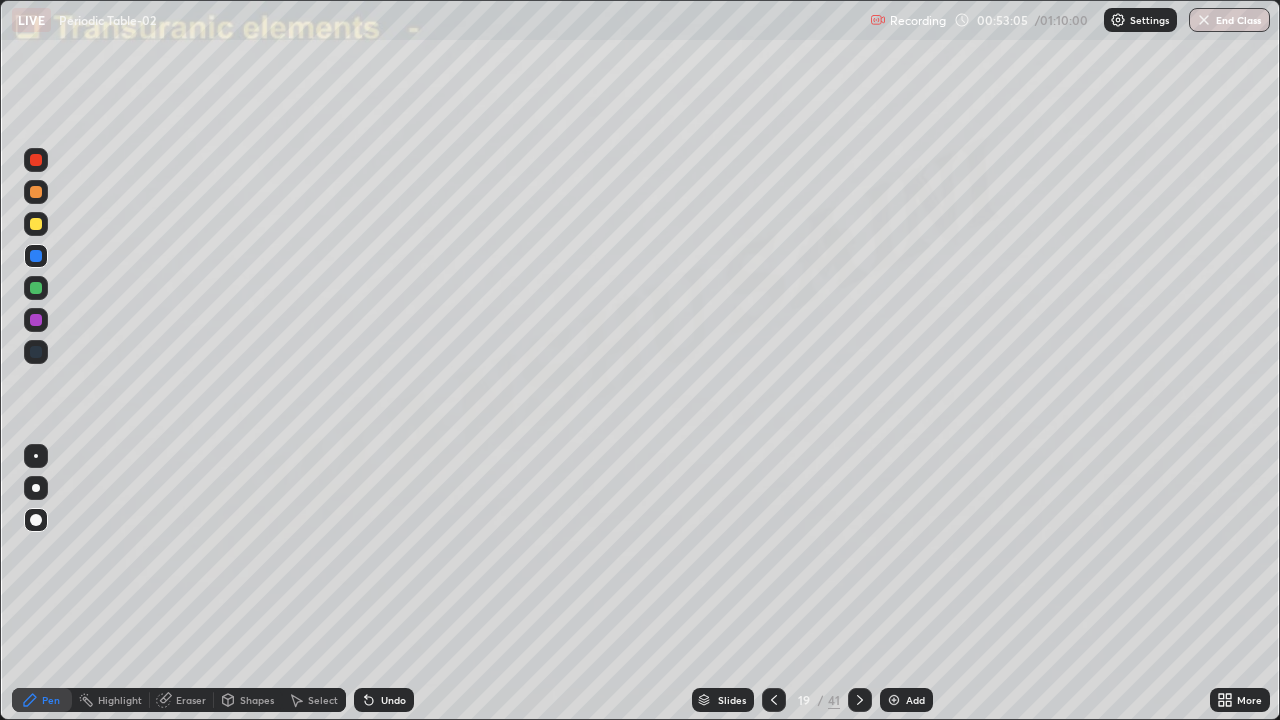 click on "Eraser" at bounding box center [191, 700] 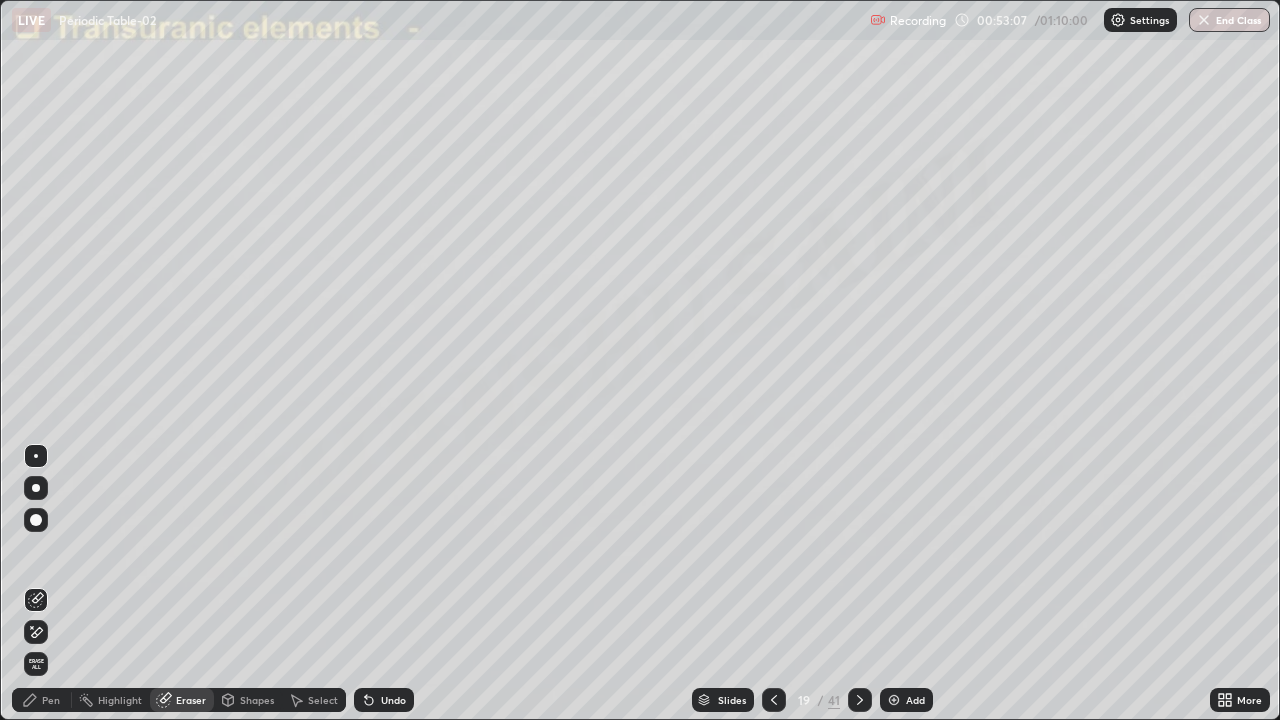 click on "Pen" at bounding box center (51, 700) 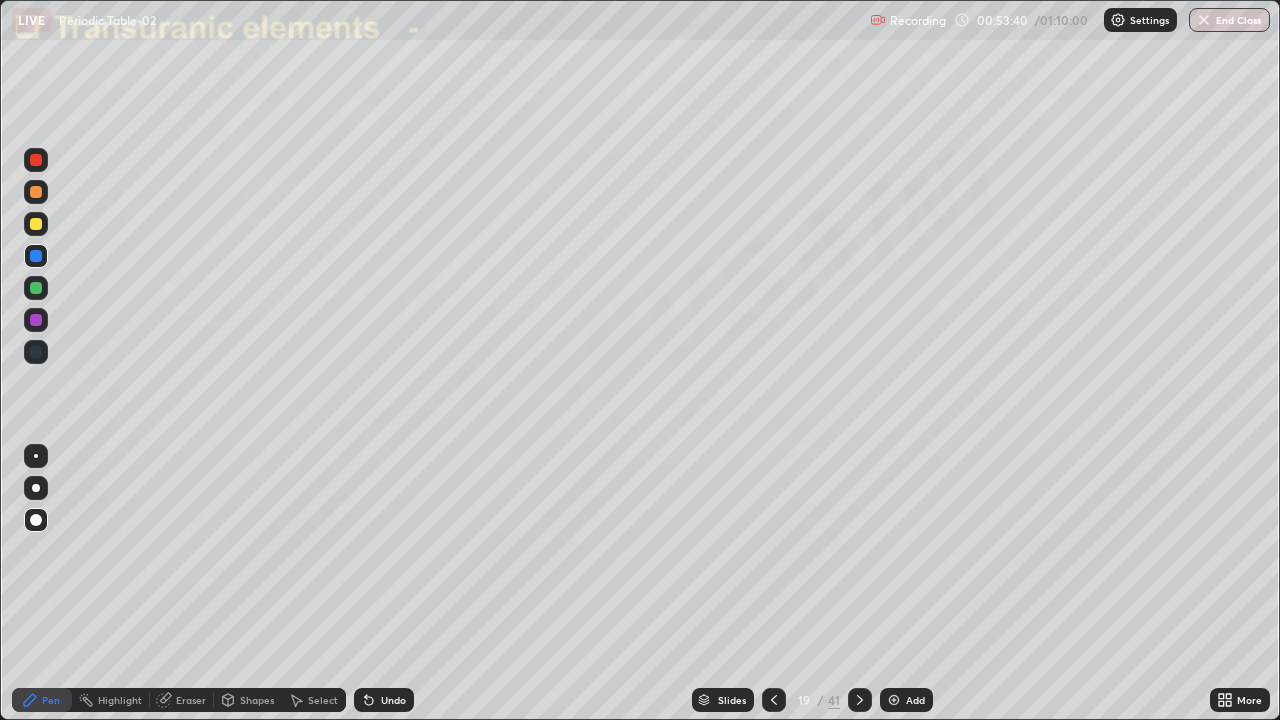 click 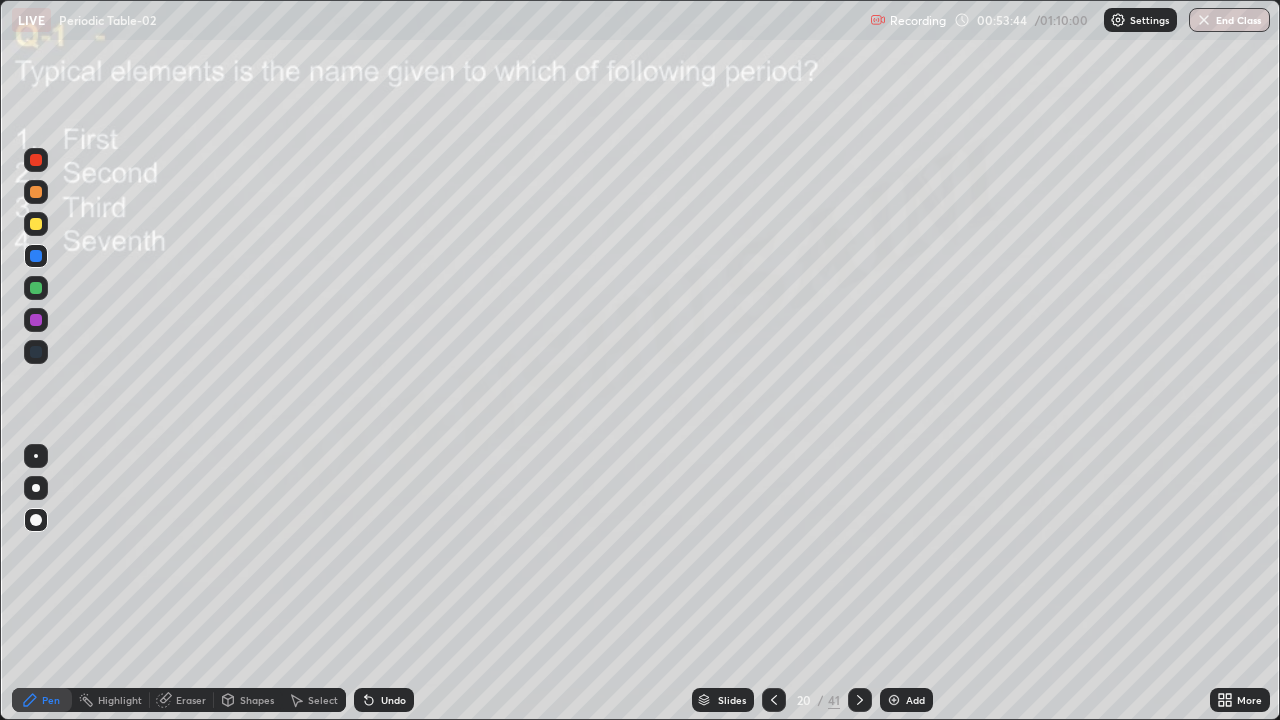 click at bounding box center (36, 288) 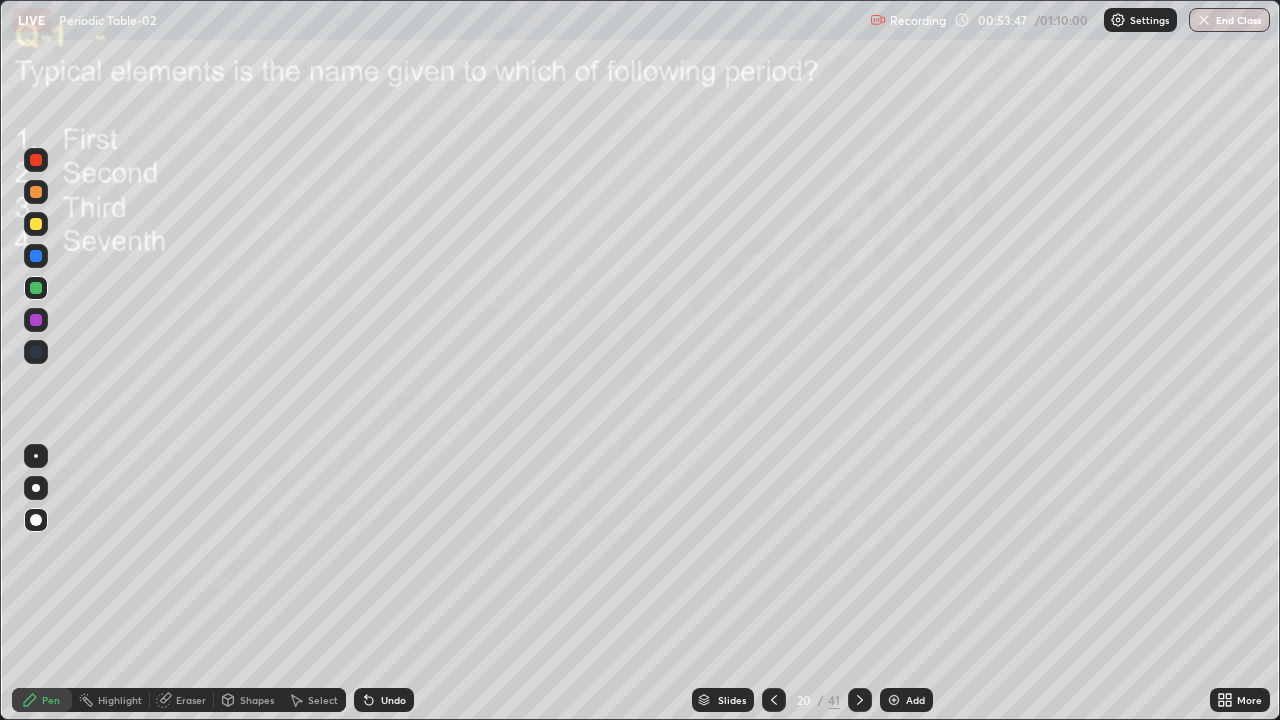 click 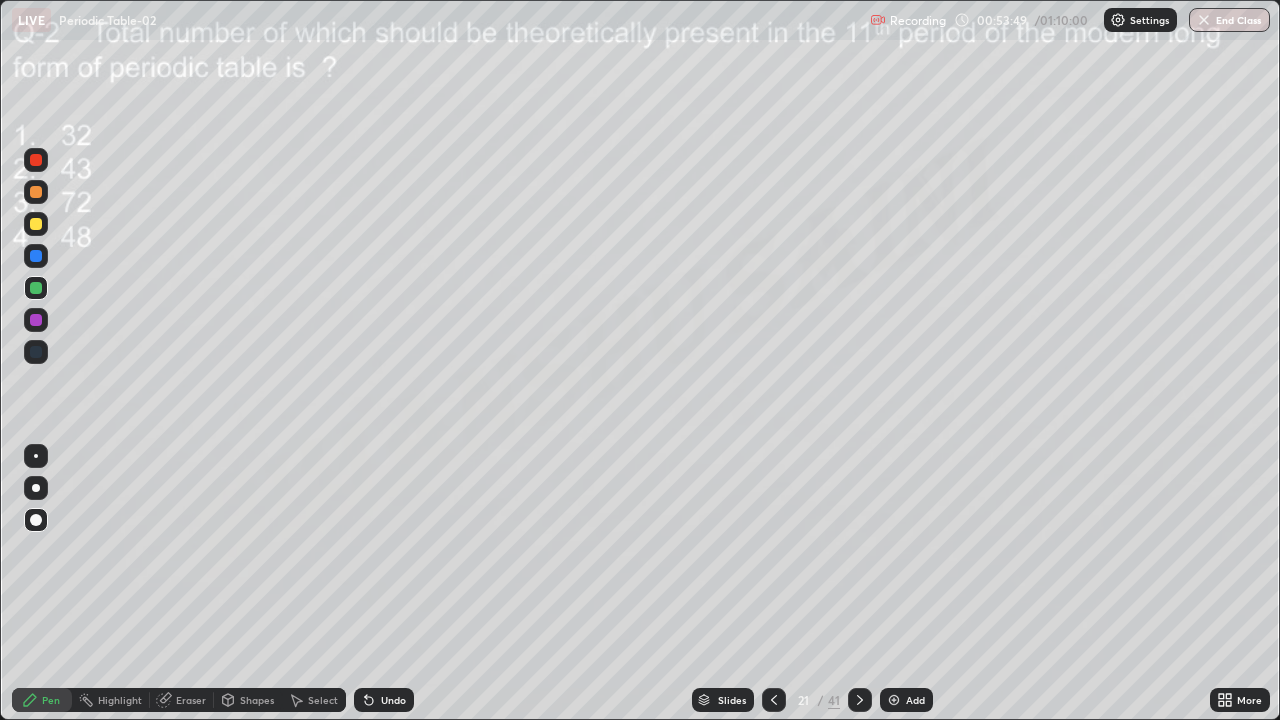 click on "Eraser" at bounding box center [191, 700] 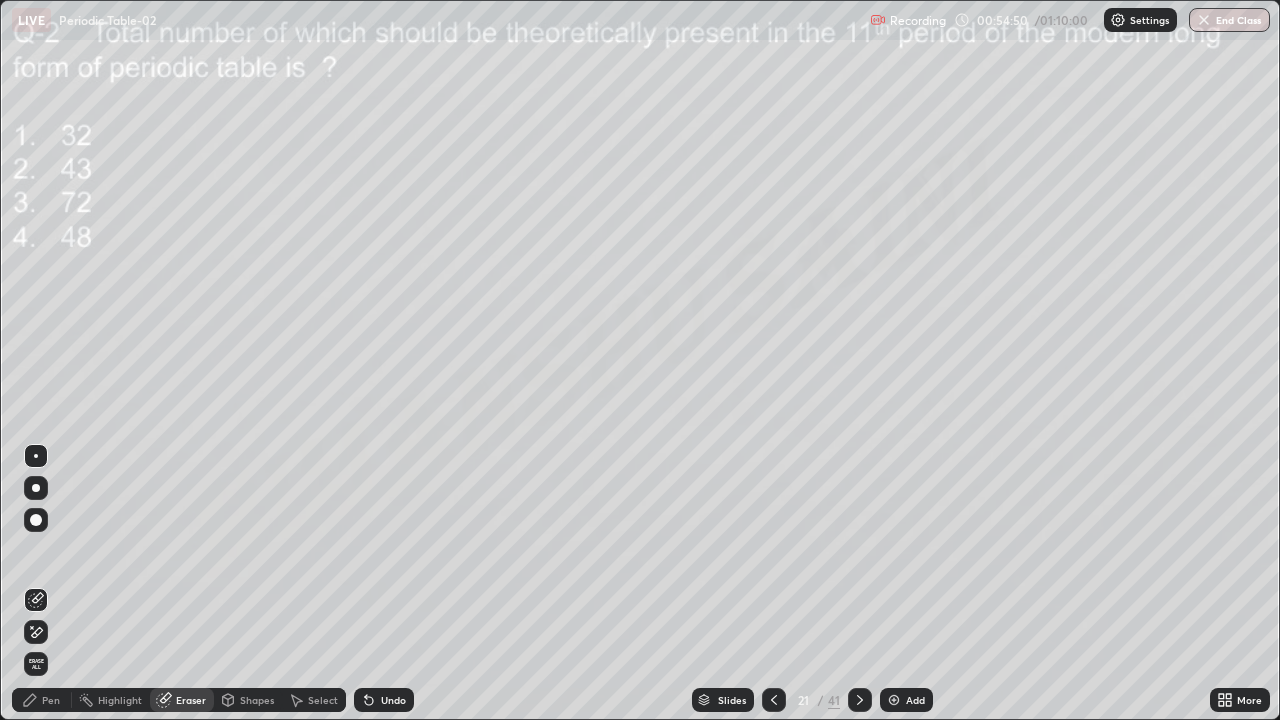 click on "Pen" at bounding box center (51, 700) 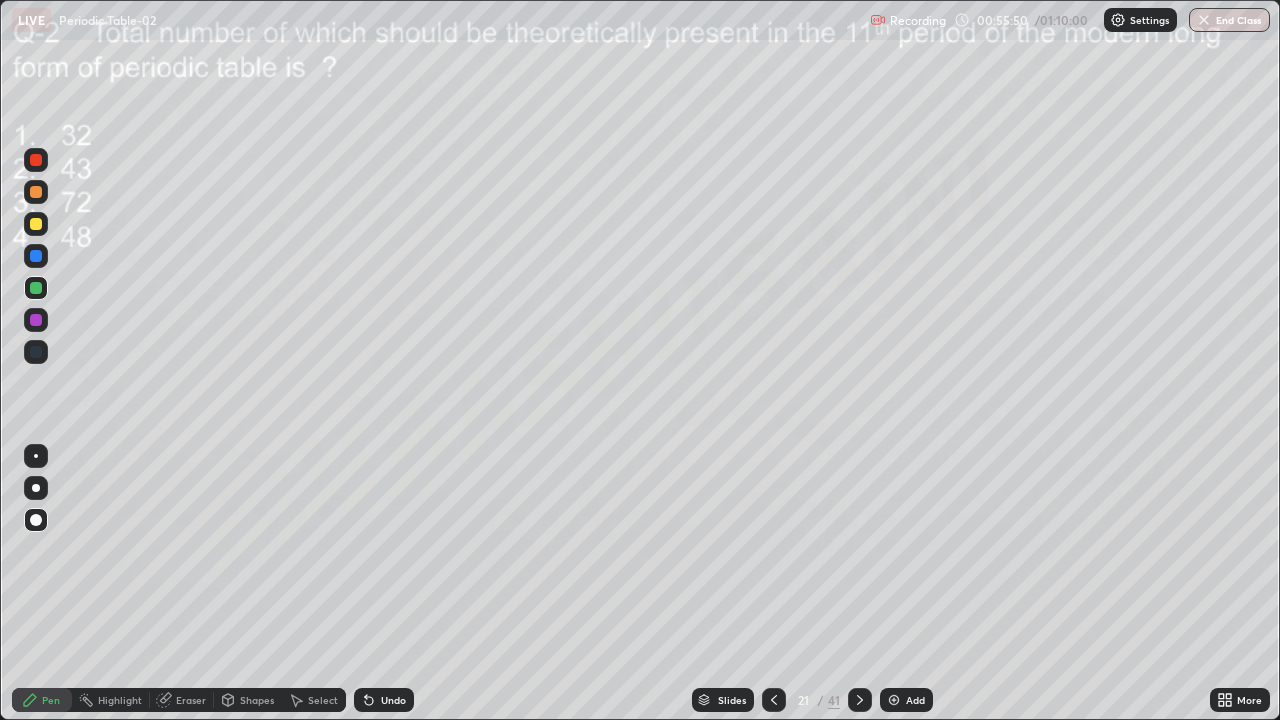 click on "Pen" at bounding box center [51, 700] 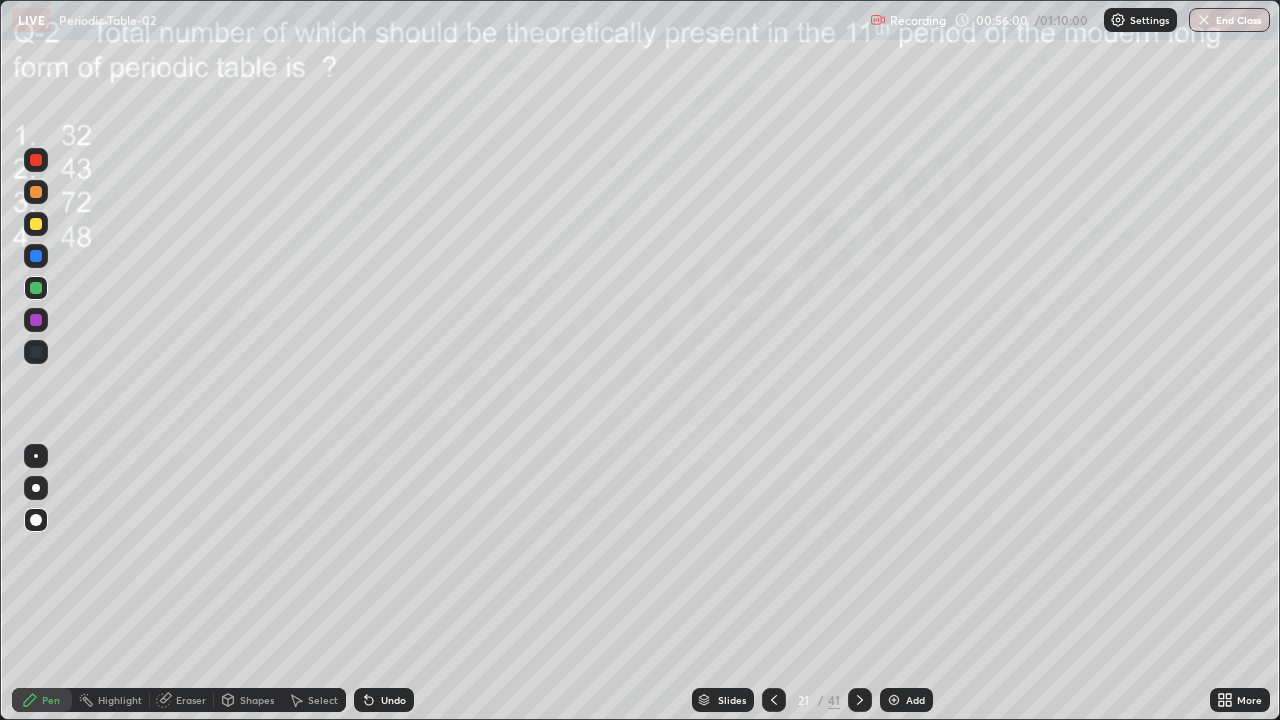 click at bounding box center (36, 224) 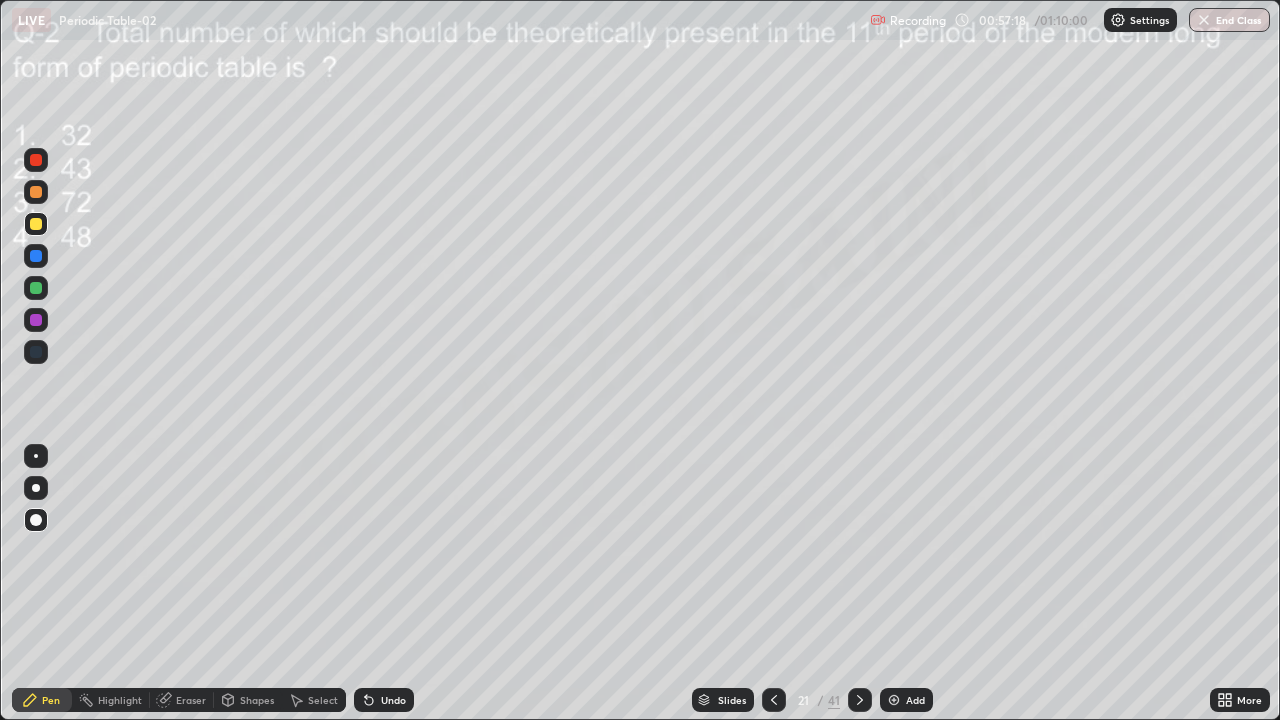 click on "Slides" at bounding box center [732, 700] 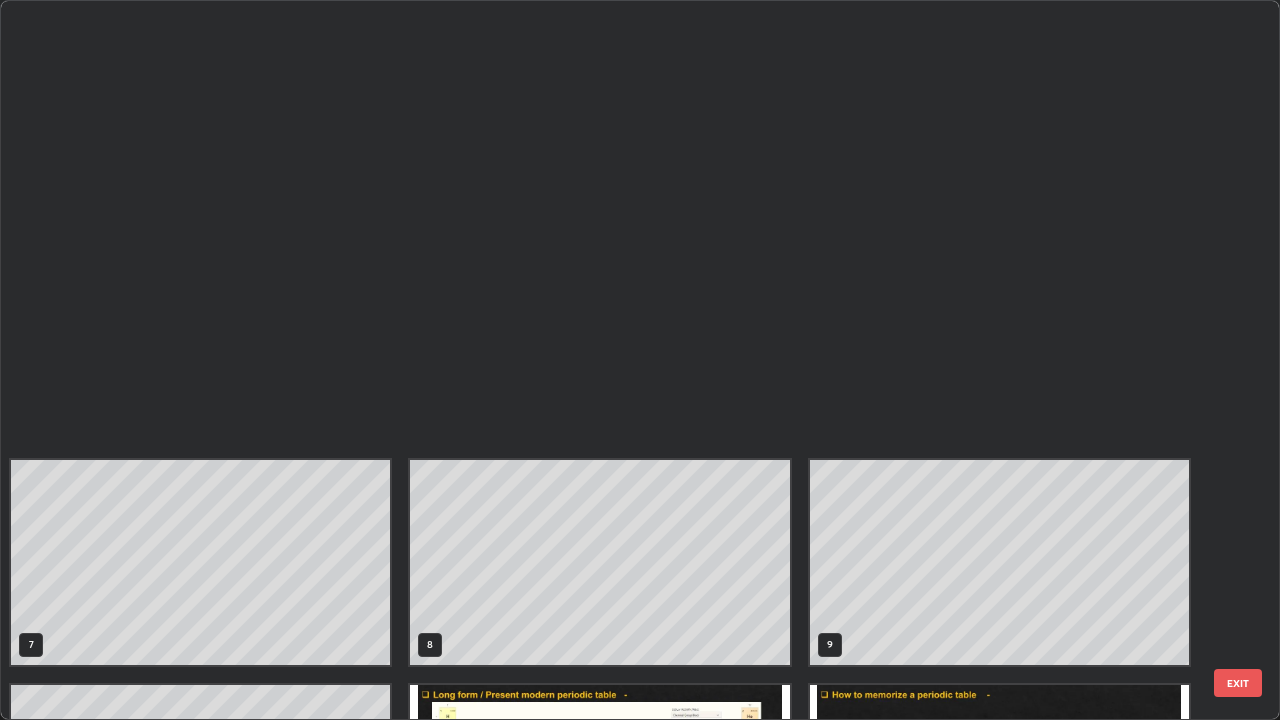 scroll, scrollTop: 854, scrollLeft: 0, axis: vertical 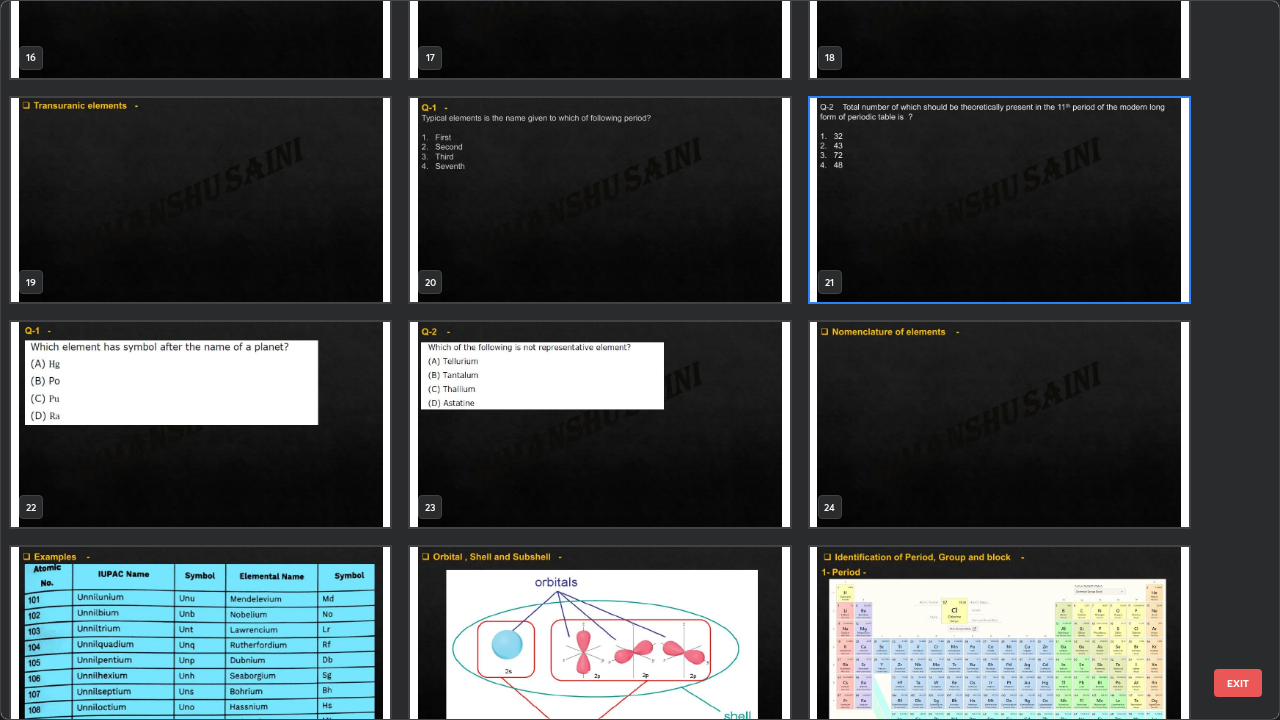 click at bounding box center (200, 424) 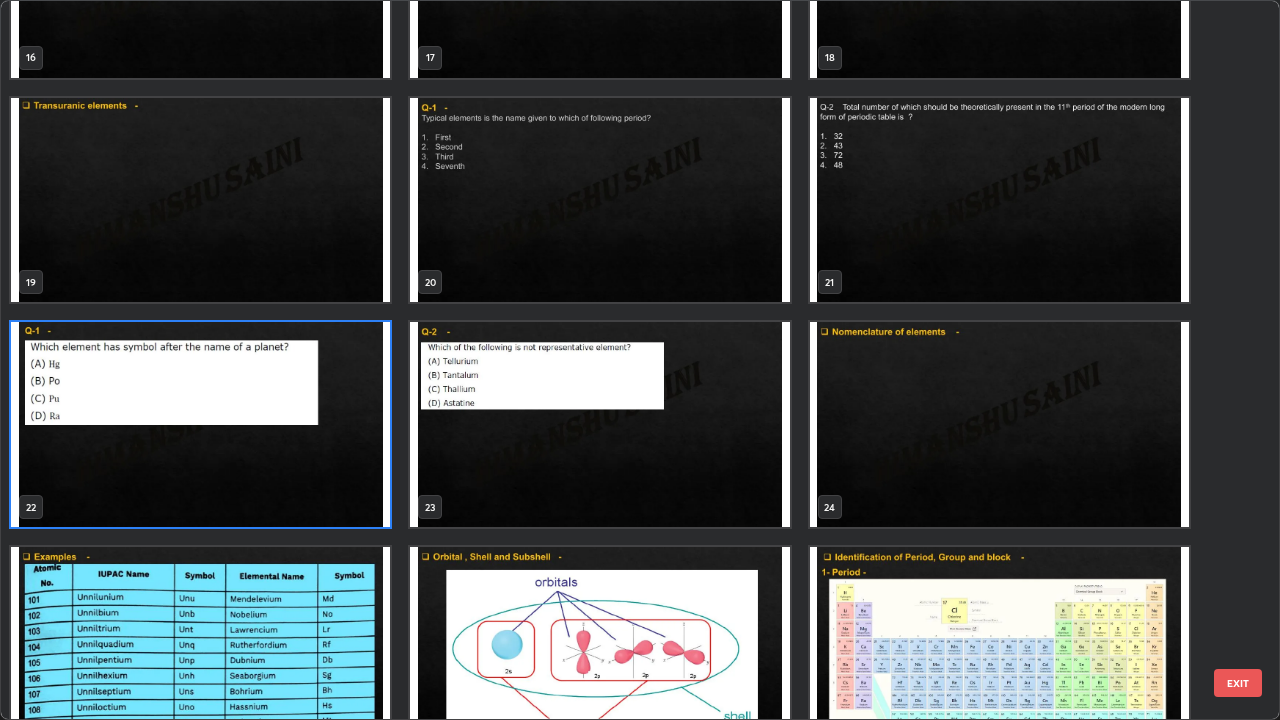 click at bounding box center (200, 424) 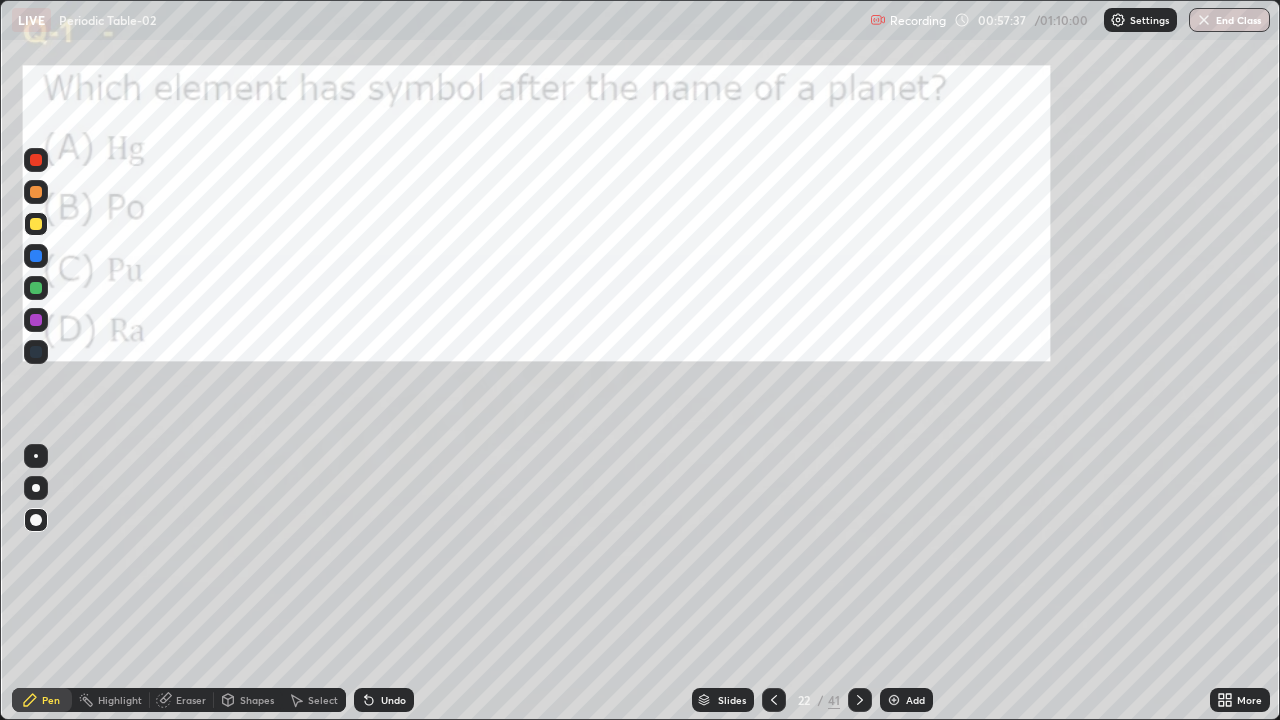 click on "Pen" at bounding box center [51, 700] 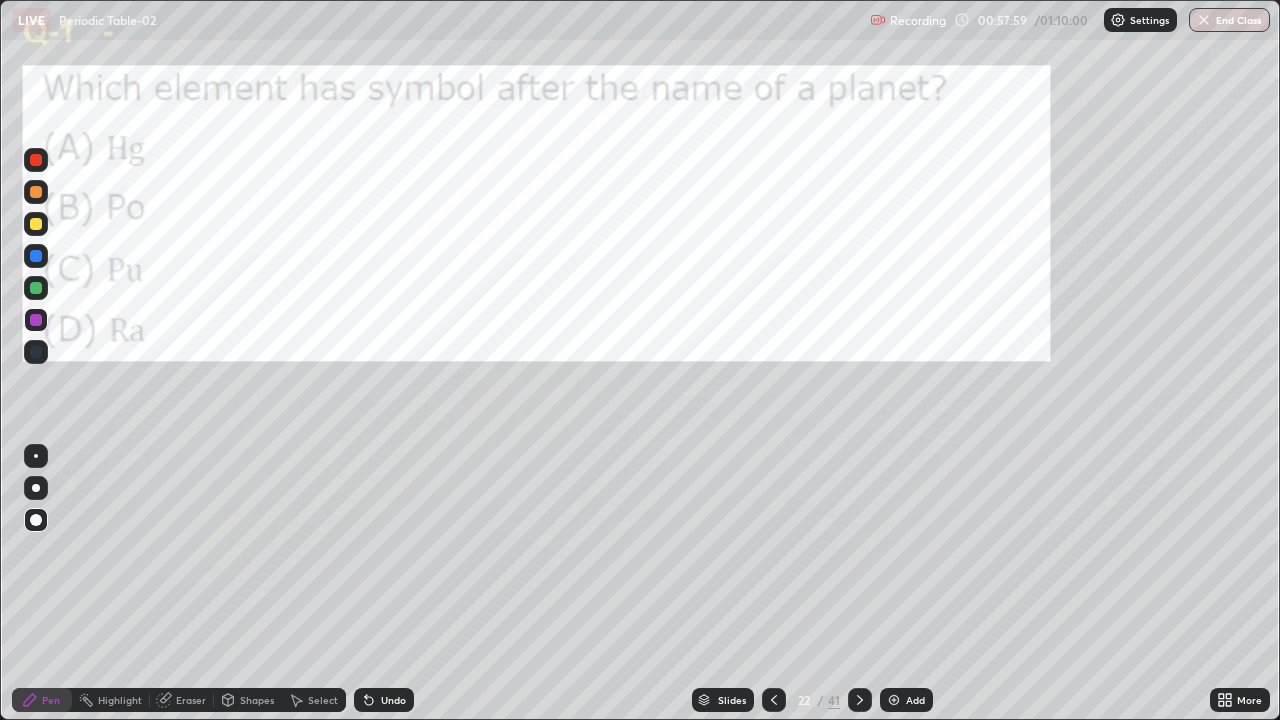 click 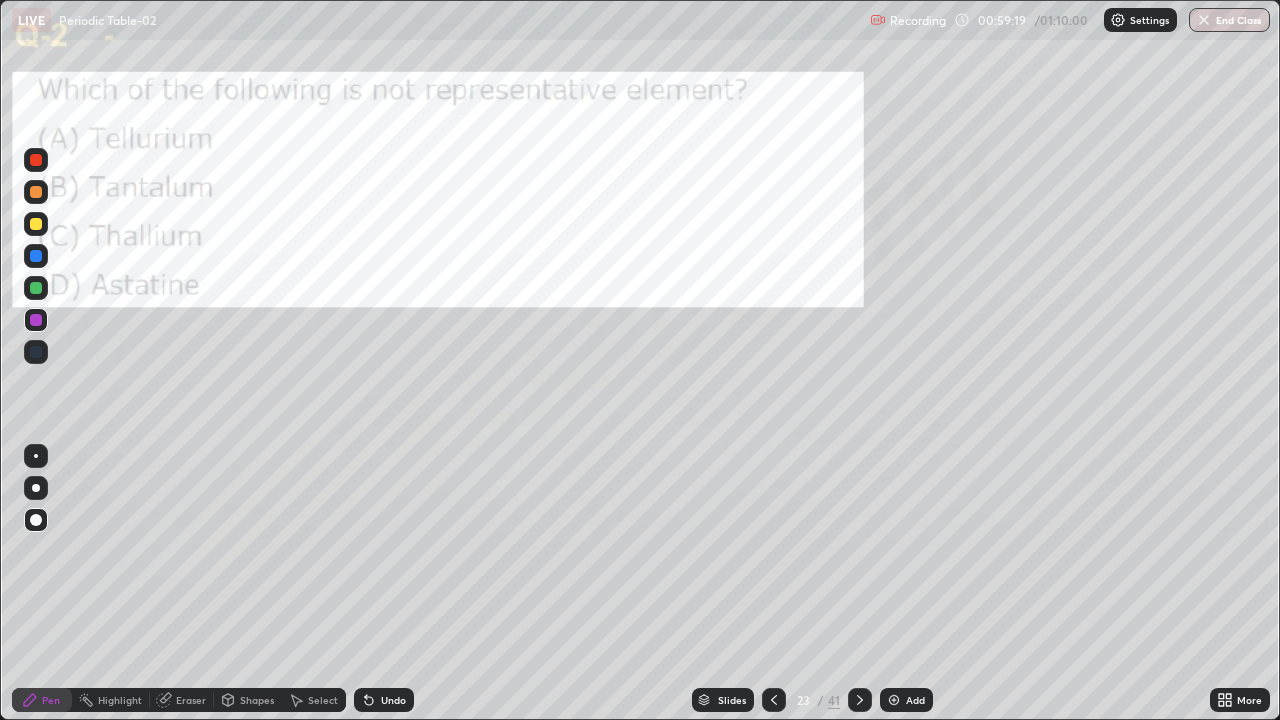 click on "Pen" at bounding box center [42, 700] 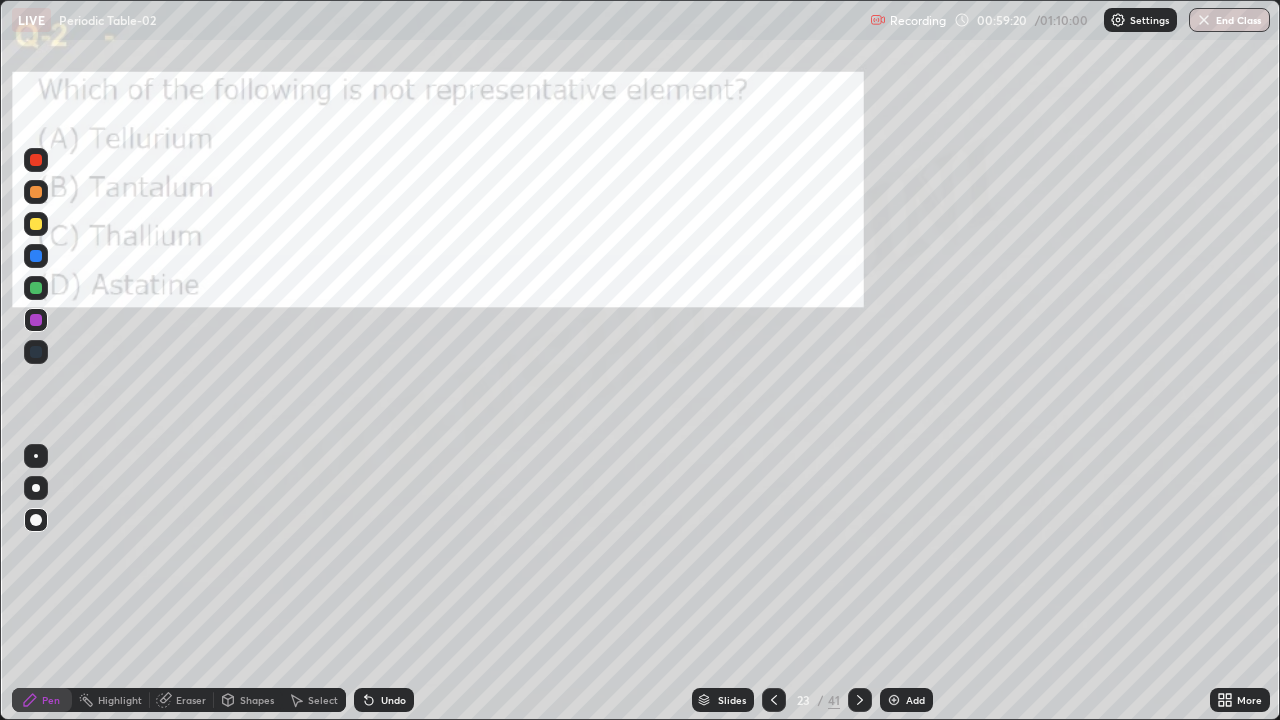click at bounding box center (36, 224) 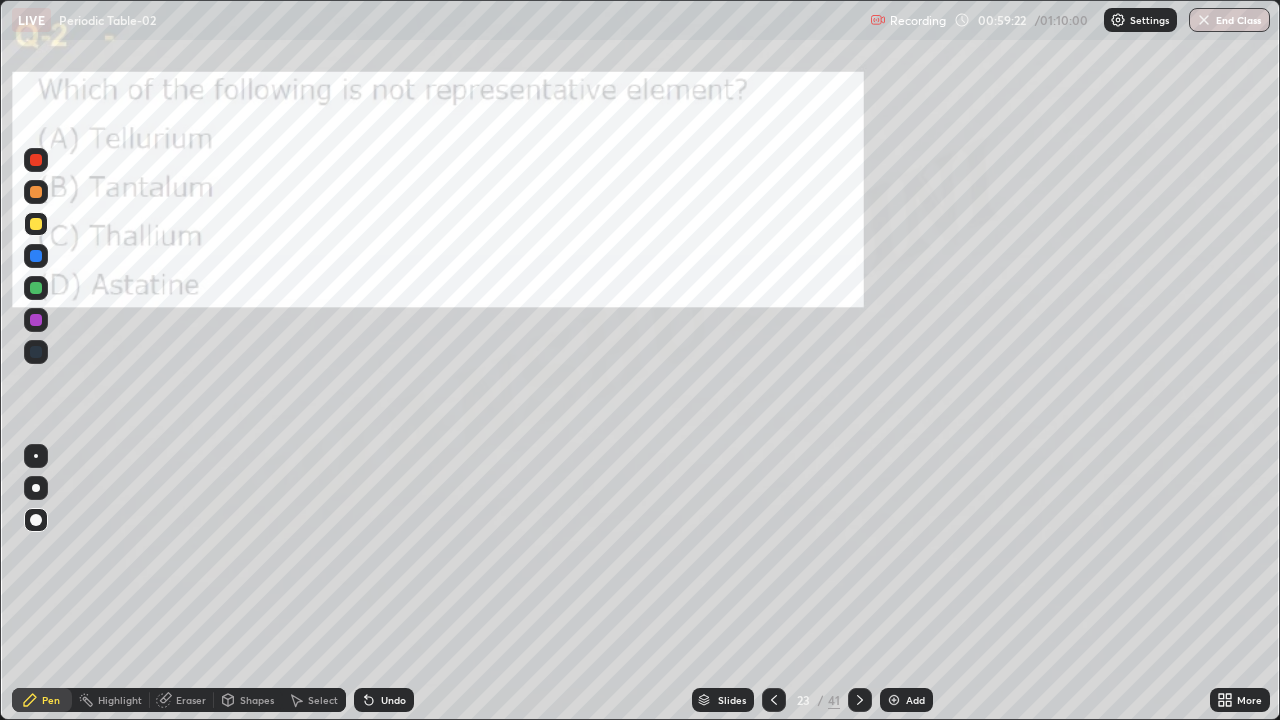click at bounding box center (36, 224) 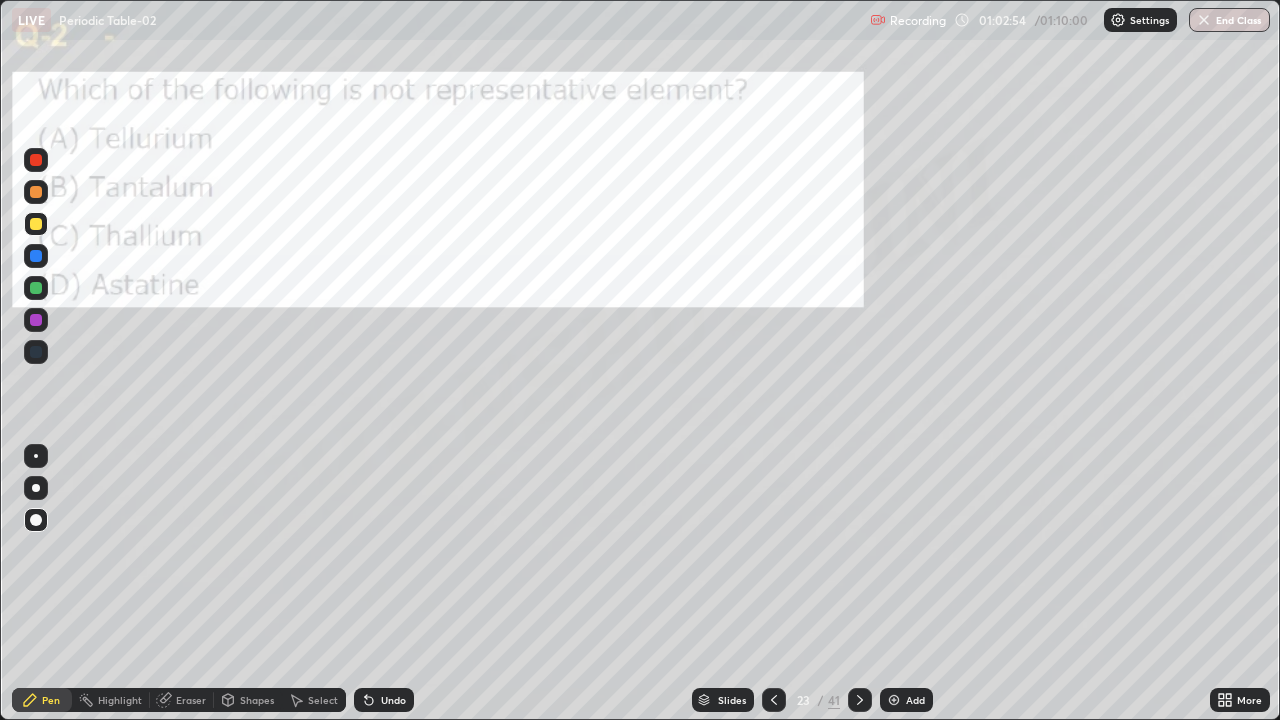 click at bounding box center [860, 700] 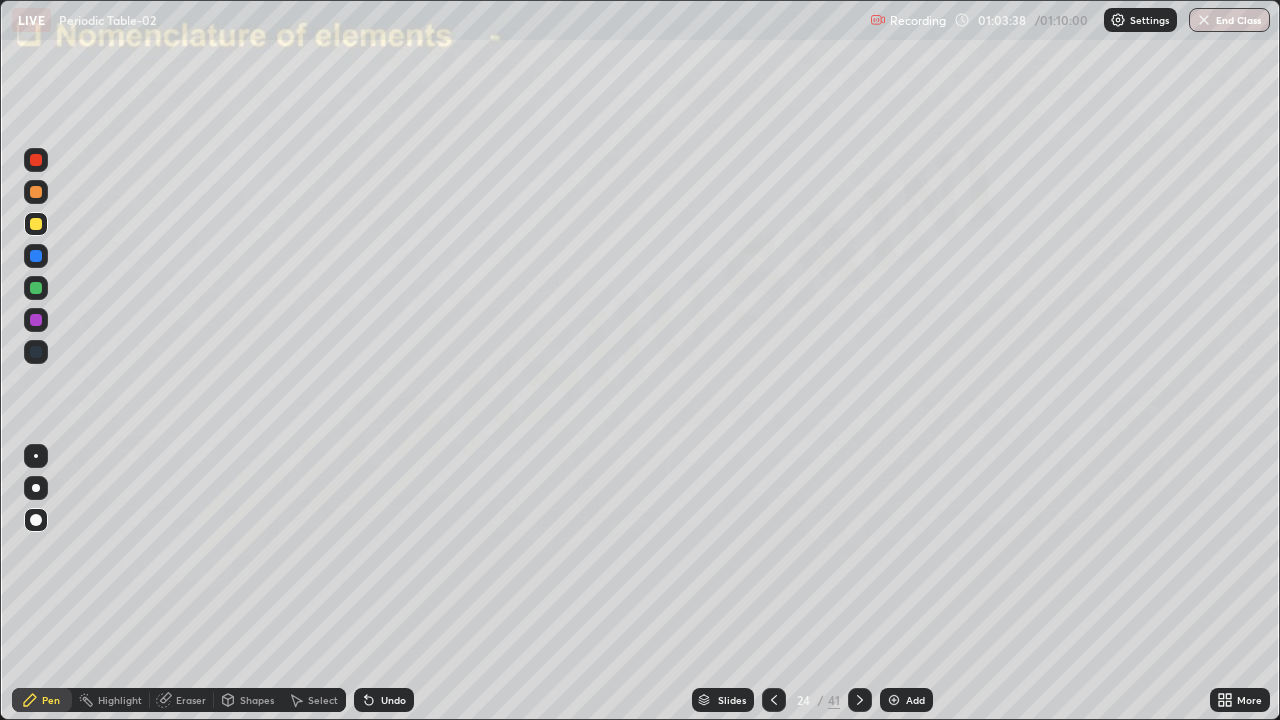 click on "End Class" at bounding box center (1229, 20) 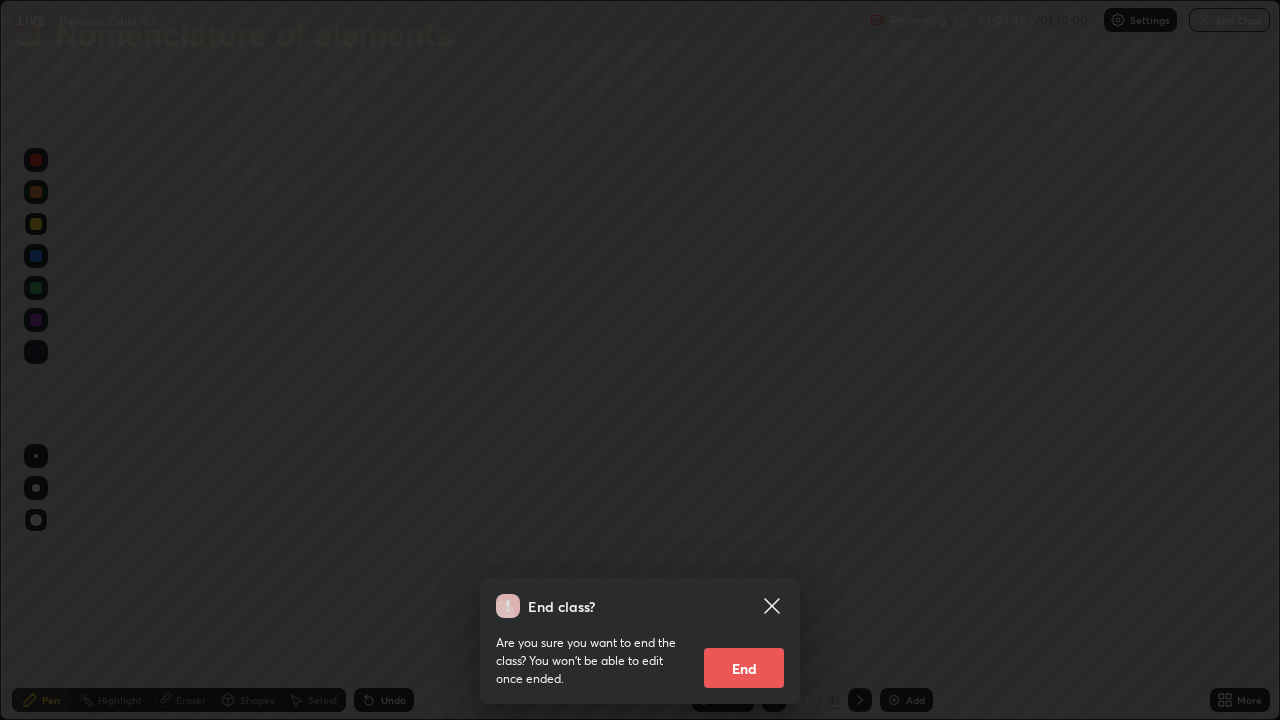 click on "End" at bounding box center (744, 668) 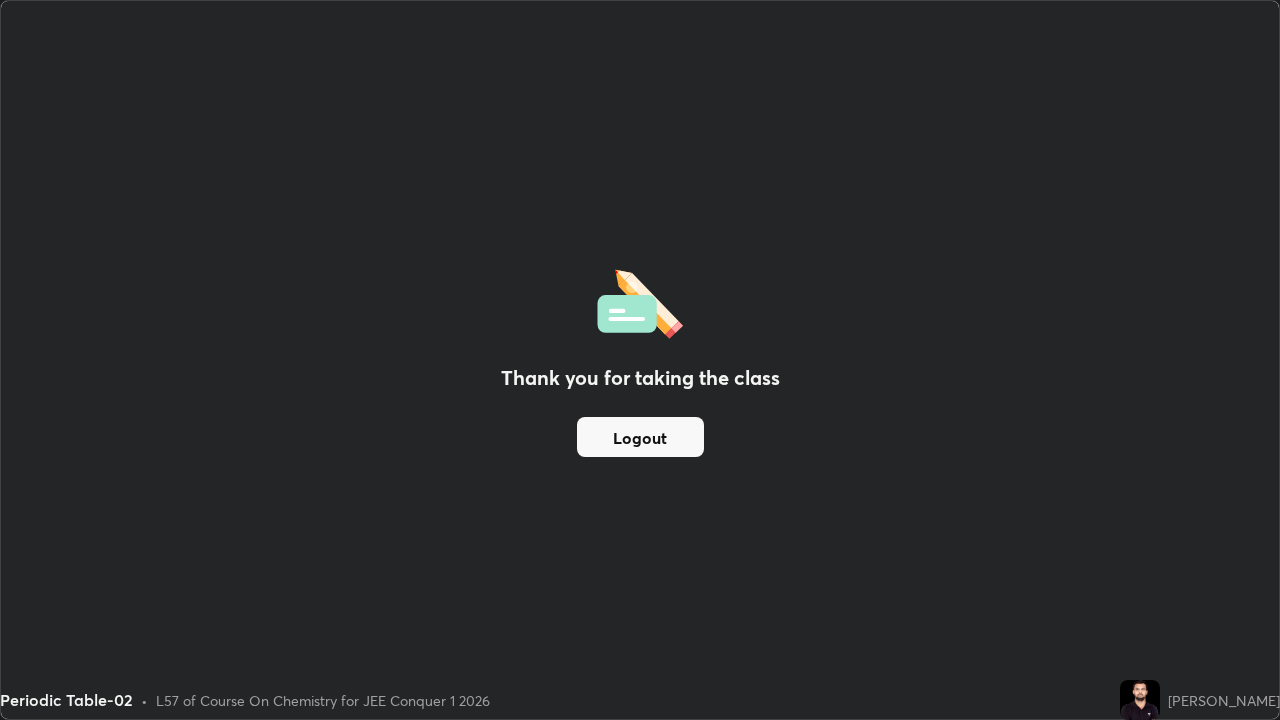 click on "Logout" at bounding box center [640, 437] 